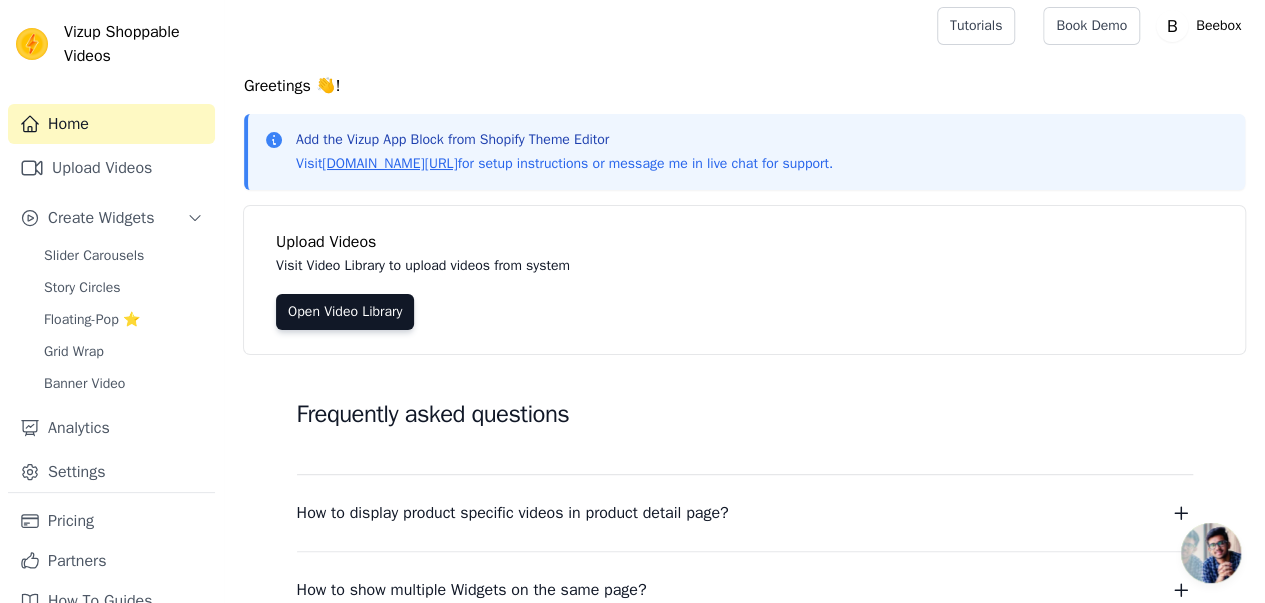 scroll, scrollTop: 0, scrollLeft: 0, axis: both 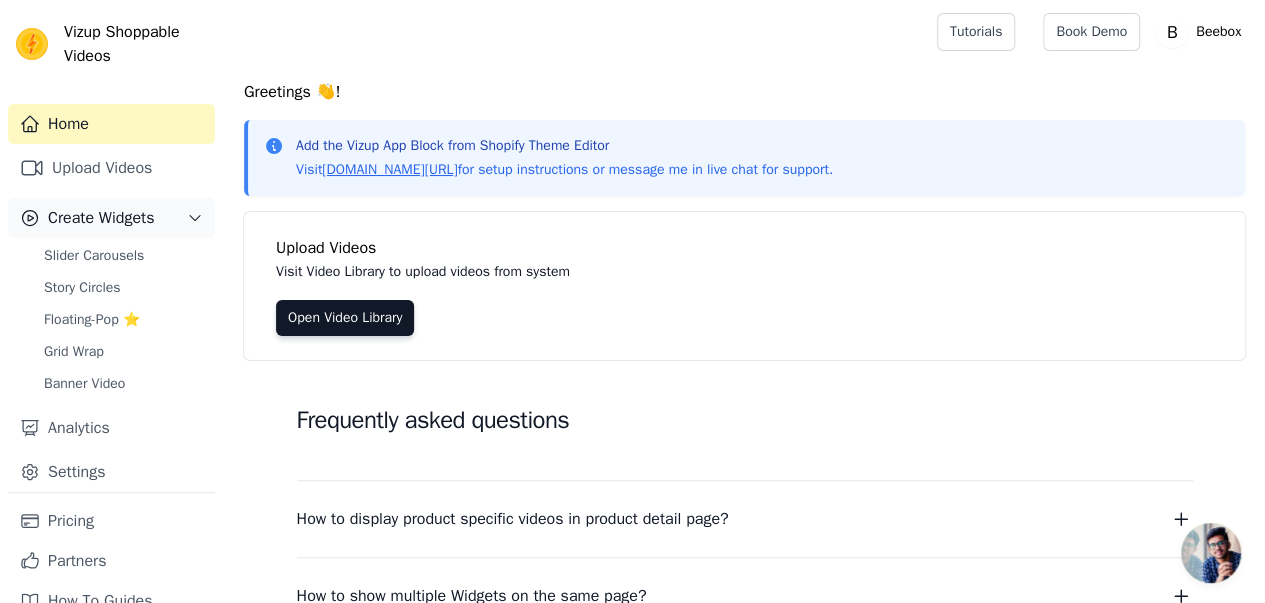click on "Create Widgets" at bounding box center (101, 218) 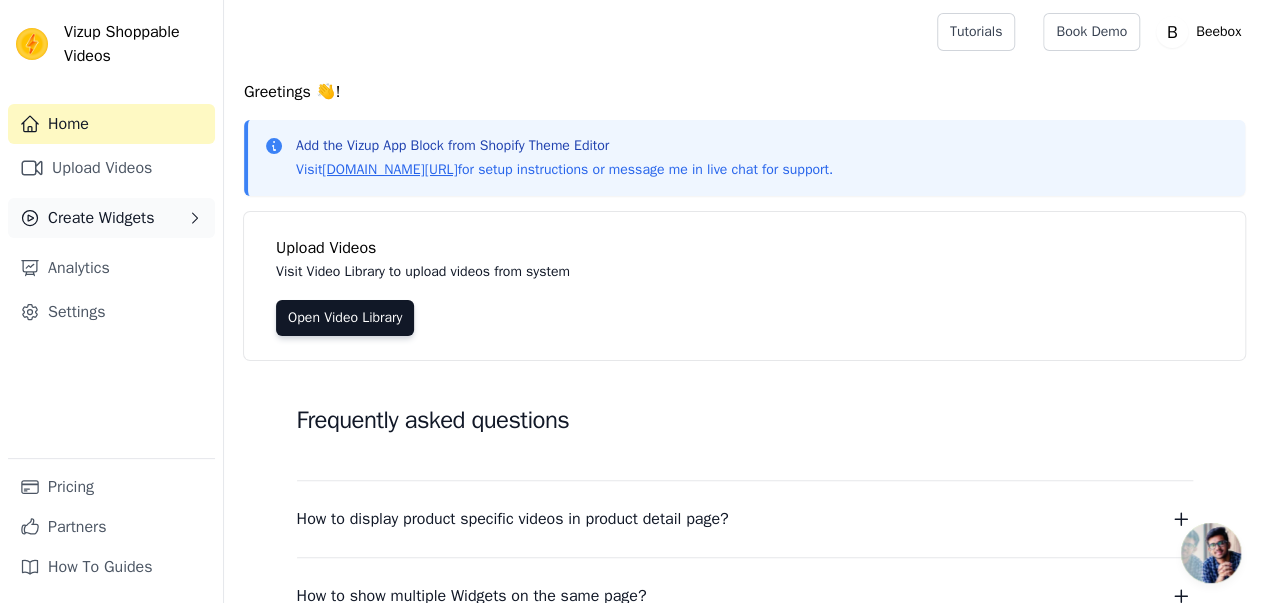 click on "Create Widgets" at bounding box center (101, 218) 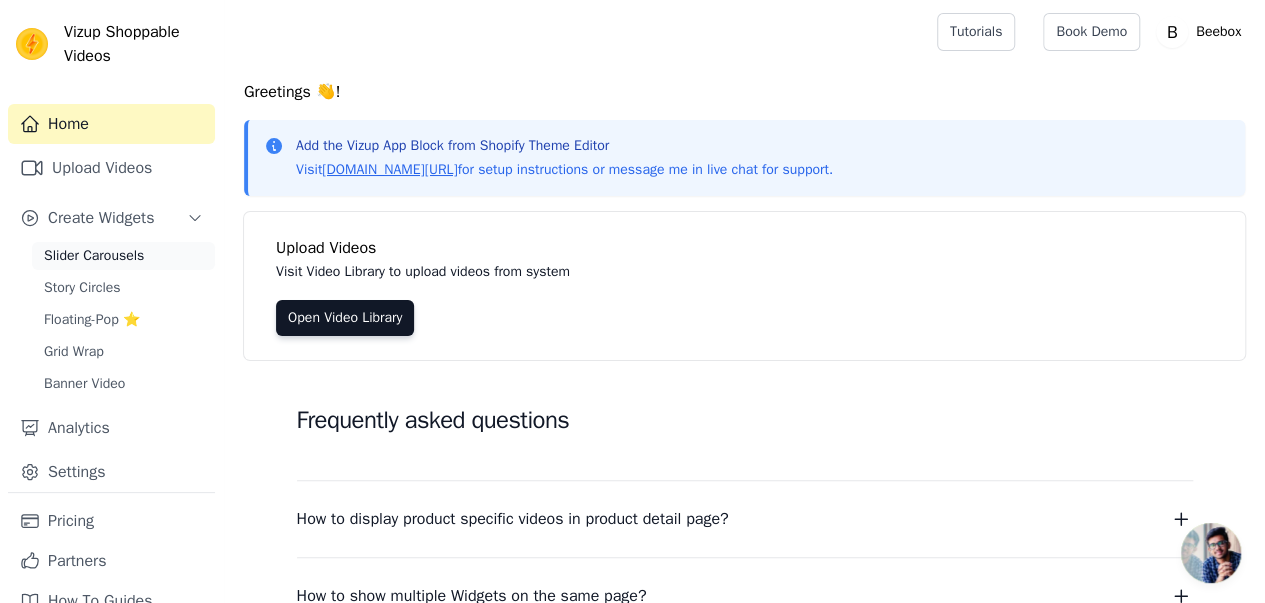 click on "Slider Carousels" at bounding box center (94, 256) 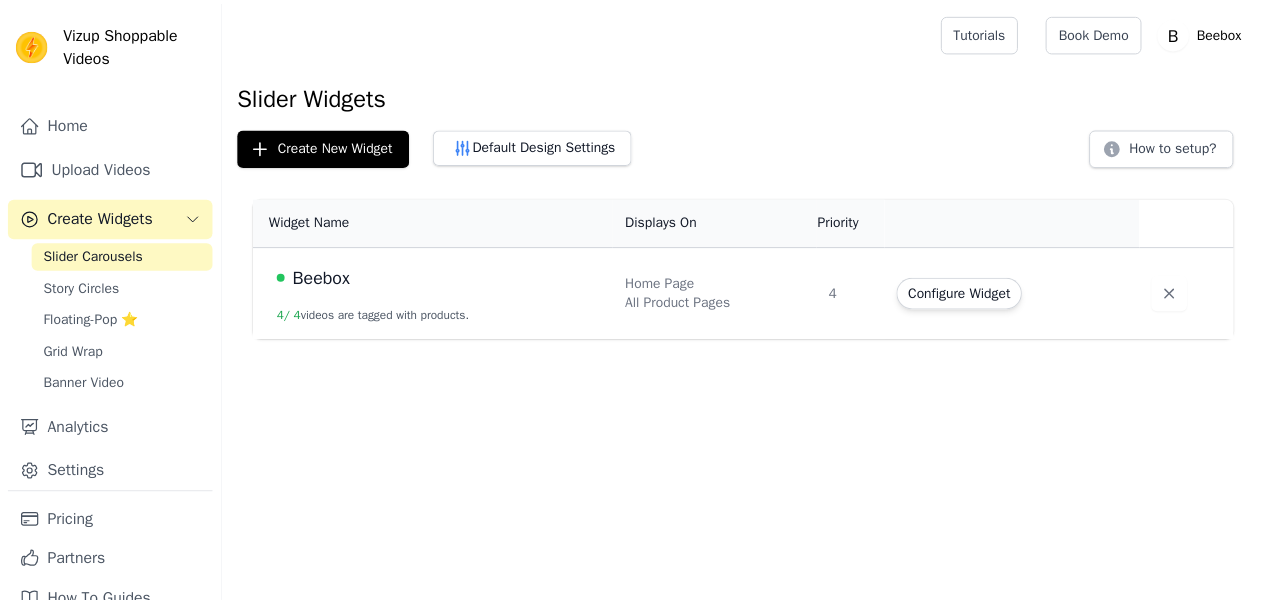 scroll, scrollTop: 0, scrollLeft: 0, axis: both 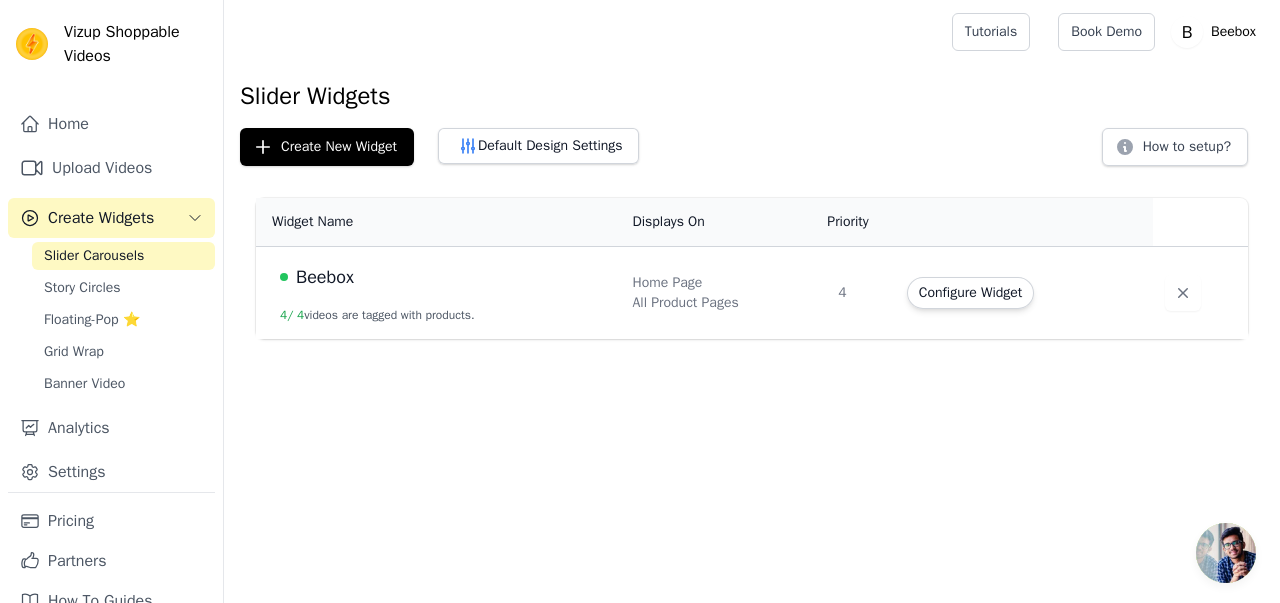 click on "Beebox" at bounding box center (444, 277) 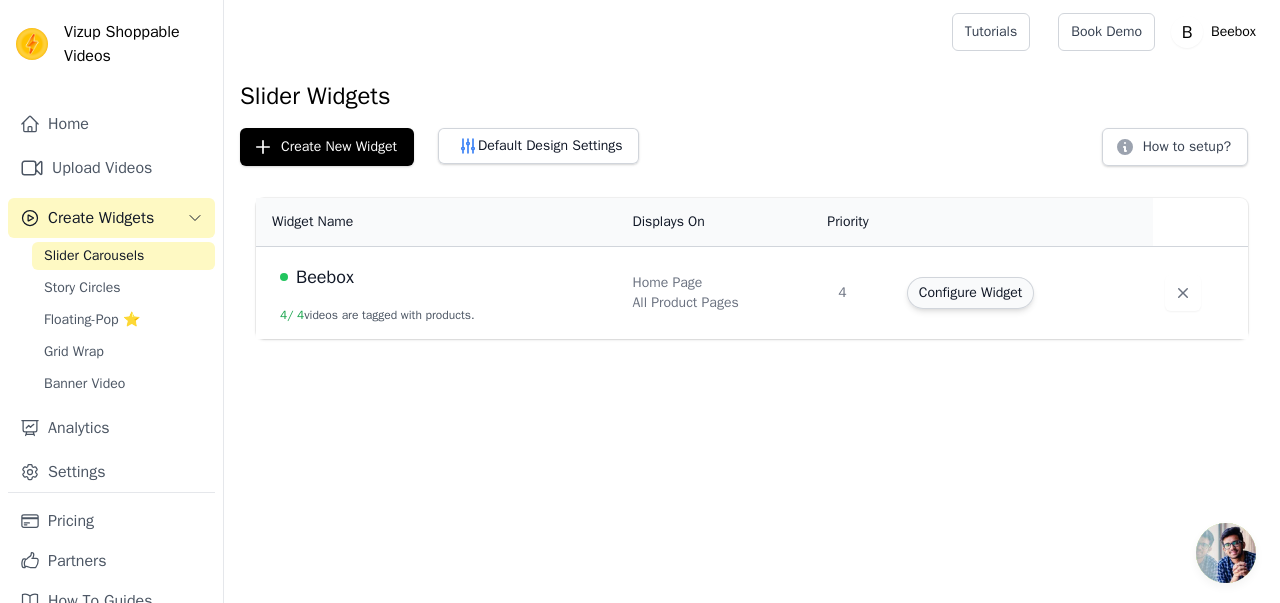 click on "Configure Widget" at bounding box center (970, 293) 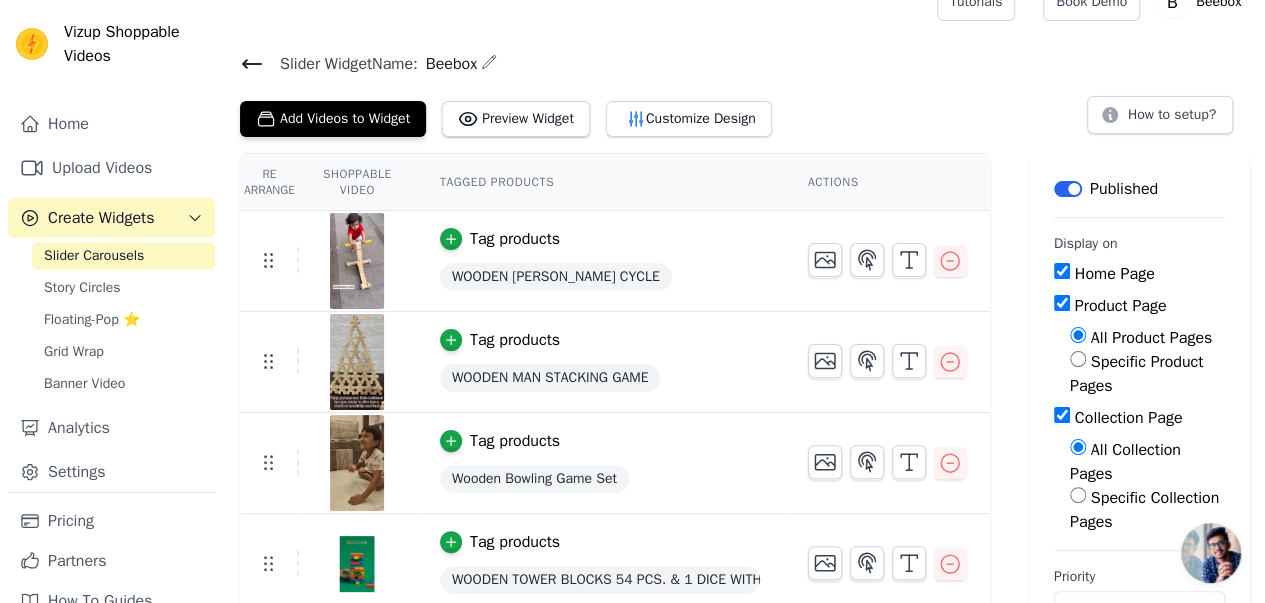 scroll, scrollTop: 0, scrollLeft: 0, axis: both 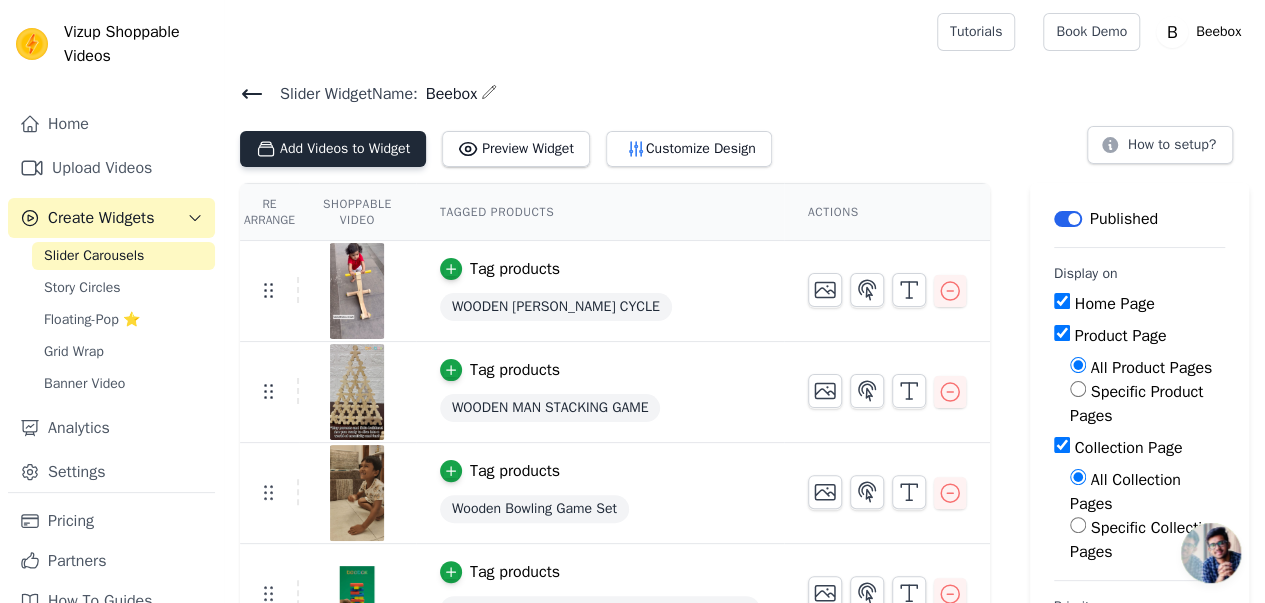 click on "Add Videos to Widget" at bounding box center [333, 149] 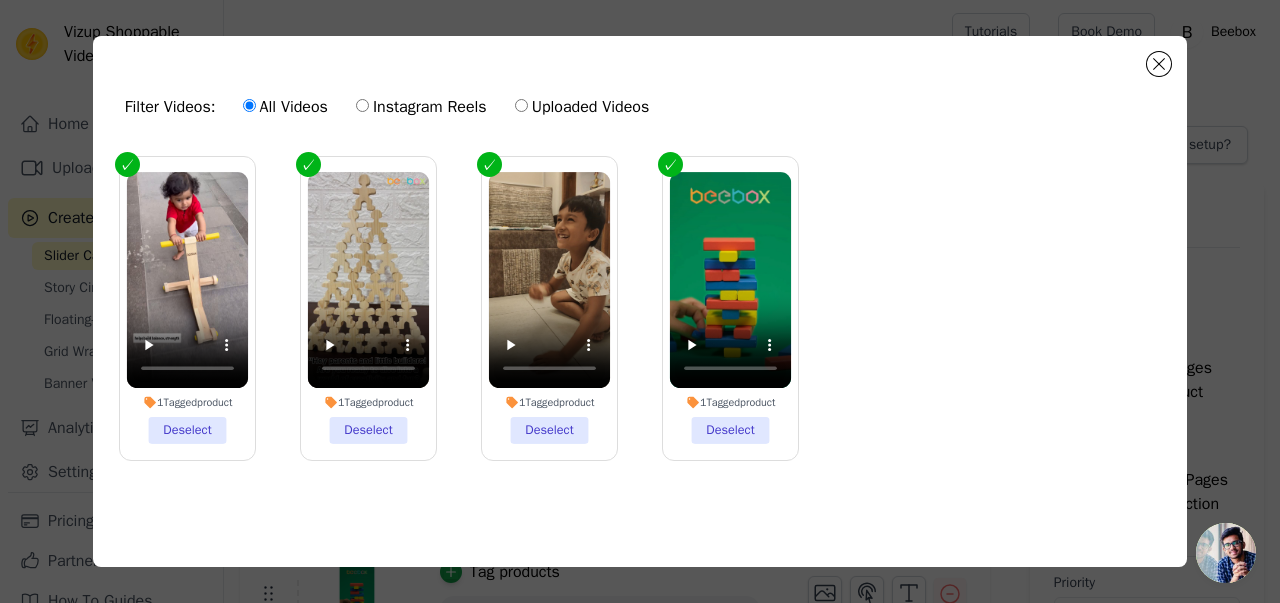 click on "All Videos
Instagram Reels
Uploaded Videos" at bounding box center [446, 107] 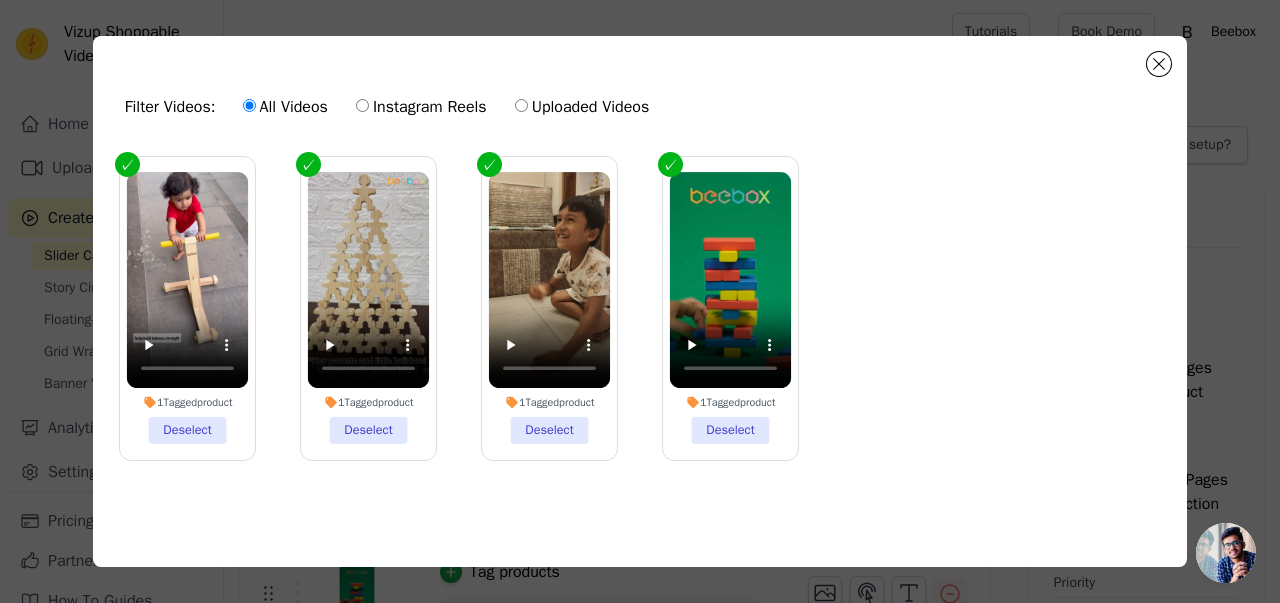 click on "Instagram Reels" at bounding box center [362, 105] 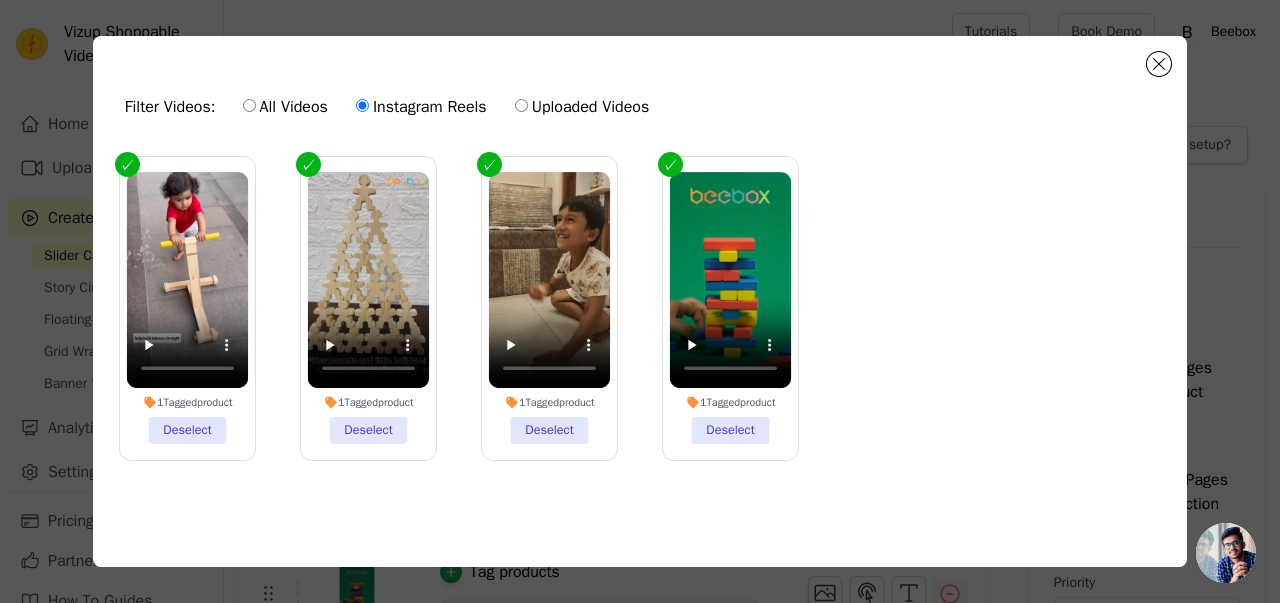 click on "Uploaded Videos" at bounding box center (521, 105) 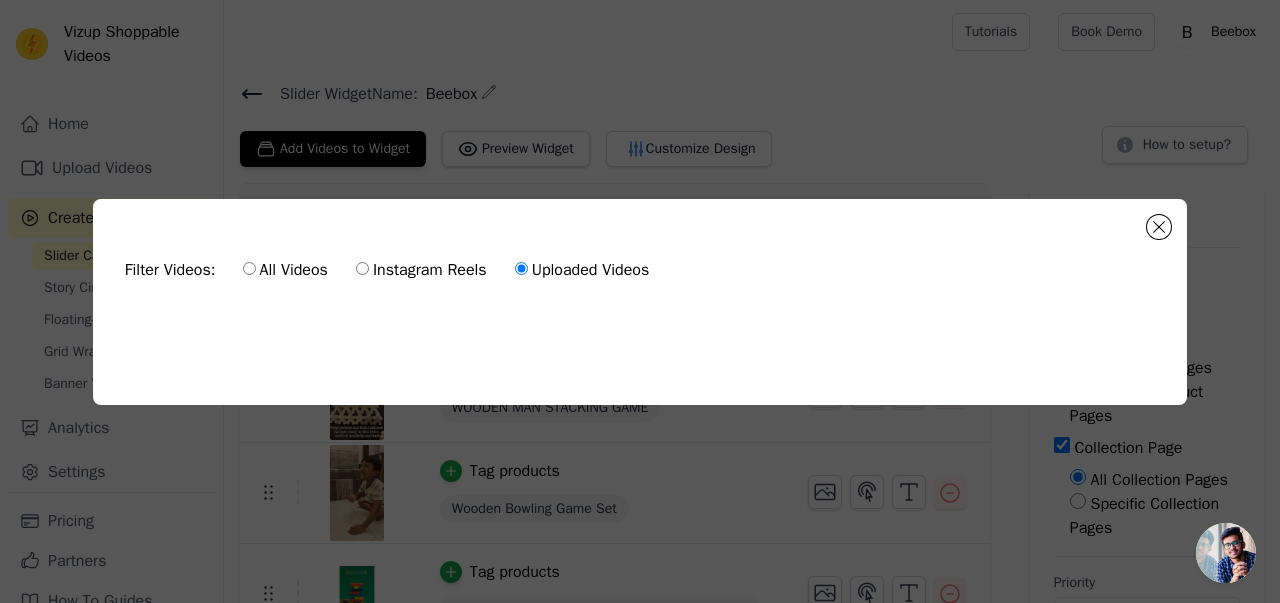 click on "Instagram Reels" at bounding box center (362, 268) 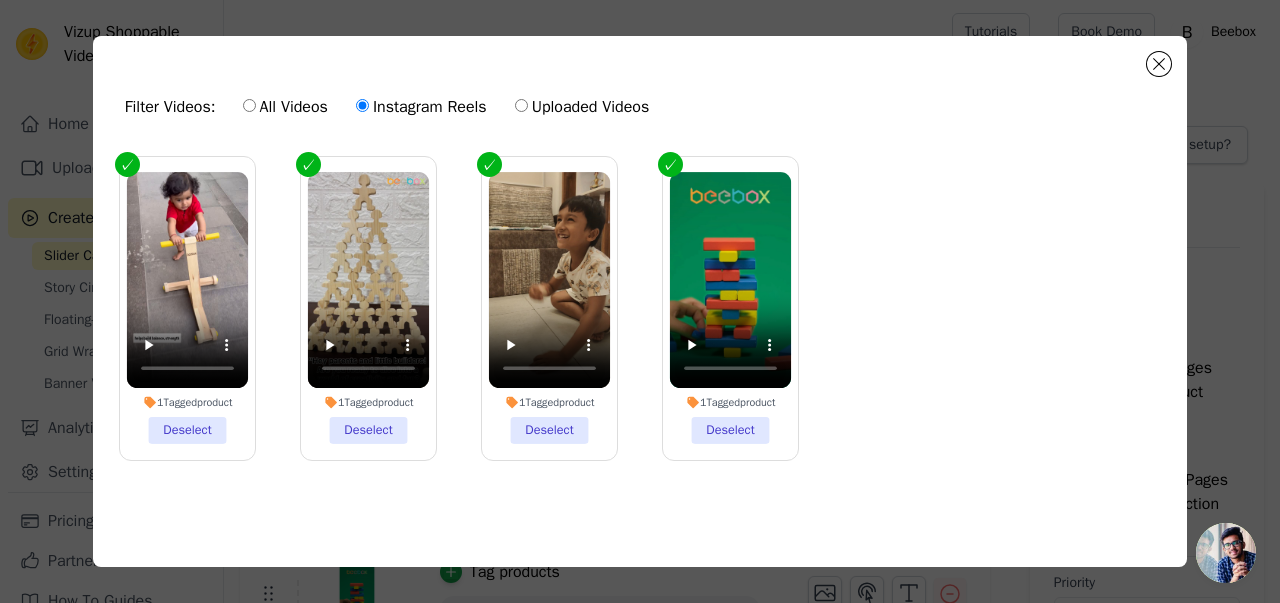 click on "All Videos" at bounding box center [249, 105] 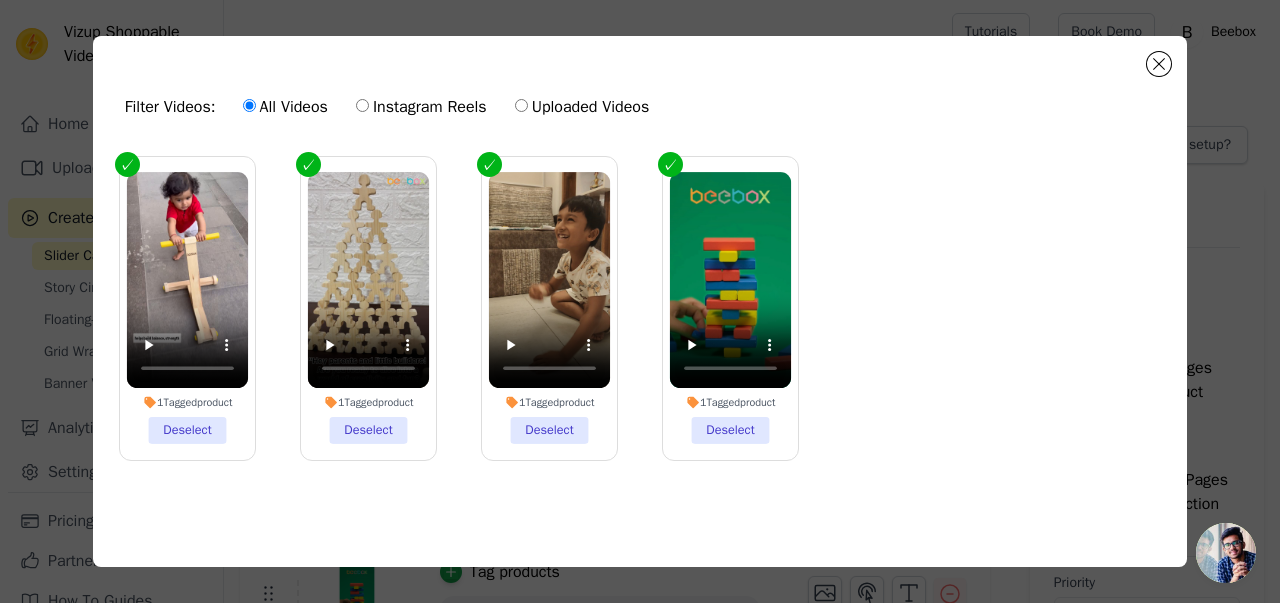 click on "Uploaded Videos" at bounding box center [521, 105] 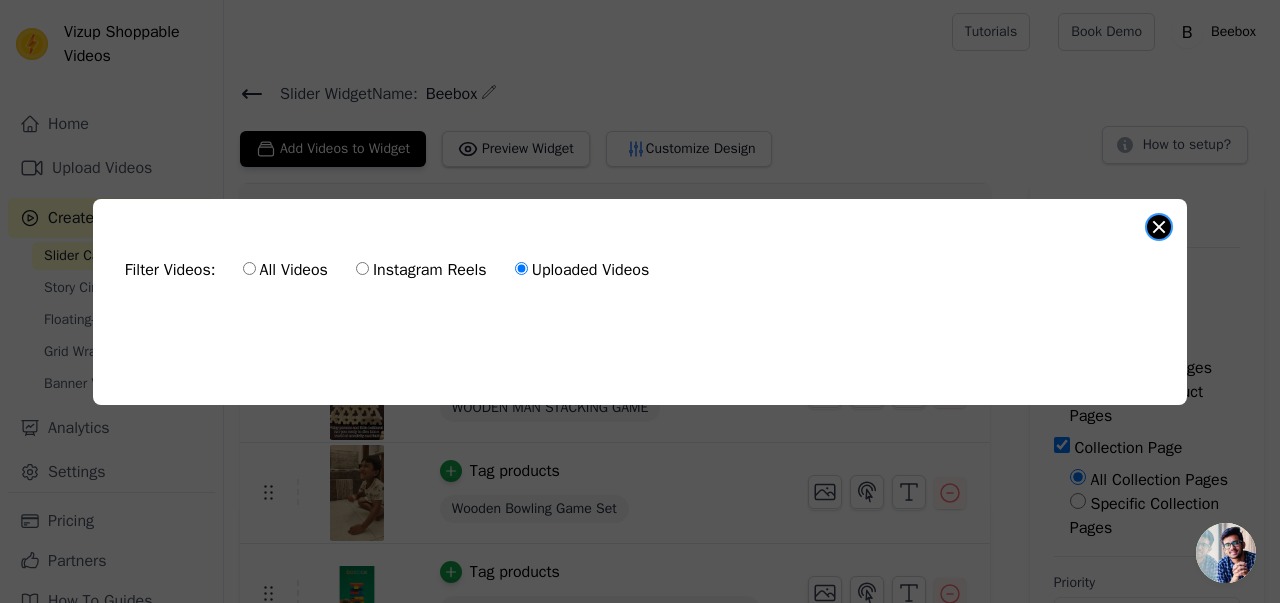 click at bounding box center (1159, 227) 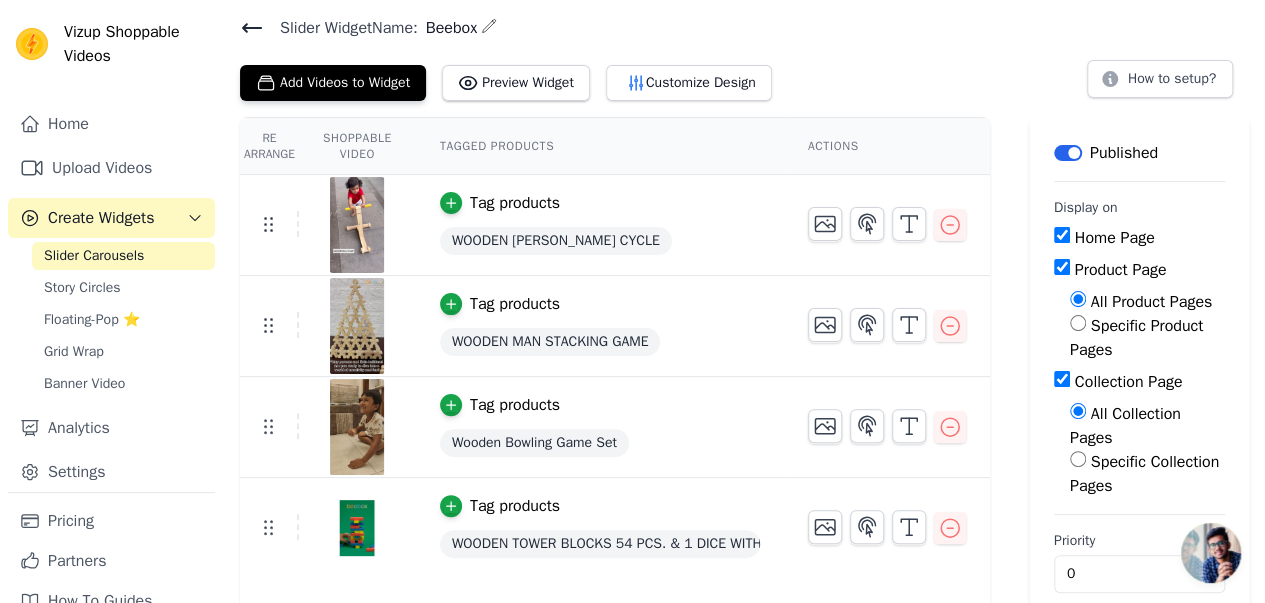 scroll, scrollTop: 92, scrollLeft: 0, axis: vertical 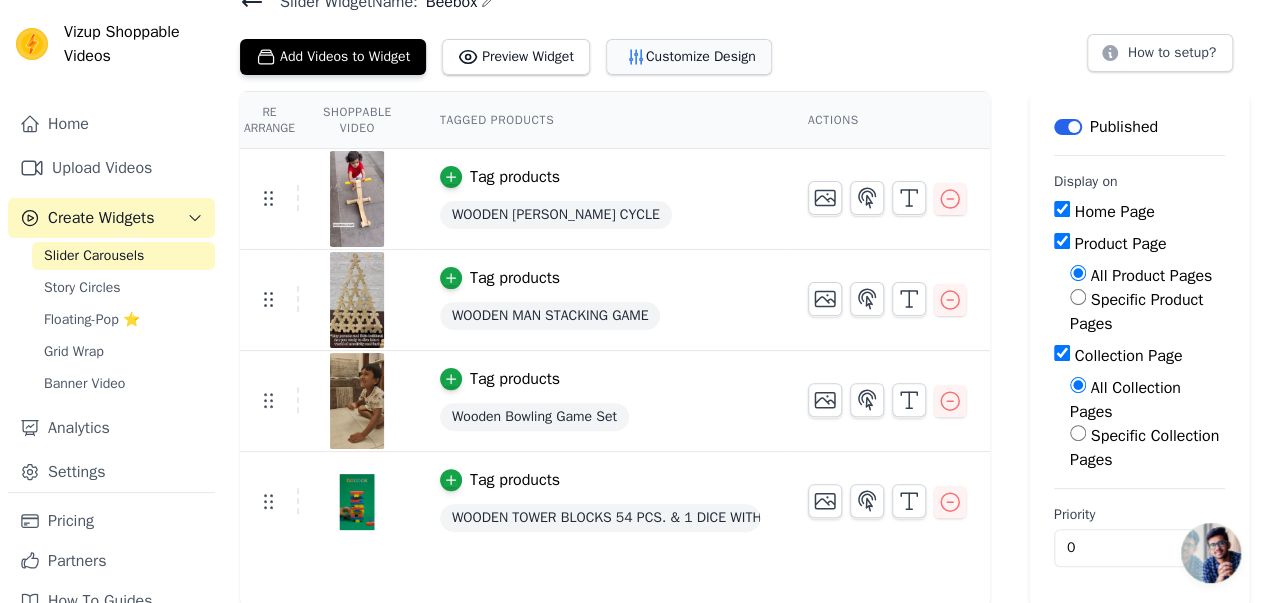 click on "Customize Design" at bounding box center [689, 57] 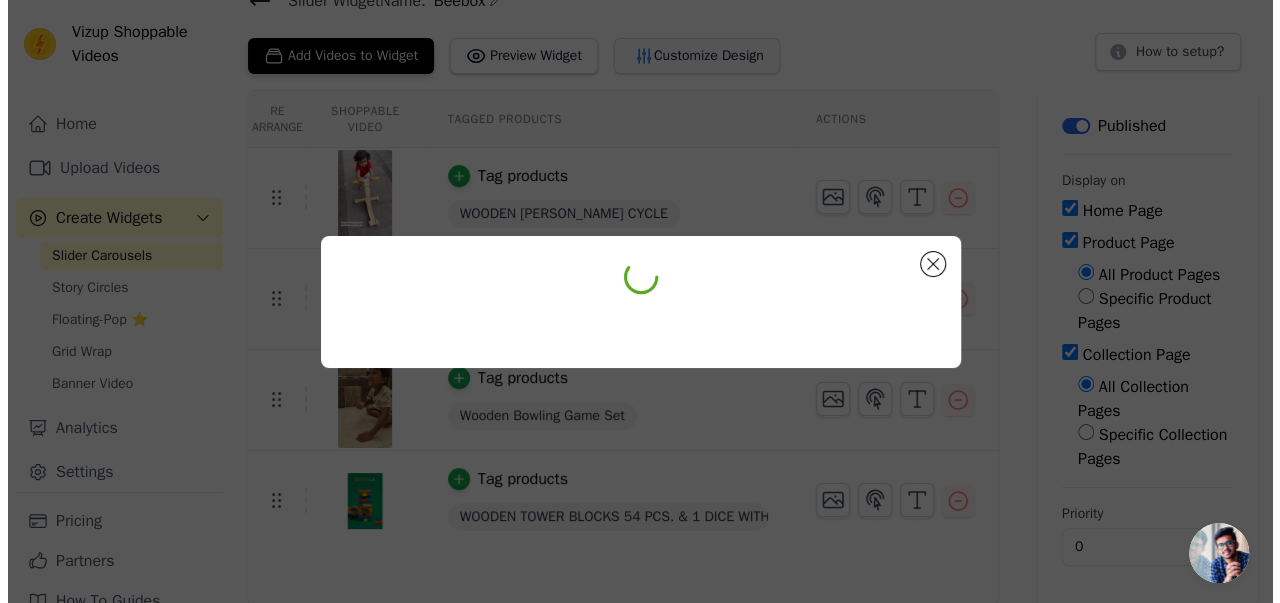 scroll, scrollTop: 0, scrollLeft: 0, axis: both 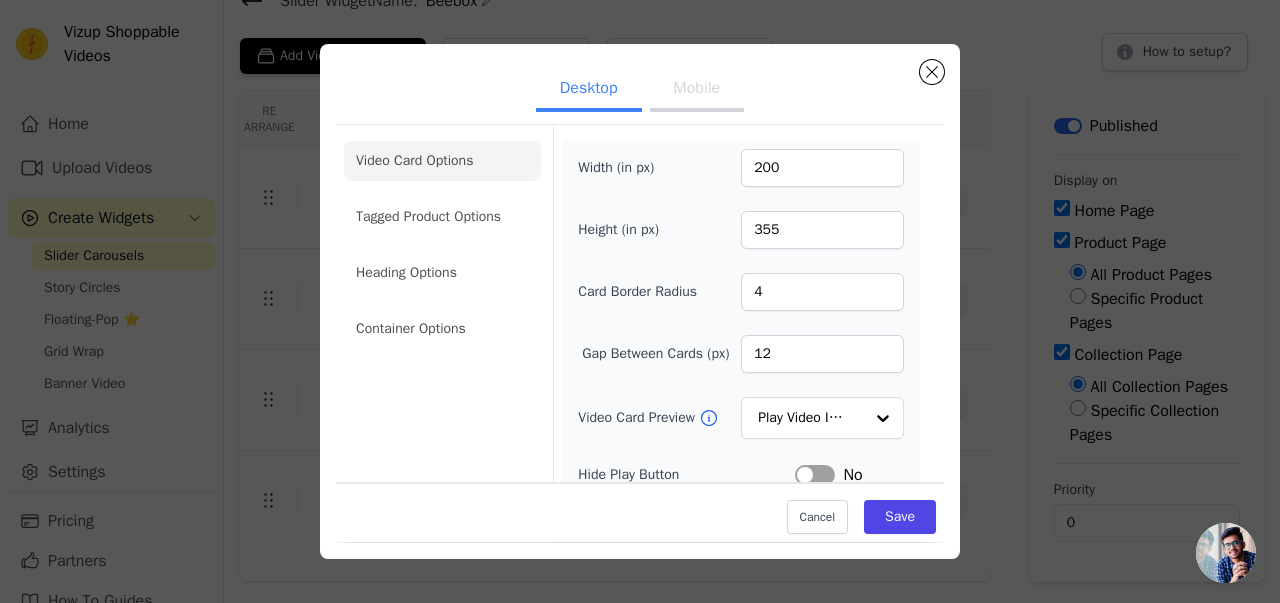 click on "Desktop Mobile" at bounding box center [640, 90] 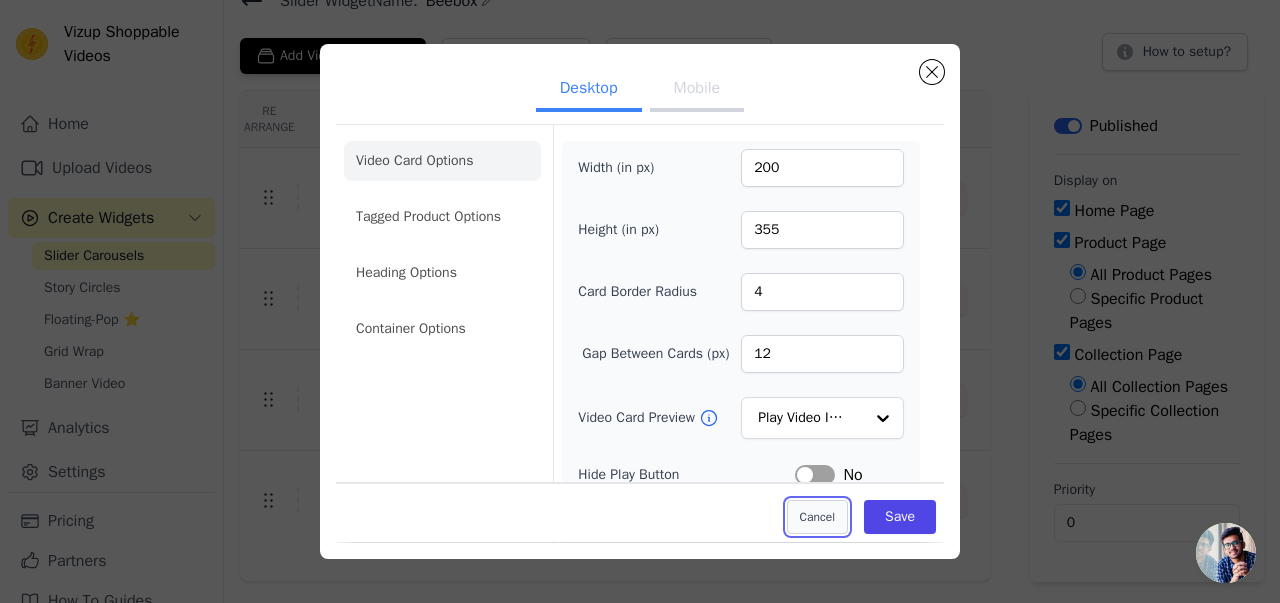 click on "Cancel" at bounding box center (817, 518) 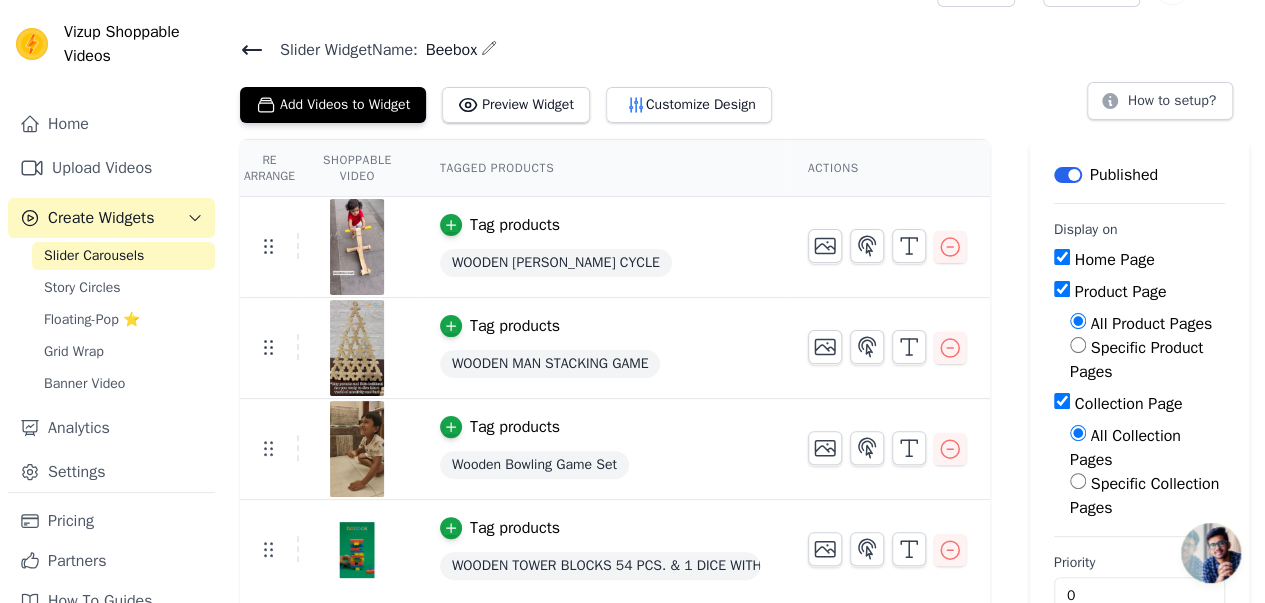 scroll, scrollTop: 0, scrollLeft: 0, axis: both 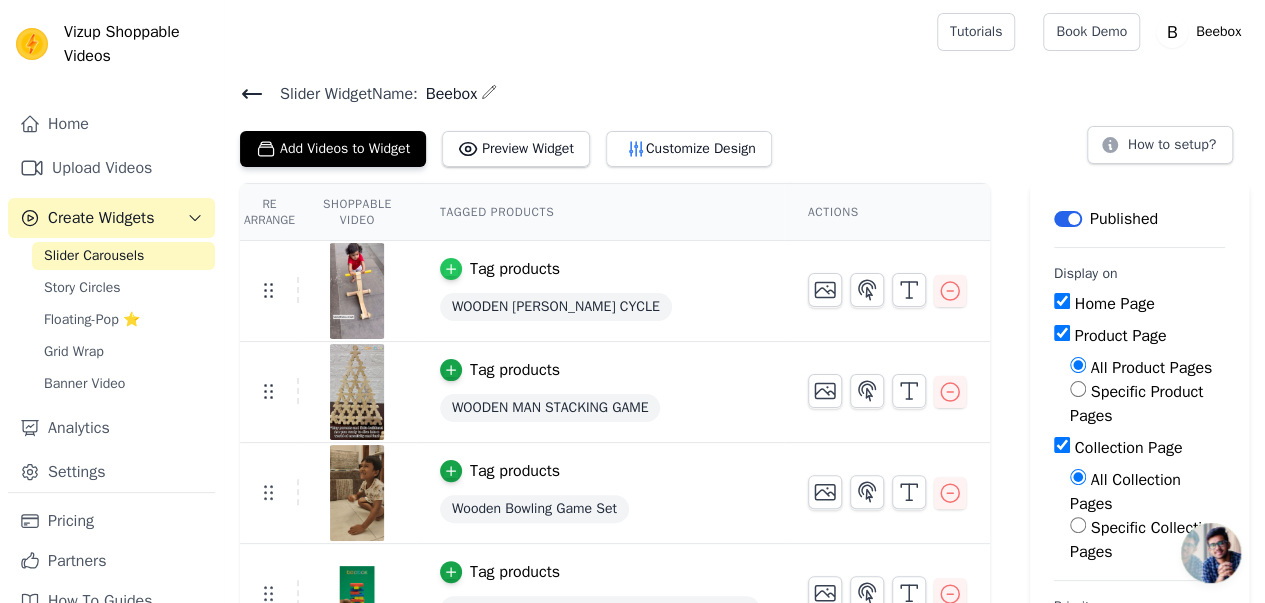 click at bounding box center (451, 269) 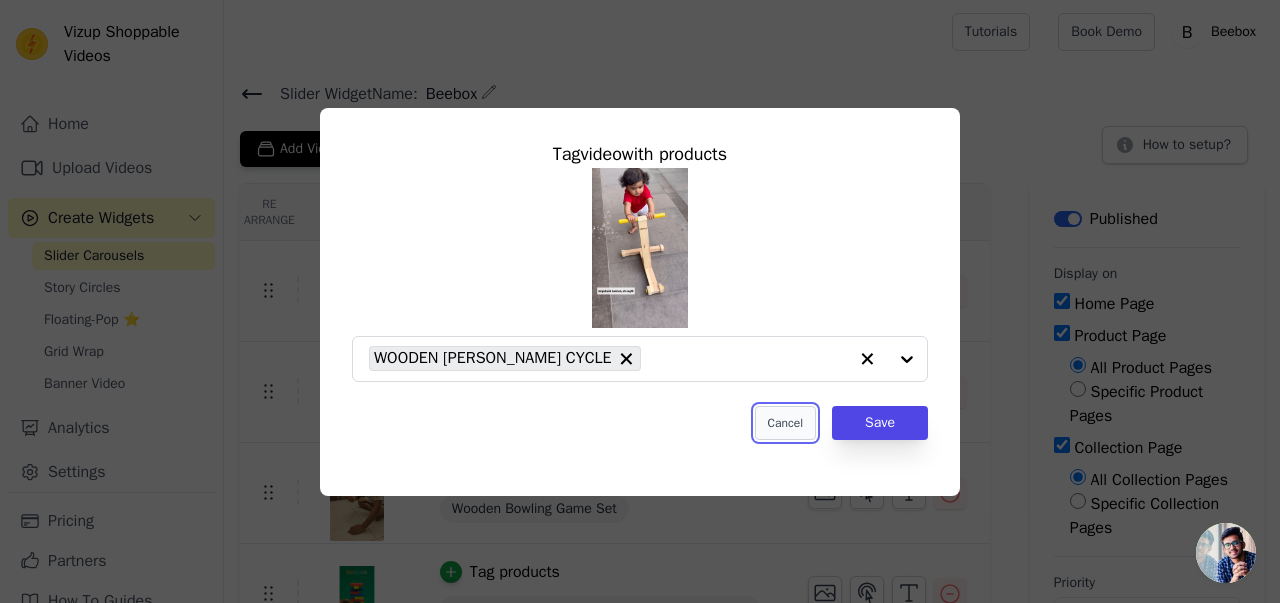 click on "Cancel" at bounding box center (785, 423) 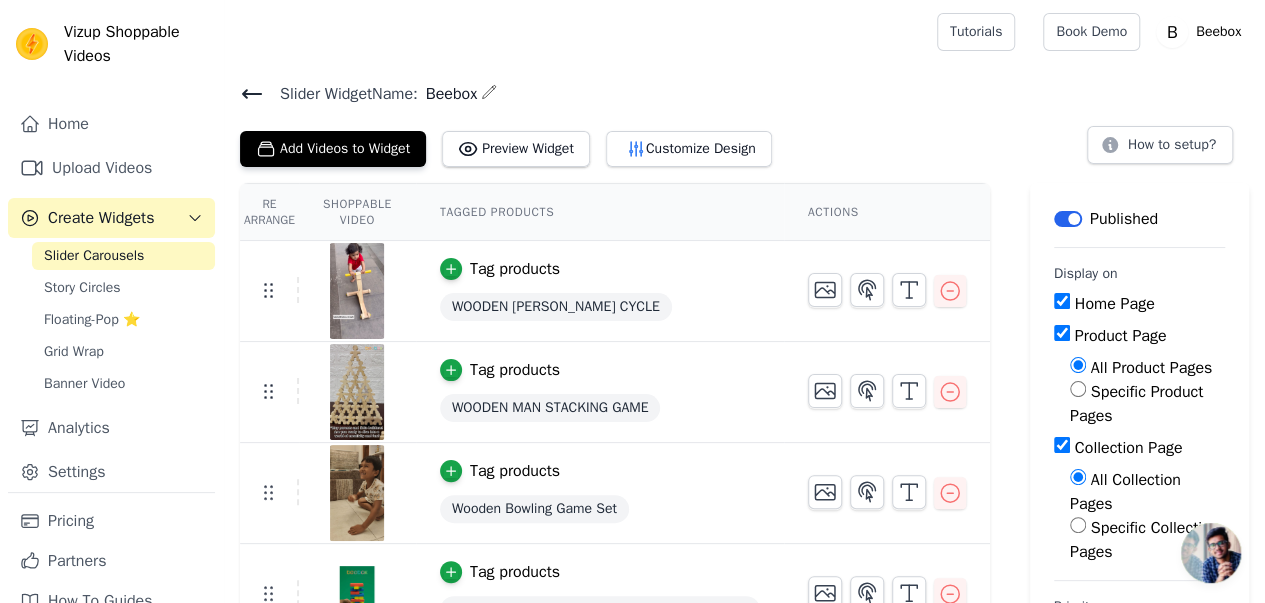 scroll, scrollTop: 92, scrollLeft: 0, axis: vertical 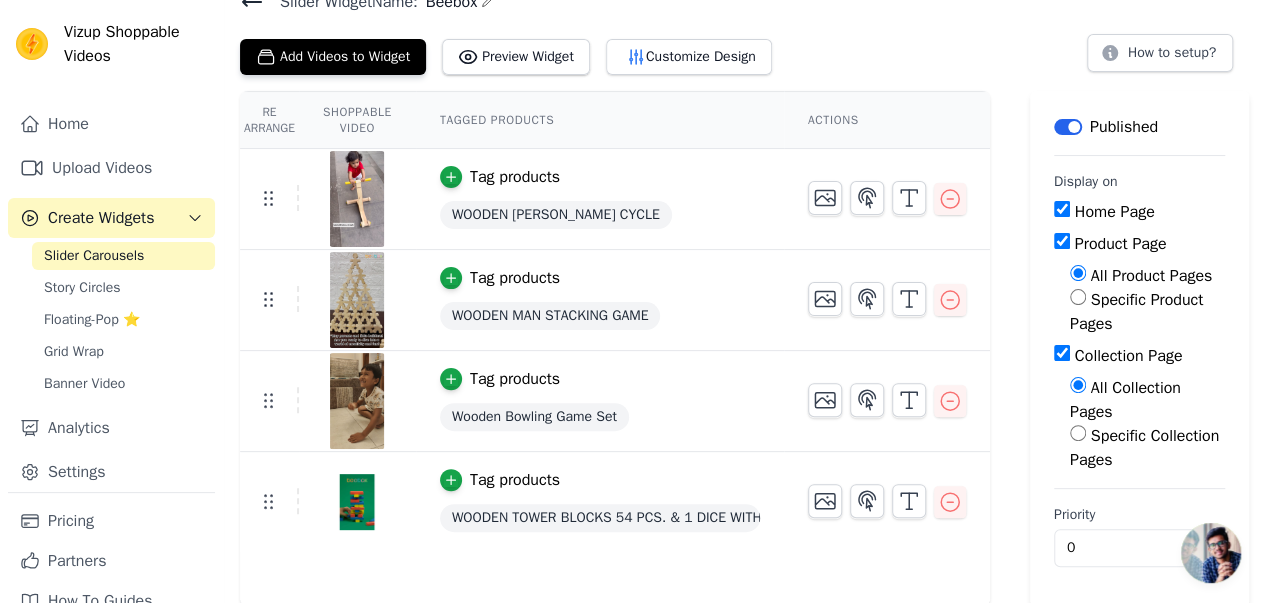 click on "Slider Widget  Name:   Beebox
Add Videos to Widget
Preview Widget       Customize Design
How to setup?         Re Arrange   Shoppable Video   Tagged Products   Actions             Tag products   WOODEN WALKER CYCLE                             Tag products   WOODEN MAN STACKING GAME                             Tag products   Wooden Bowling Game Set                             Tag products   WOODEN TOWER BLOCKS 54 PCS. & 1 DICE WITH COLOR                       Save Videos In This New Order   Save   Dismiss     Label     Published     Display on     Home Page     Product Page     All Product Pages     Specific Product Pages       Collection Page     All Collection Pages     Specific Collection Pages       Priority   0" at bounding box center [744, 297] 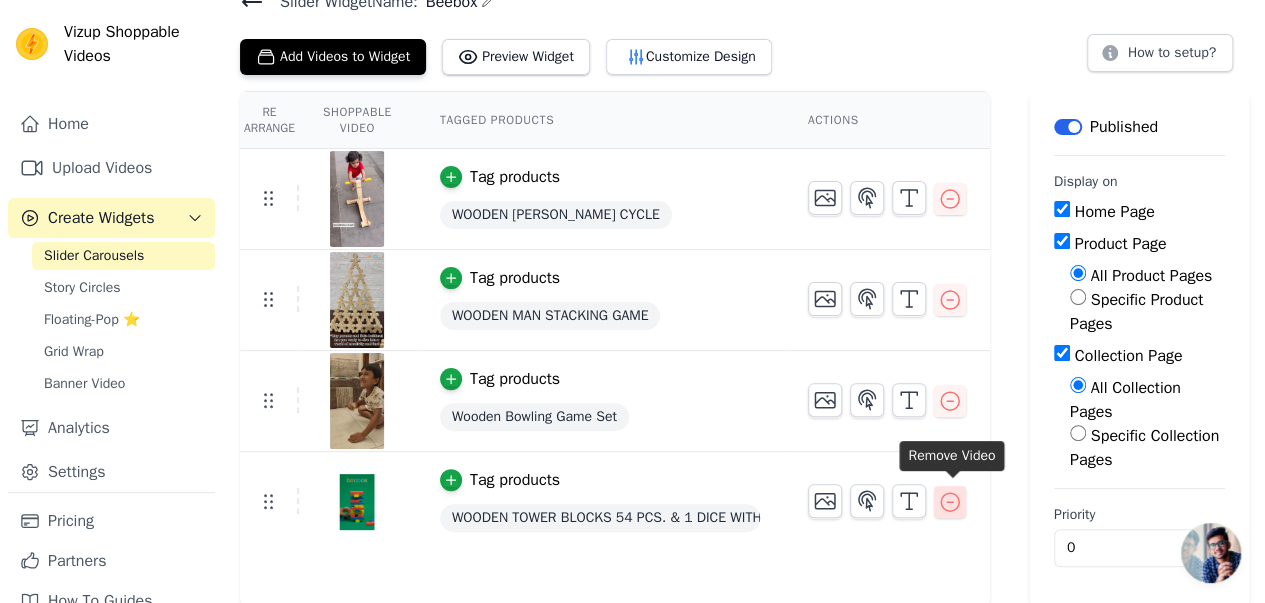 click 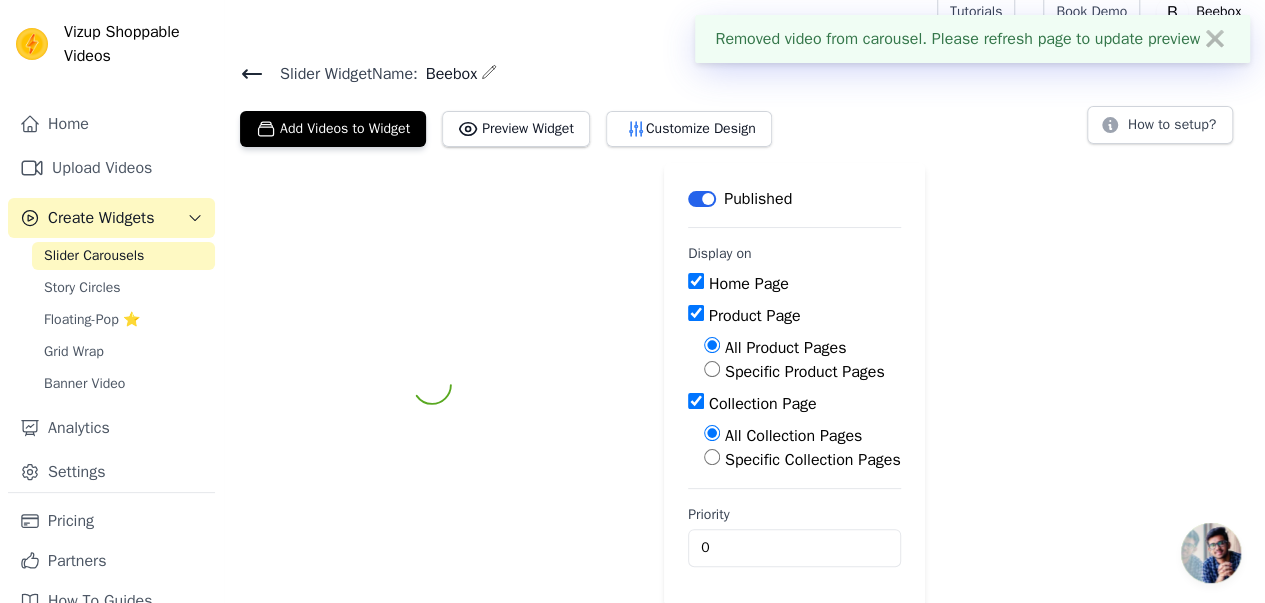 scroll, scrollTop: 44, scrollLeft: 0, axis: vertical 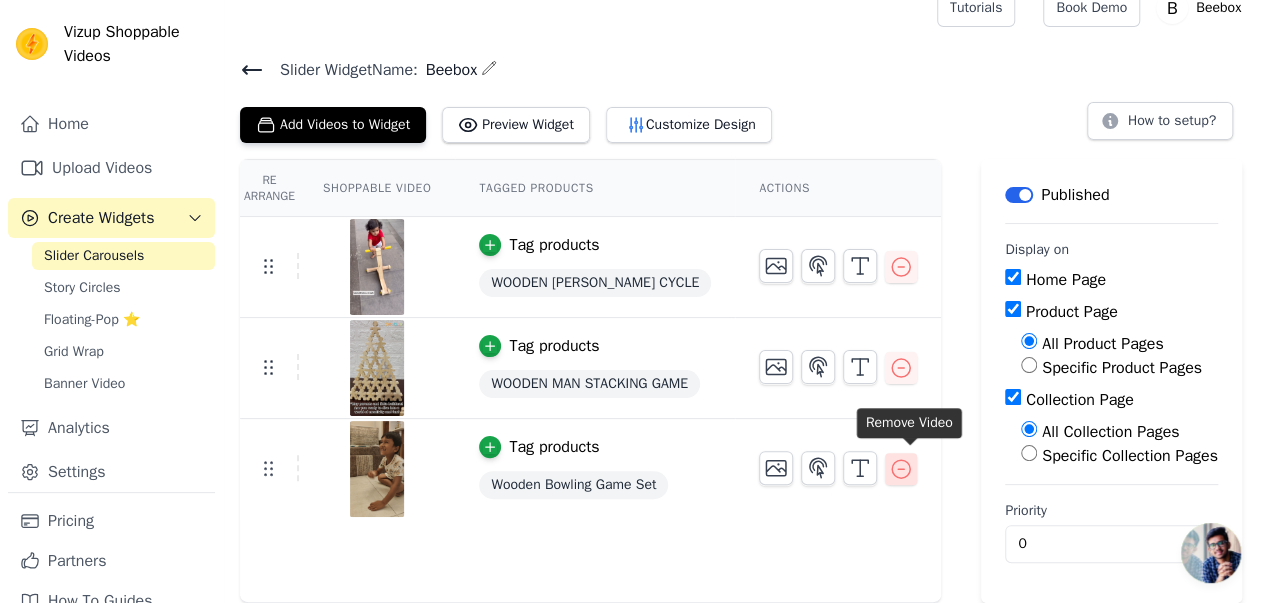 click 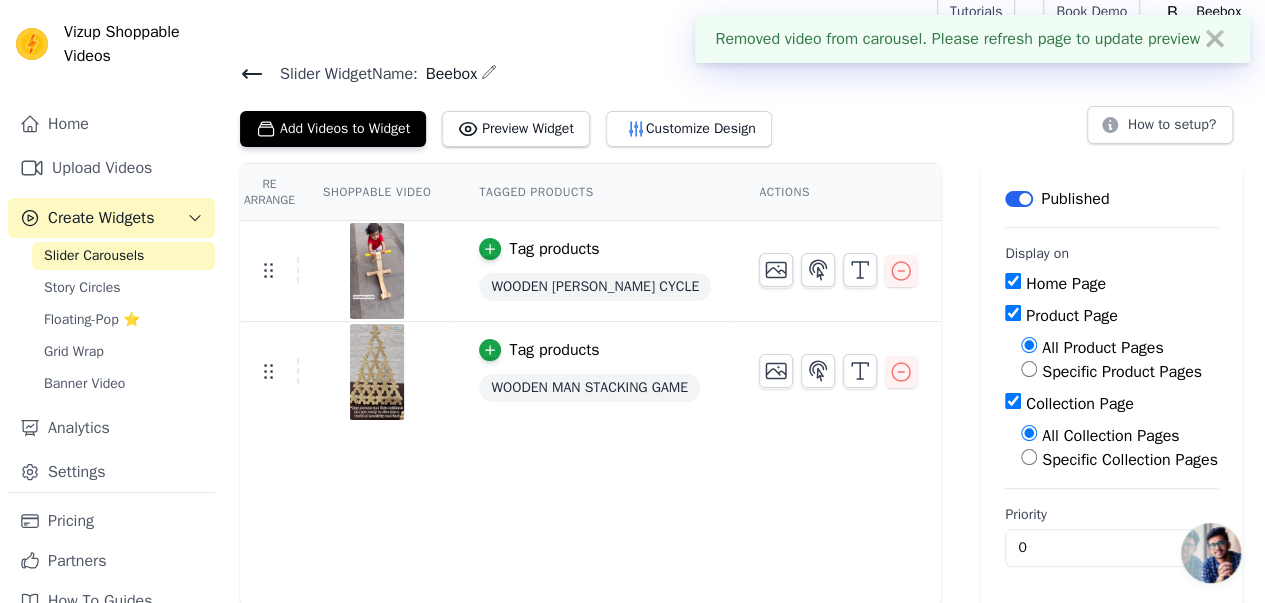 scroll, scrollTop: 44, scrollLeft: 0, axis: vertical 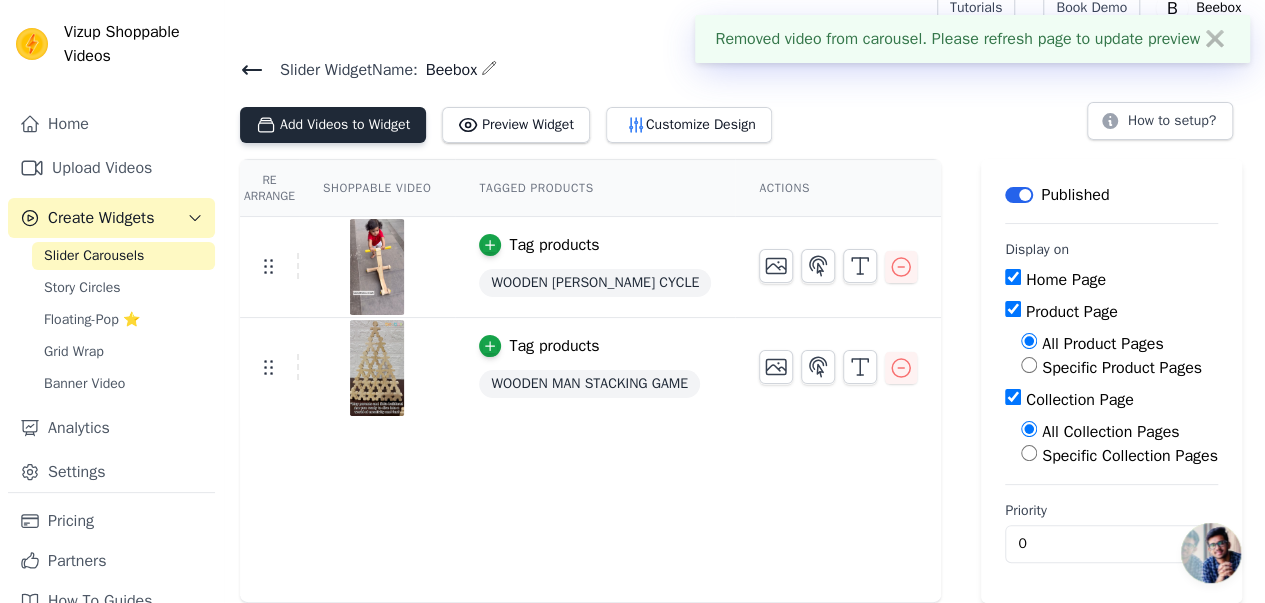click on "Add Videos to Widget" at bounding box center (333, 125) 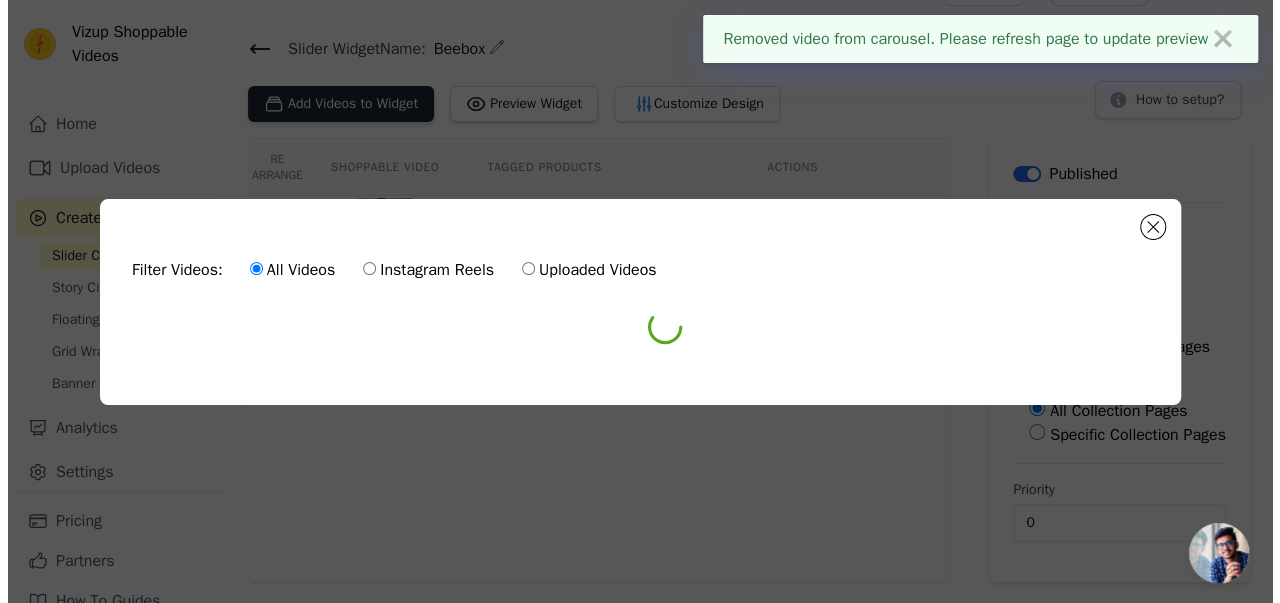 scroll, scrollTop: 0, scrollLeft: 0, axis: both 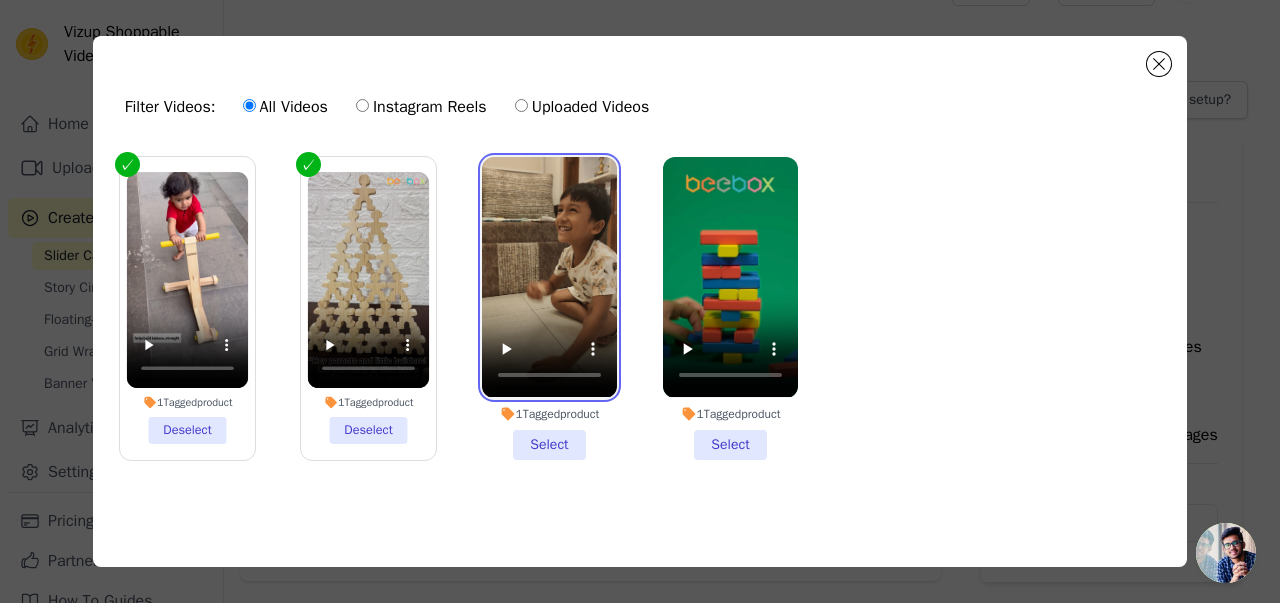 click at bounding box center [549, 277] 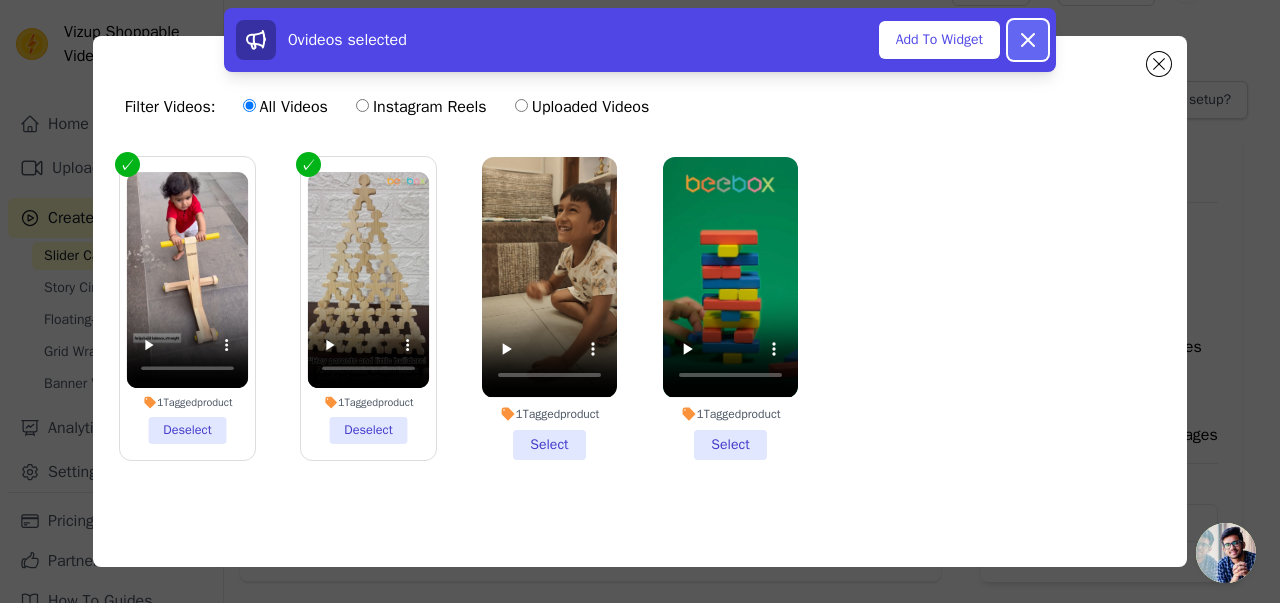 click 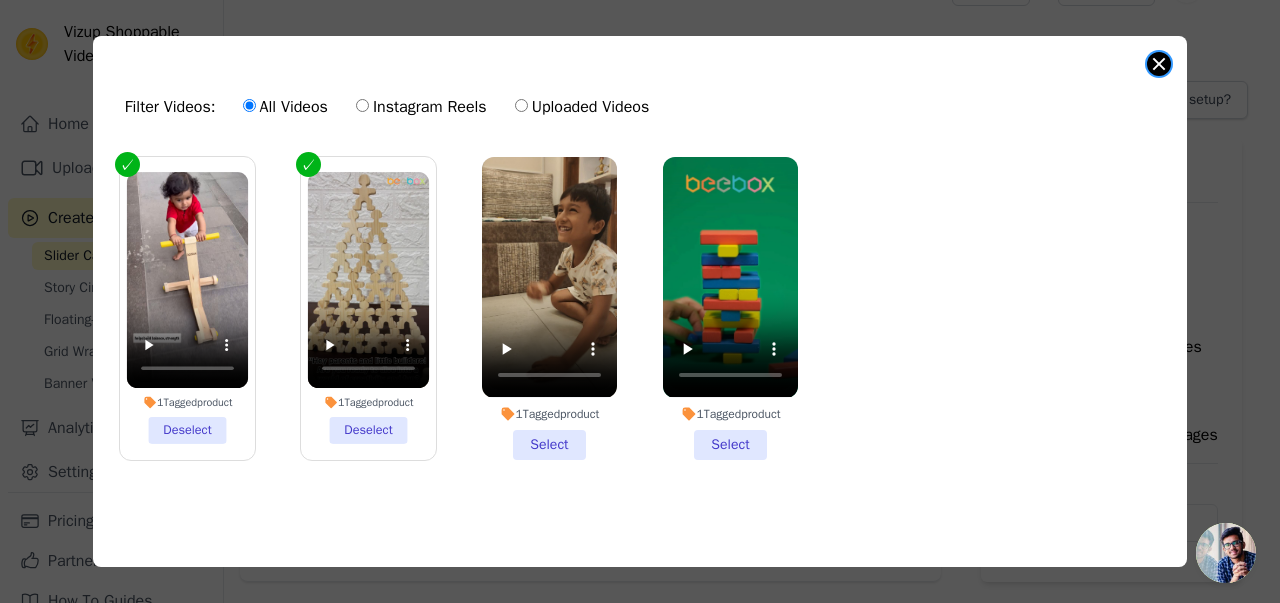 click at bounding box center (1159, 64) 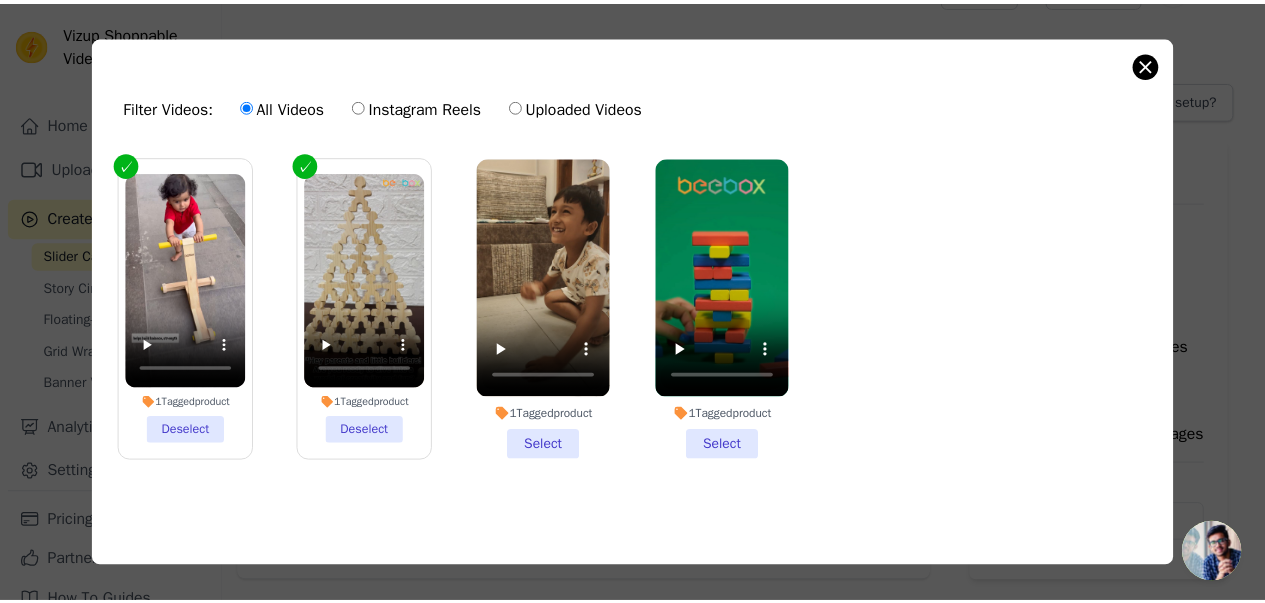 scroll, scrollTop: 44, scrollLeft: 0, axis: vertical 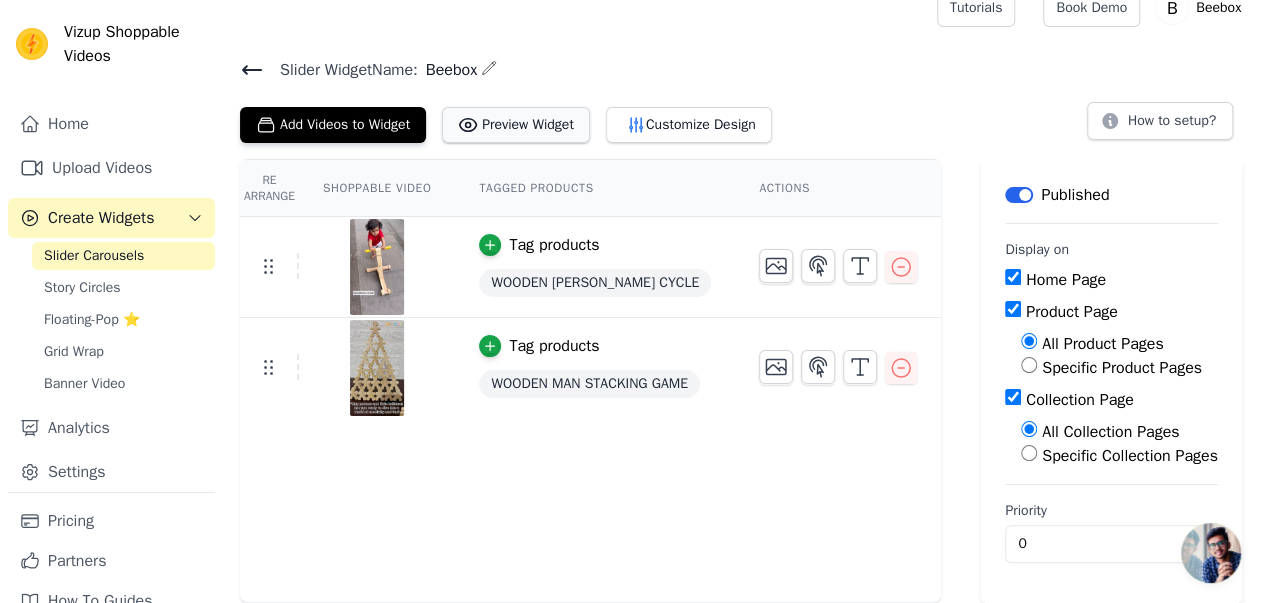 click on "Preview Widget" at bounding box center [516, 125] 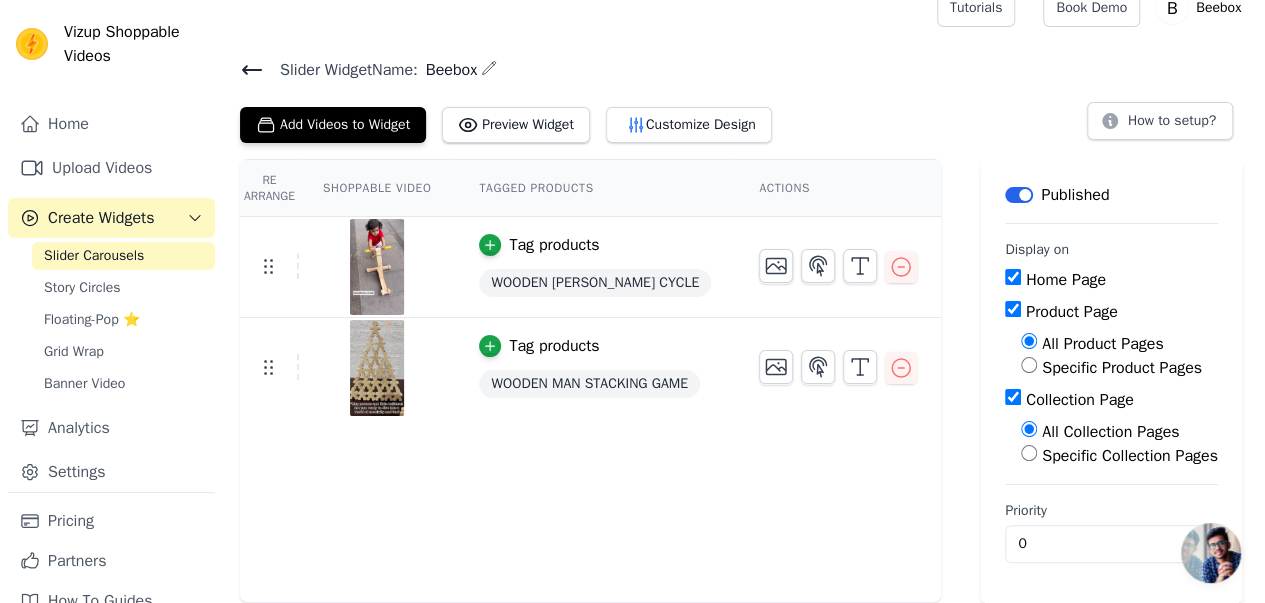 click on "Create Widgets" at bounding box center (101, 218) 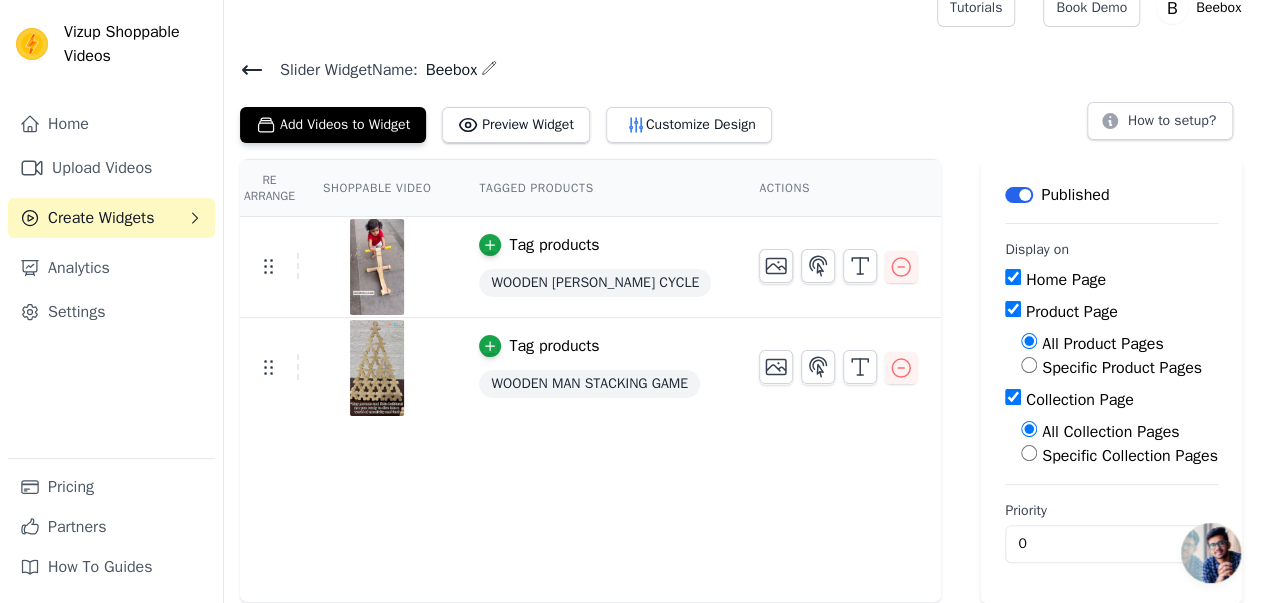click on "Create Widgets" at bounding box center (101, 218) 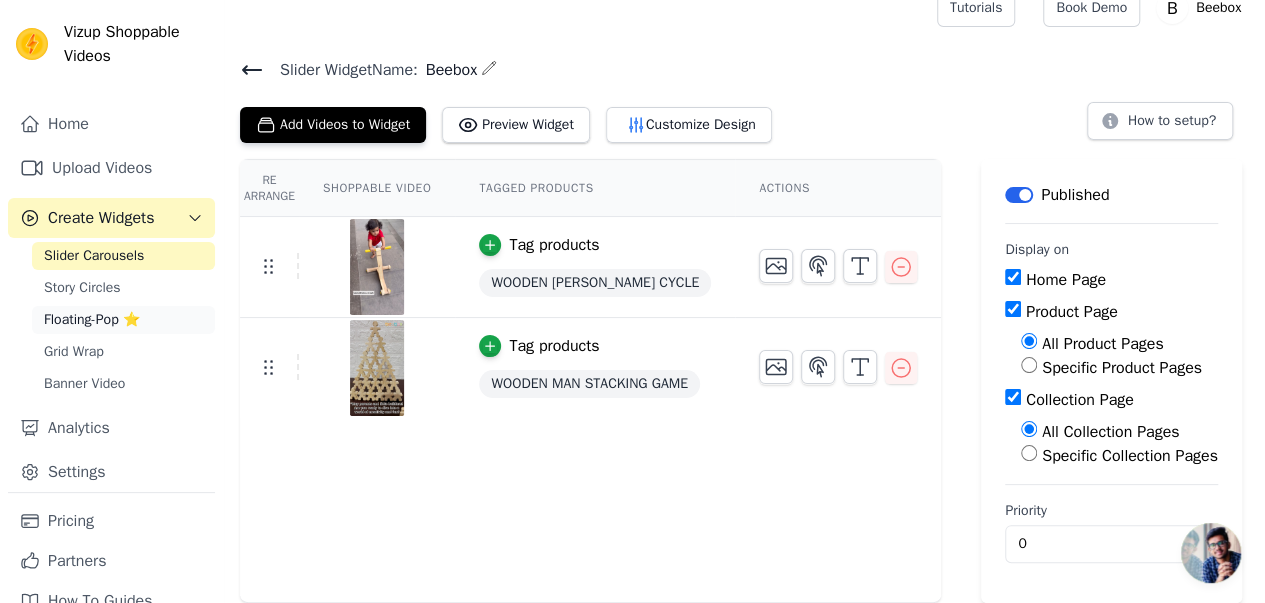 click on "Floating-Pop ⭐" at bounding box center (92, 320) 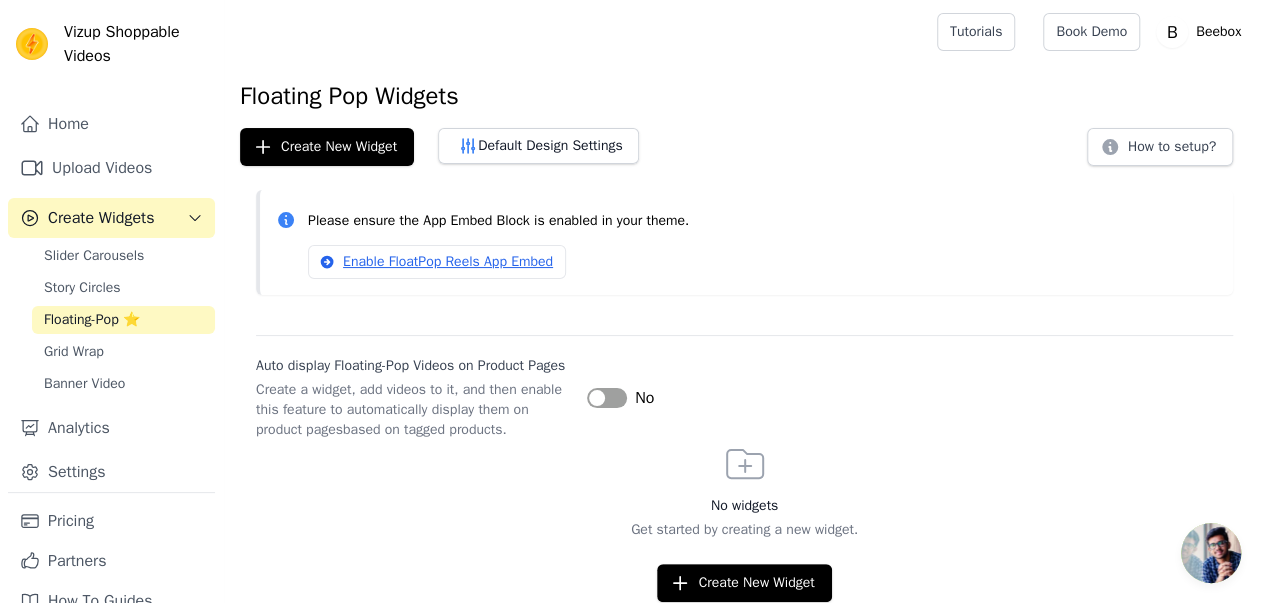 scroll, scrollTop: 16, scrollLeft: 0, axis: vertical 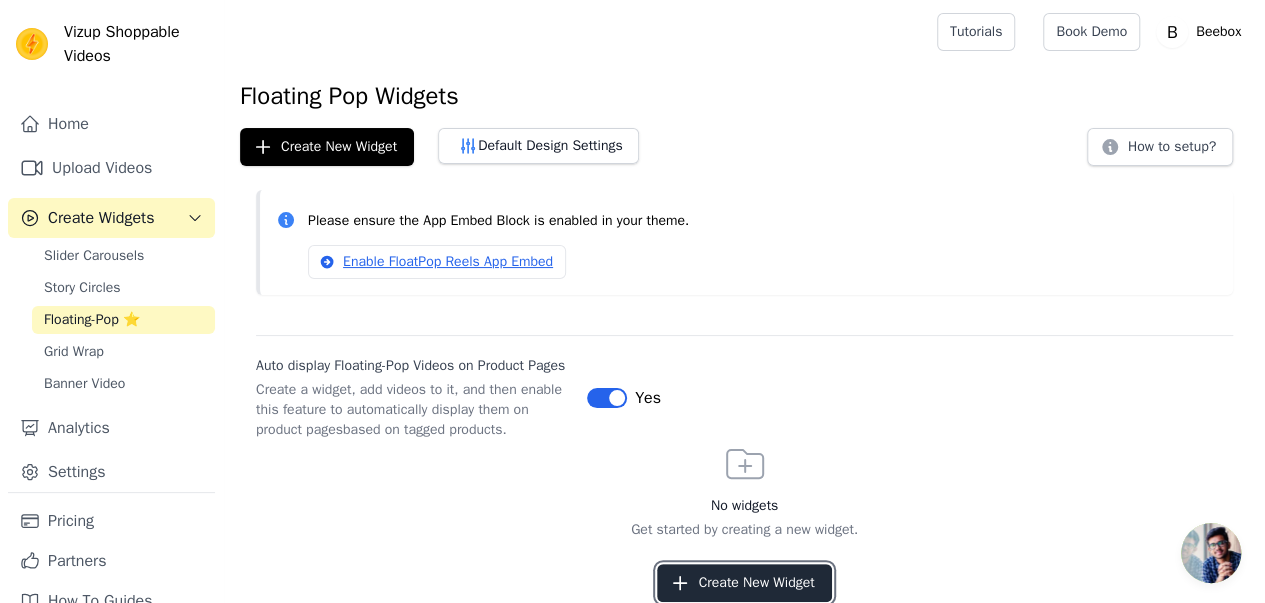 click on "Create New Widget" at bounding box center (744, 583) 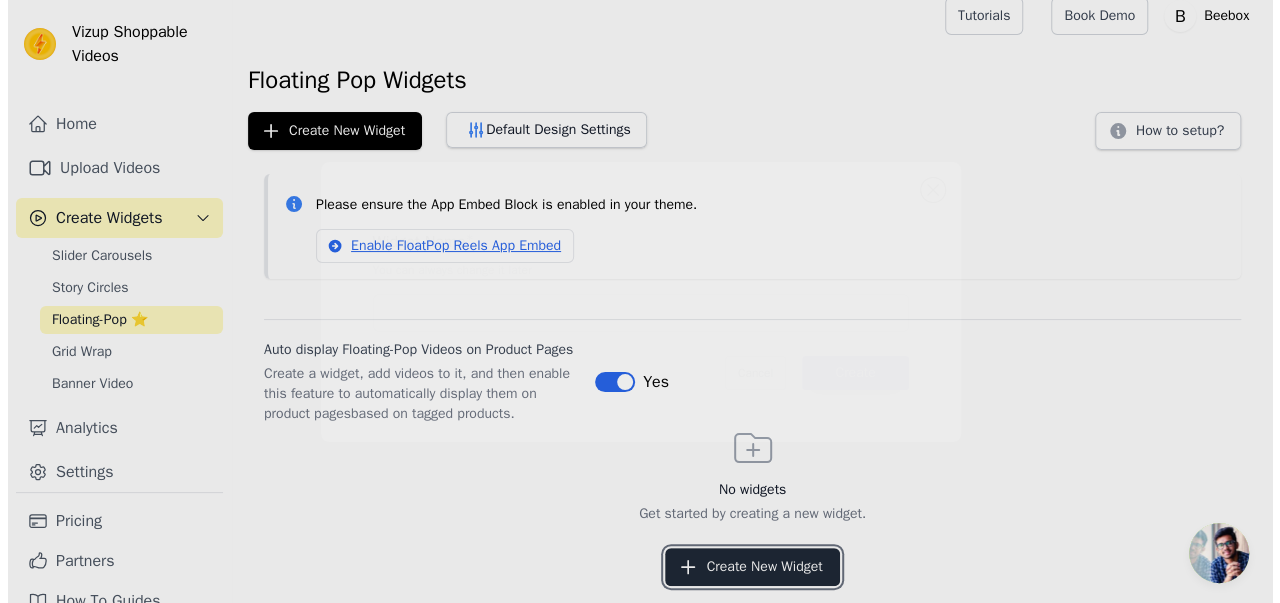 scroll, scrollTop: 0, scrollLeft: 0, axis: both 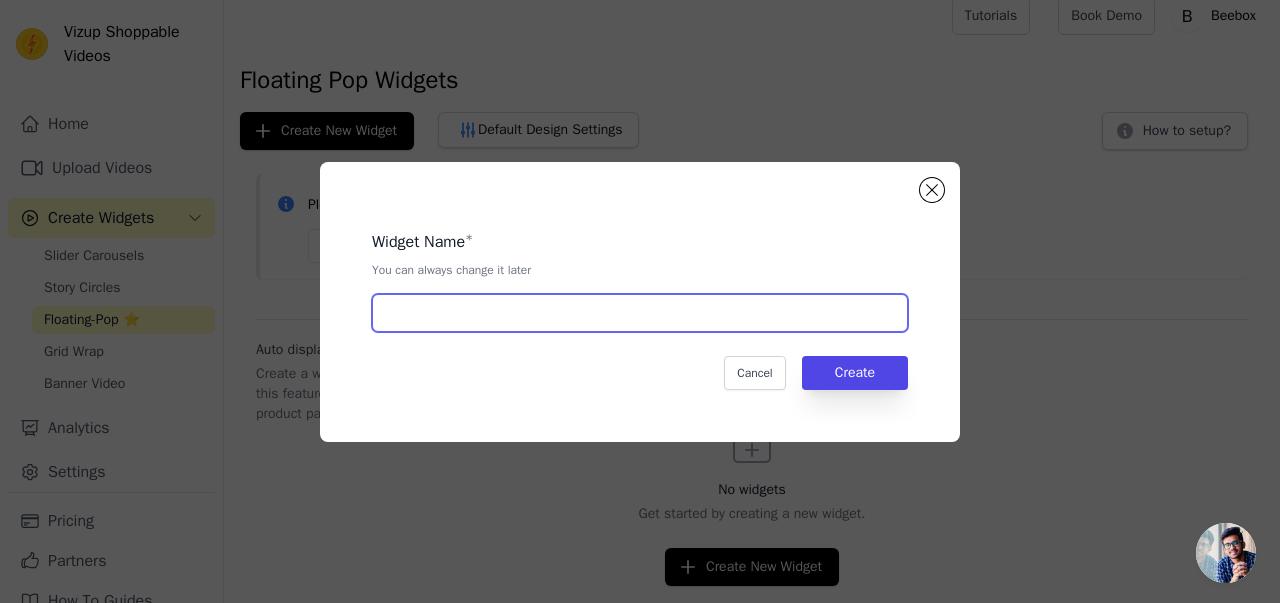 click at bounding box center [640, 313] 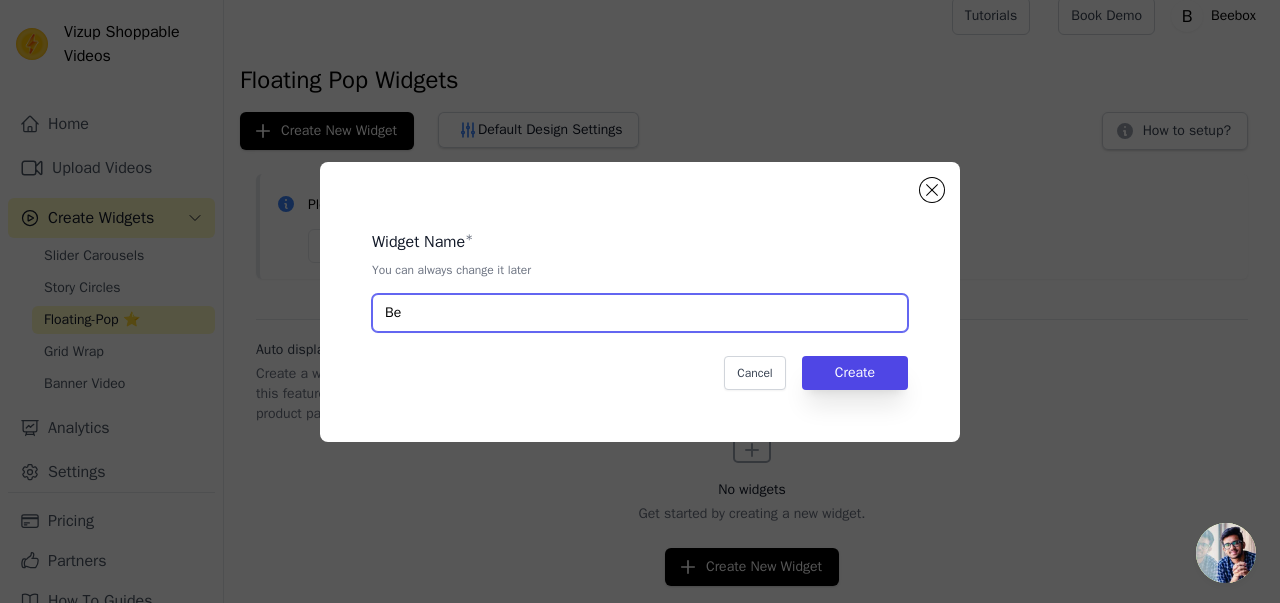 type on "B" 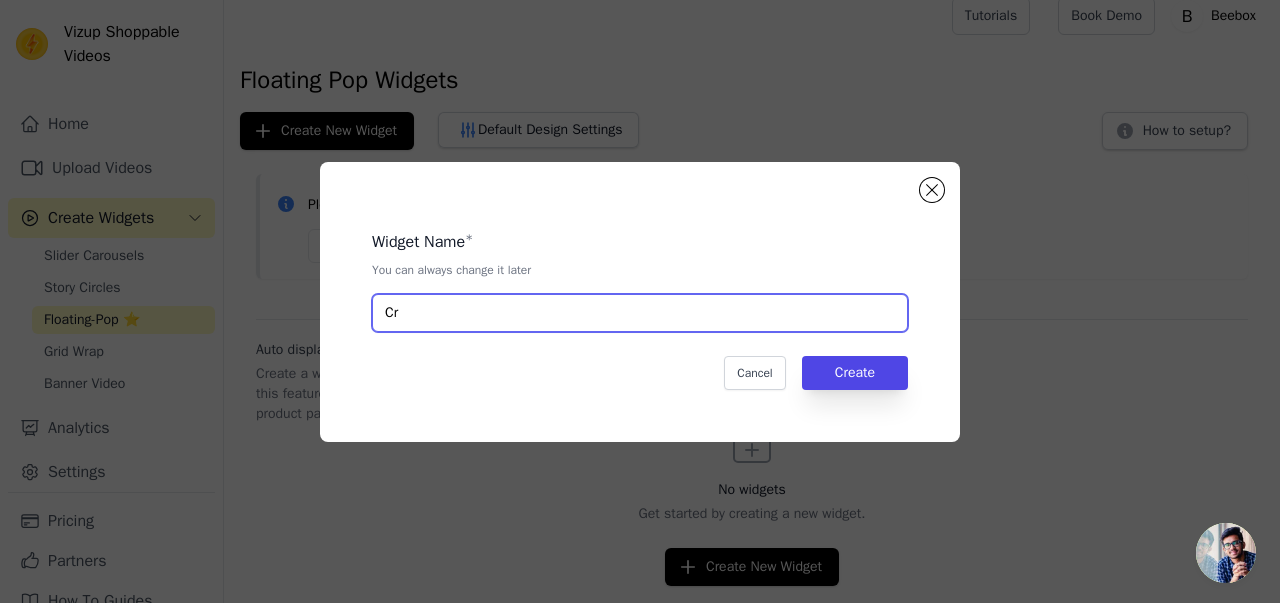 type on "C" 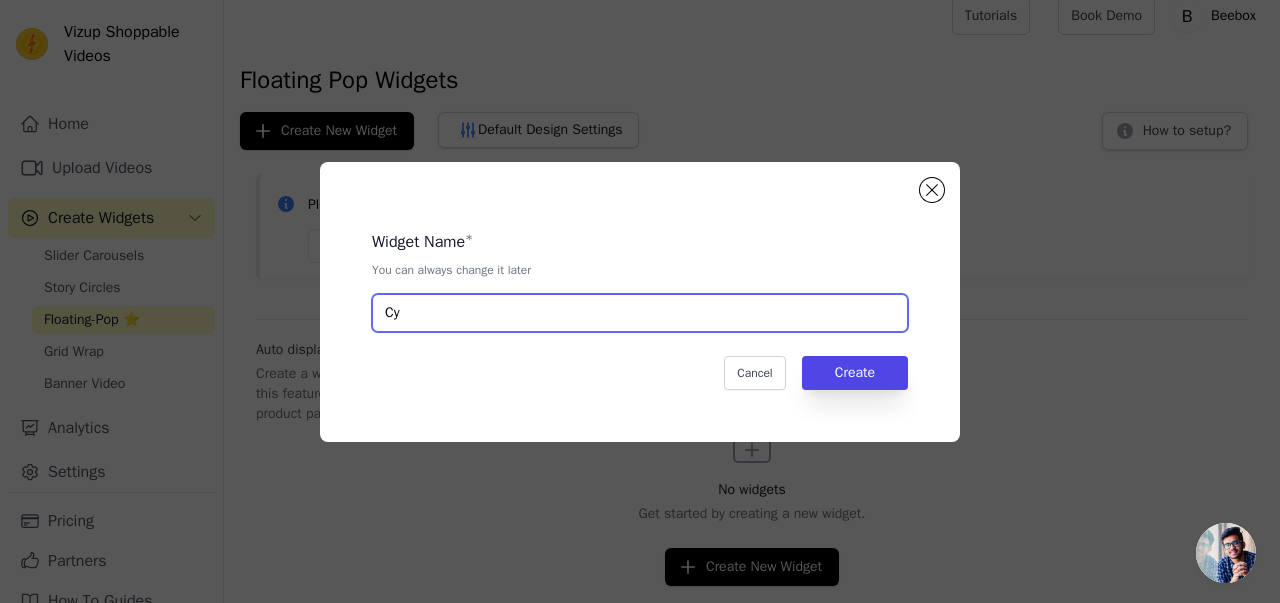 type on "C" 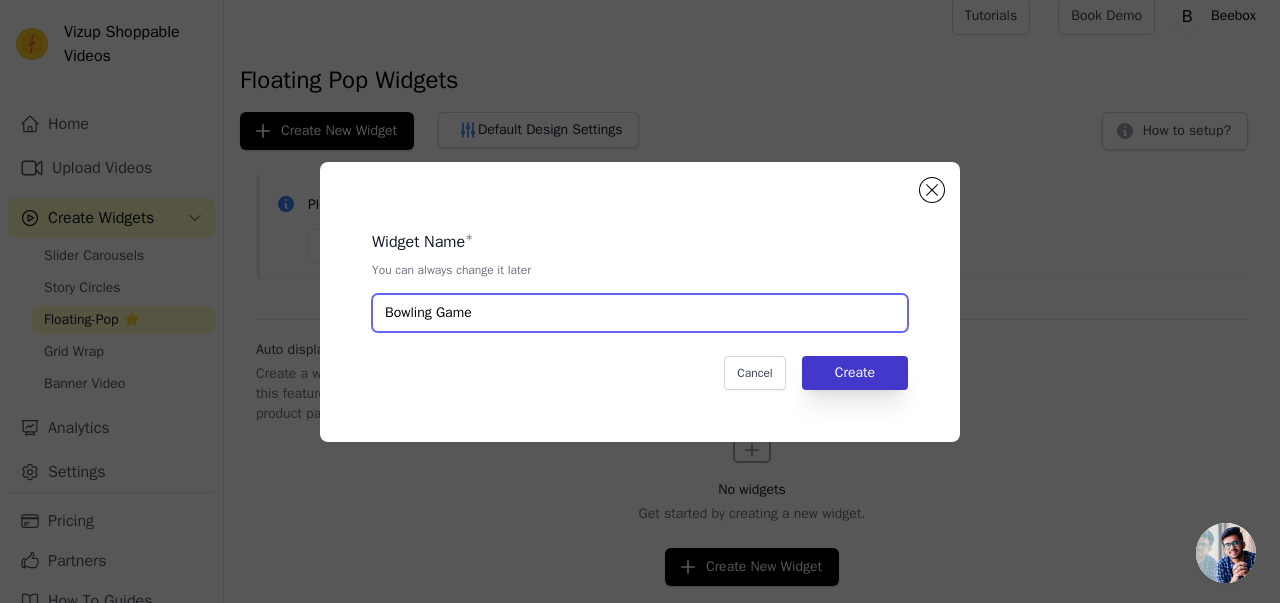 type on "Bowling Game" 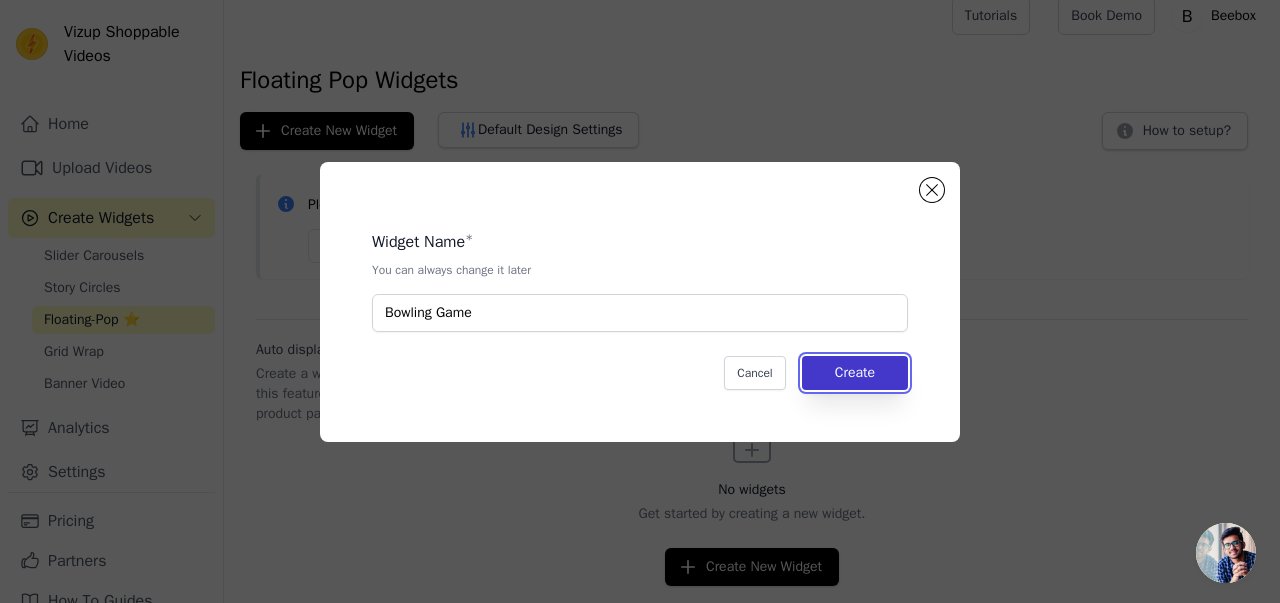 click on "Create" at bounding box center (855, 373) 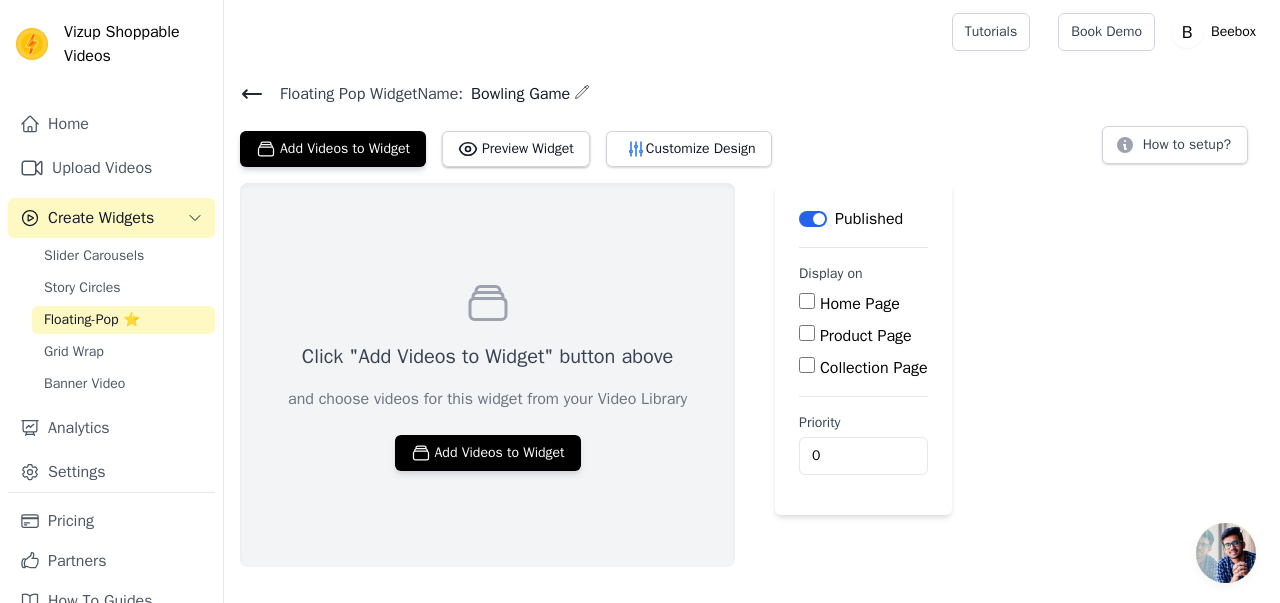 click on "Product Page" at bounding box center [863, 336] 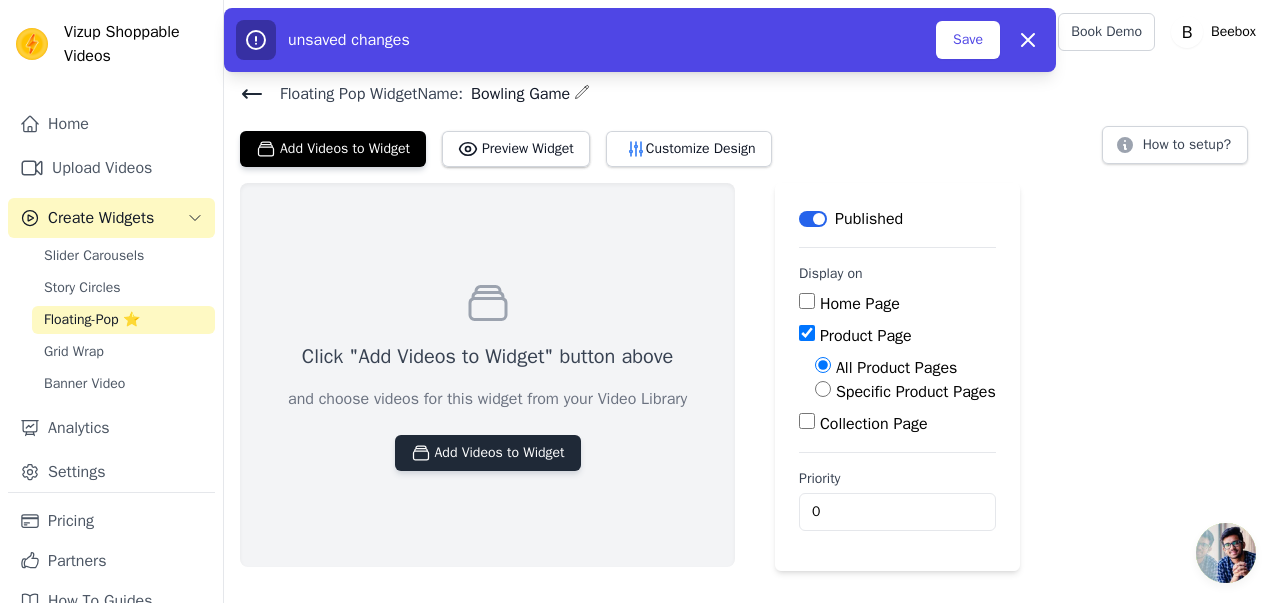 click on "Add Videos to Widget" at bounding box center (488, 453) 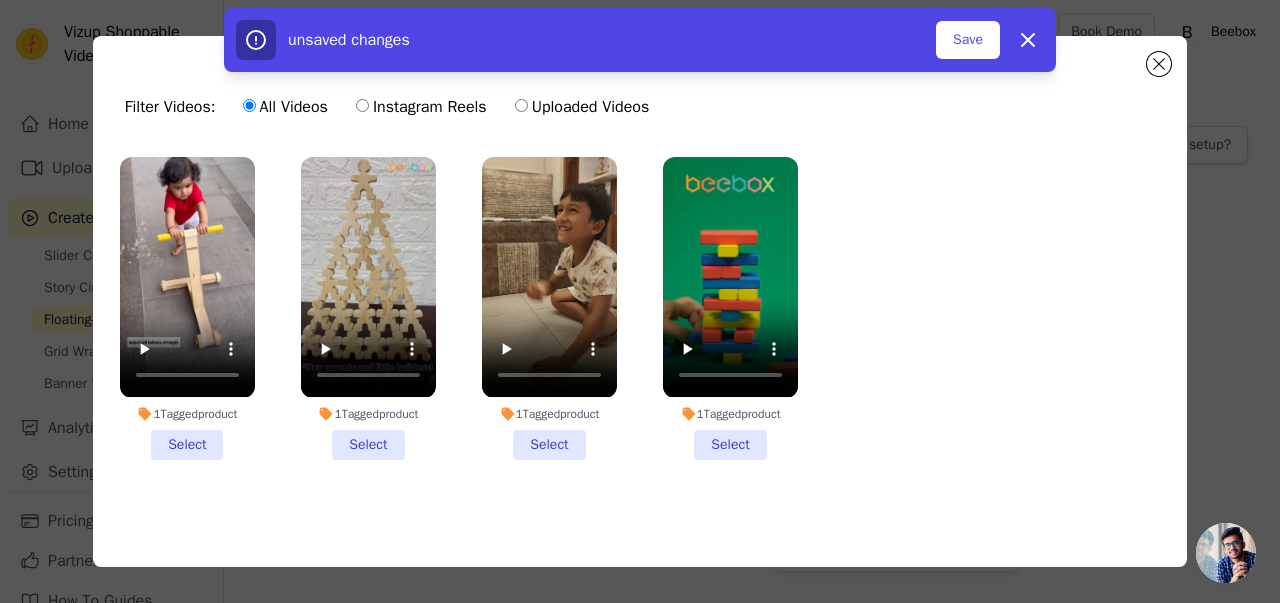 click on "Uploaded Videos" at bounding box center [582, 107] 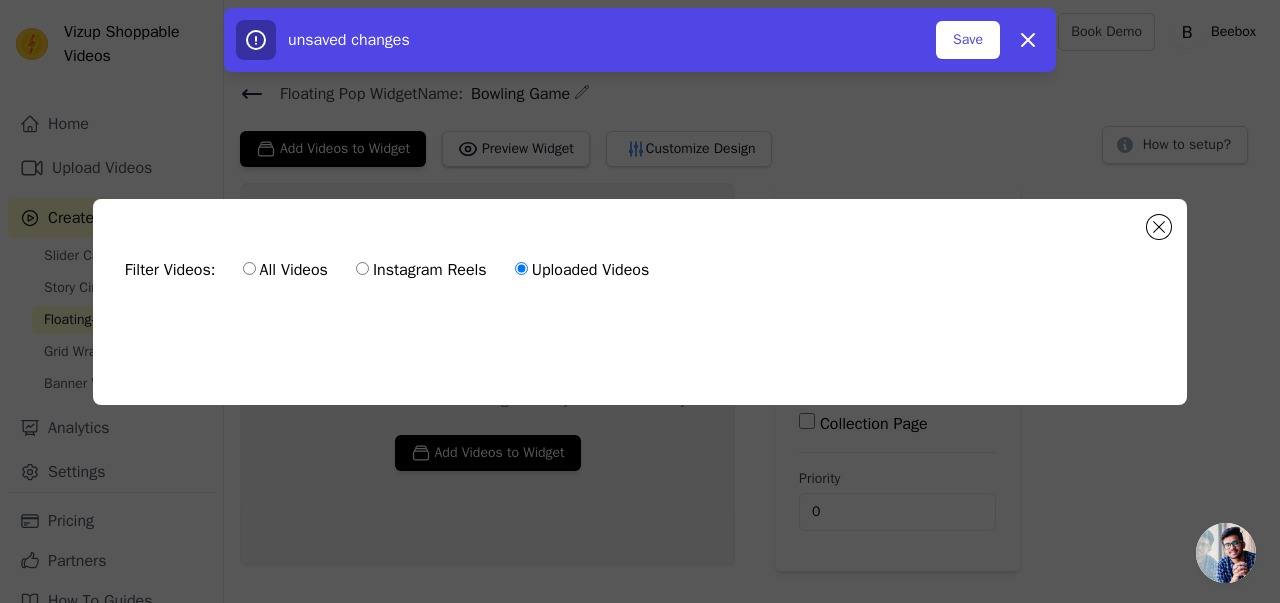 click on "Filter Videos:
All Videos
Instagram Reels
Uploaded Videos             0  videos selected     Add To Widget   Dismiss" 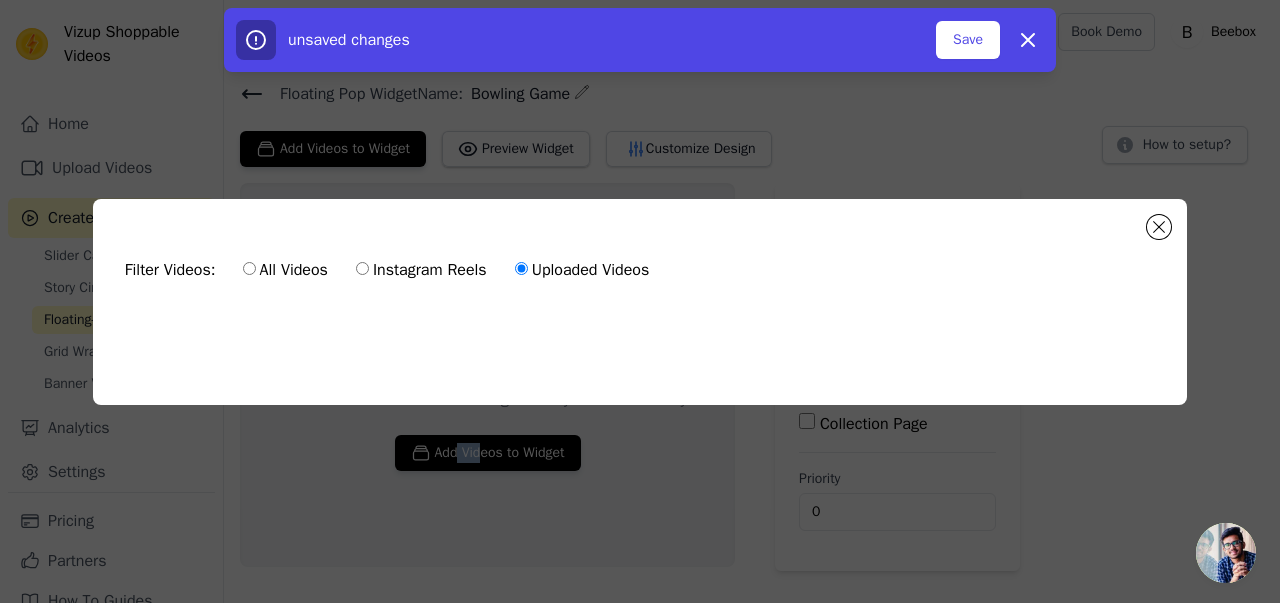 click on "Filter Videos:
All Videos
Instagram Reels
Uploaded Videos             0  videos selected     Add To Widget   Dismiss" 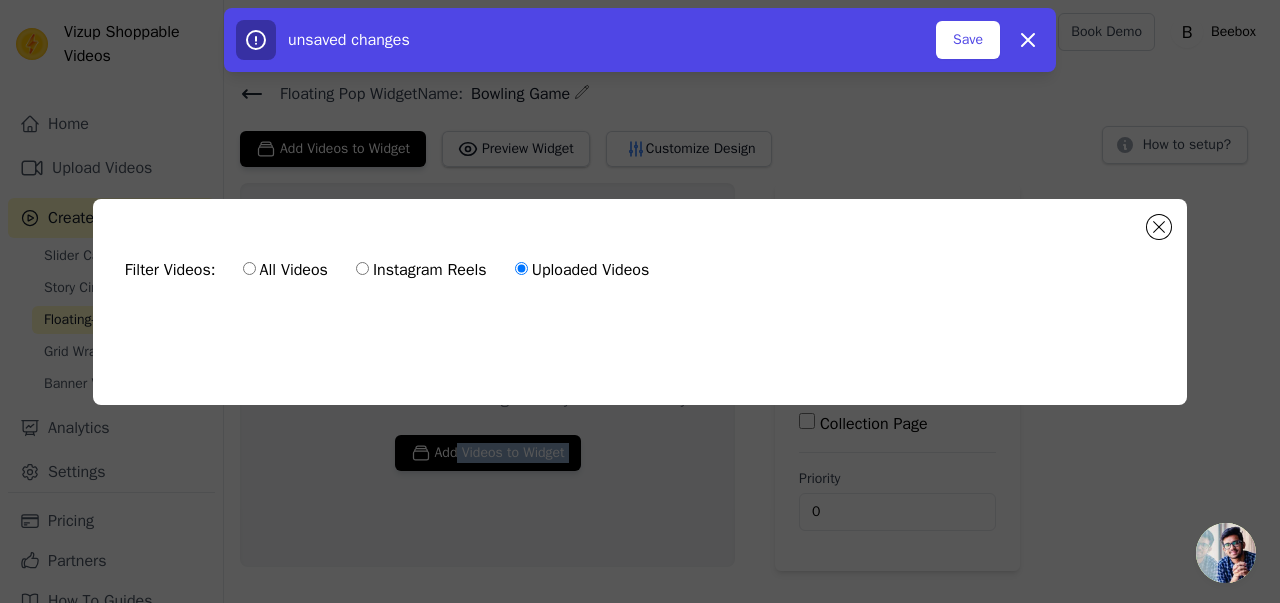 click on "Filter Videos:
All Videos
Instagram Reels
Uploaded Videos             0  videos selected     Add To Widget   Dismiss" 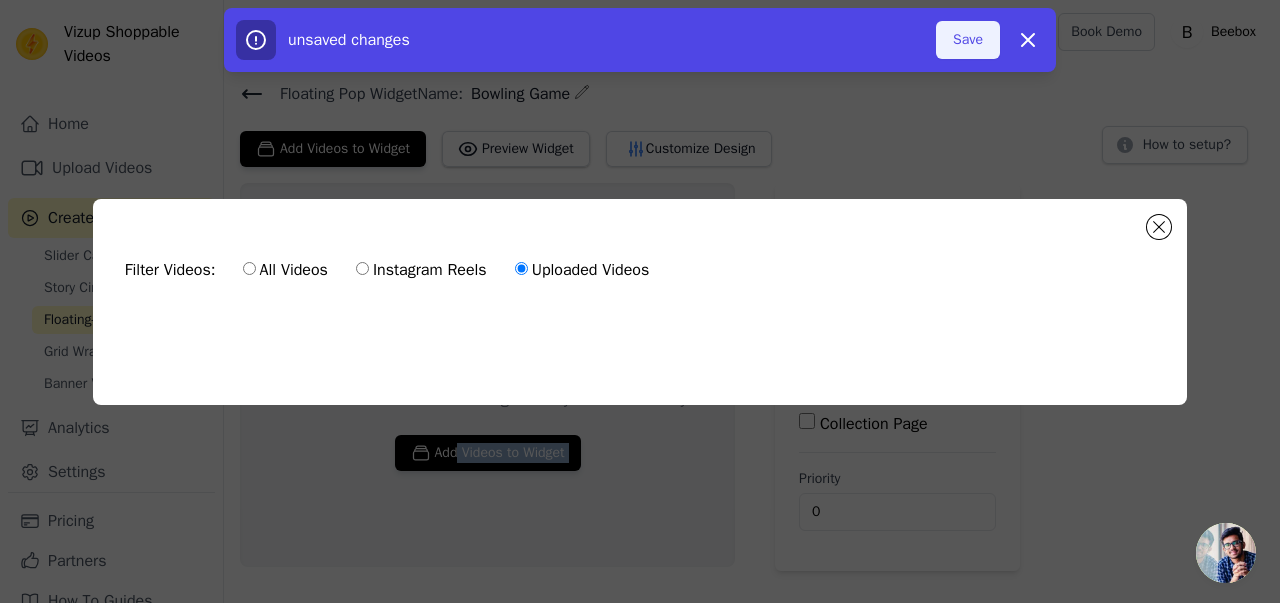 click on "Save" at bounding box center (968, 40) 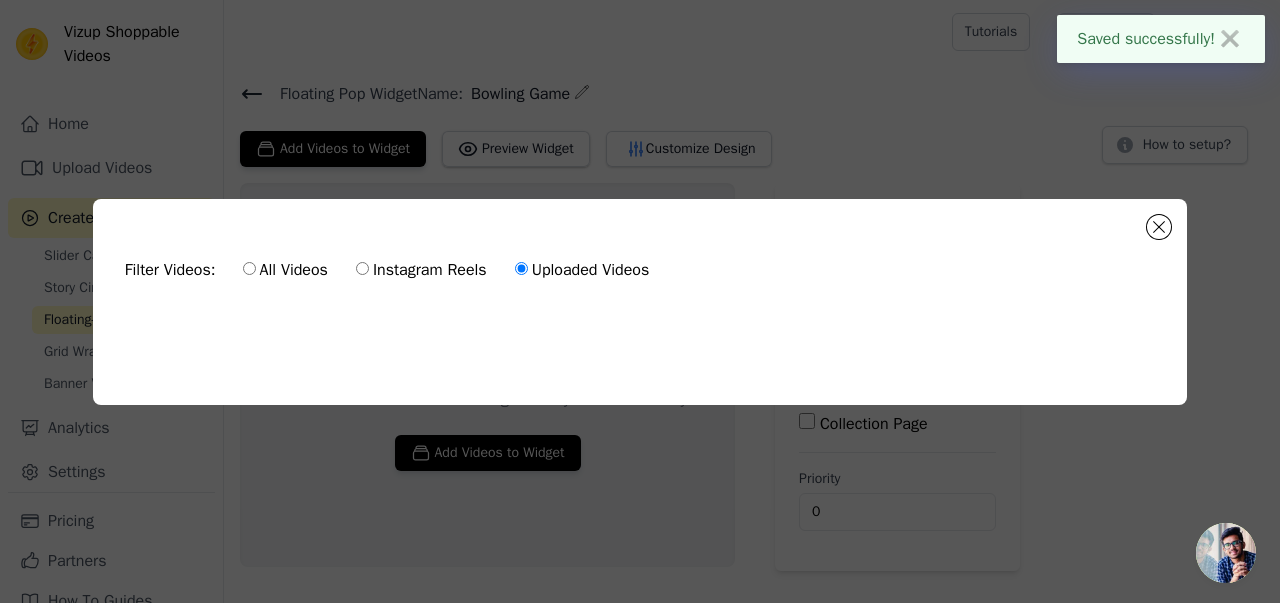click at bounding box center [640, 325] 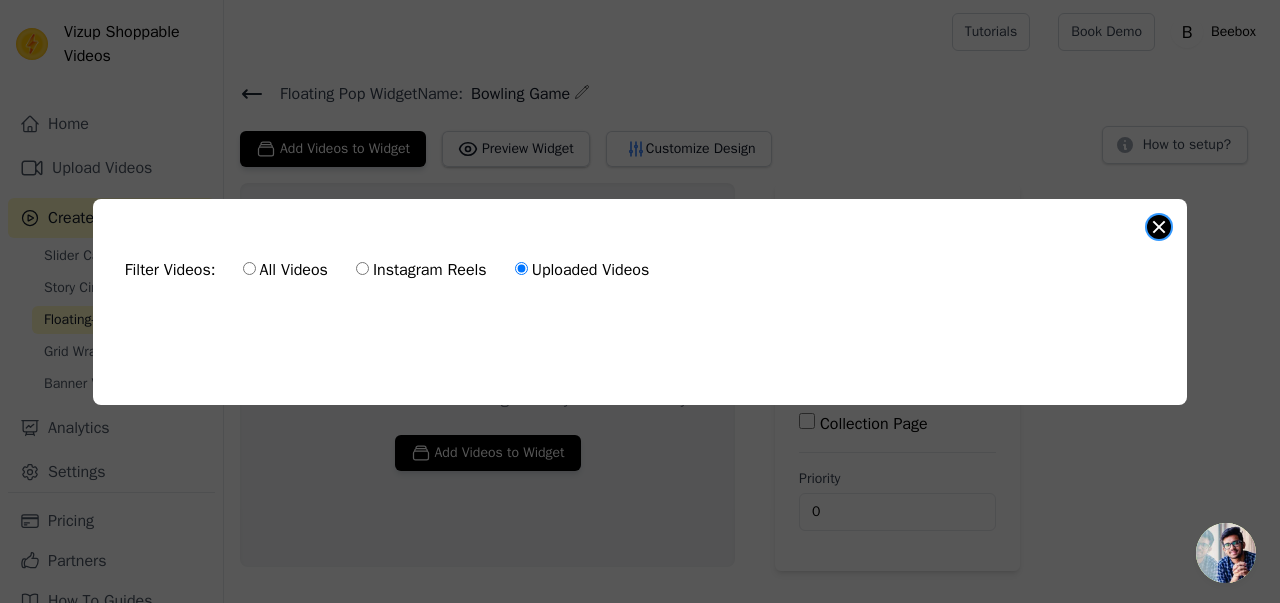 click at bounding box center [1159, 227] 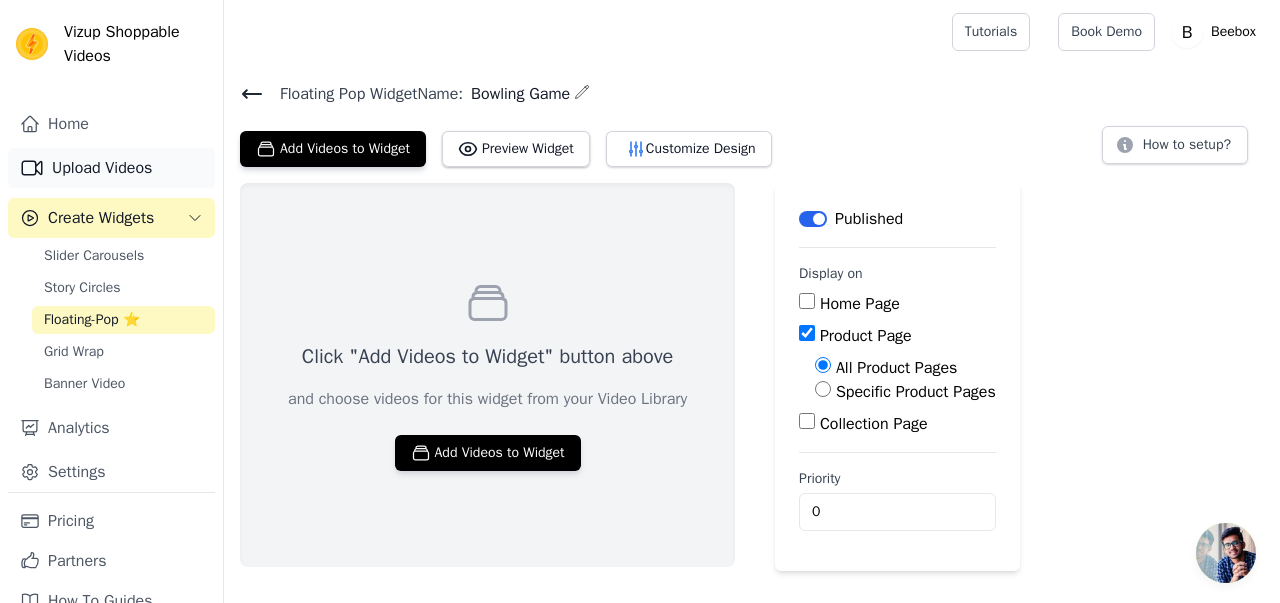click on "Upload Videos" at bounding box center [111, 168] 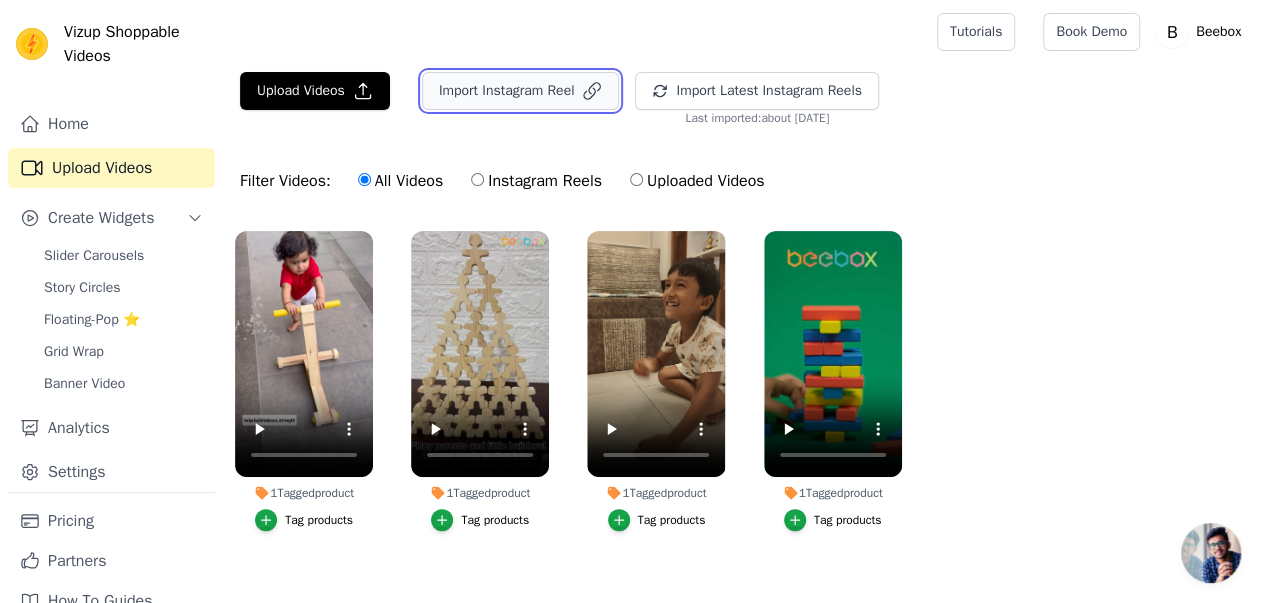 click on "Import Instagram Reel" at bounding box center (521, 91) 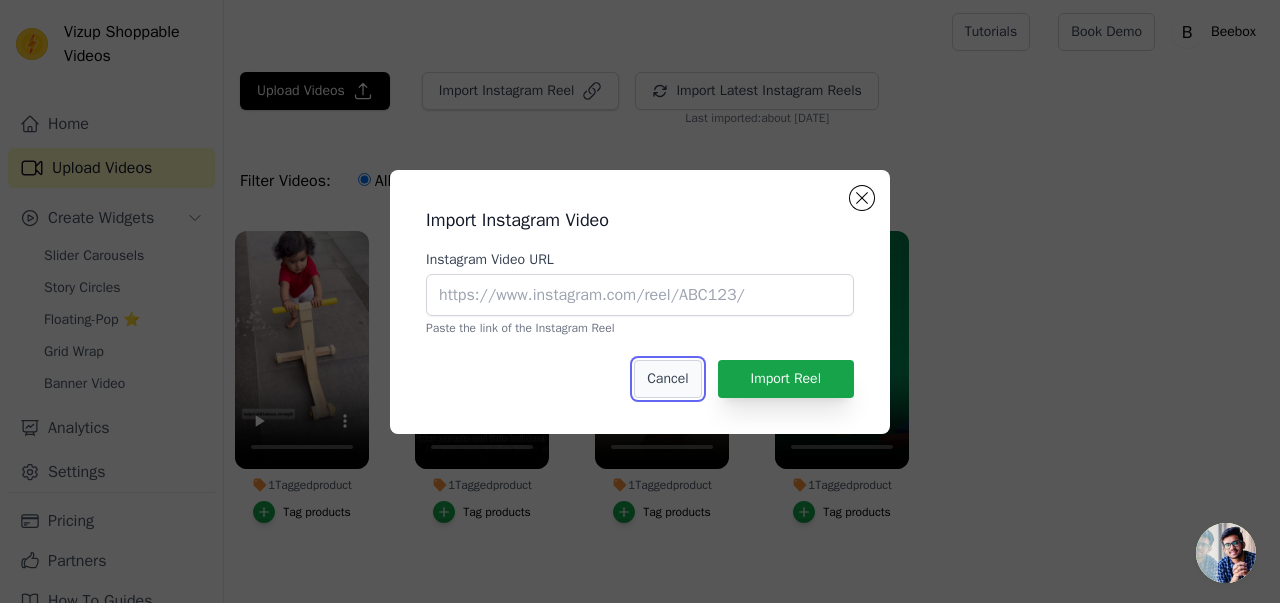 click on "Cancel" at bounding box center (667, 379) 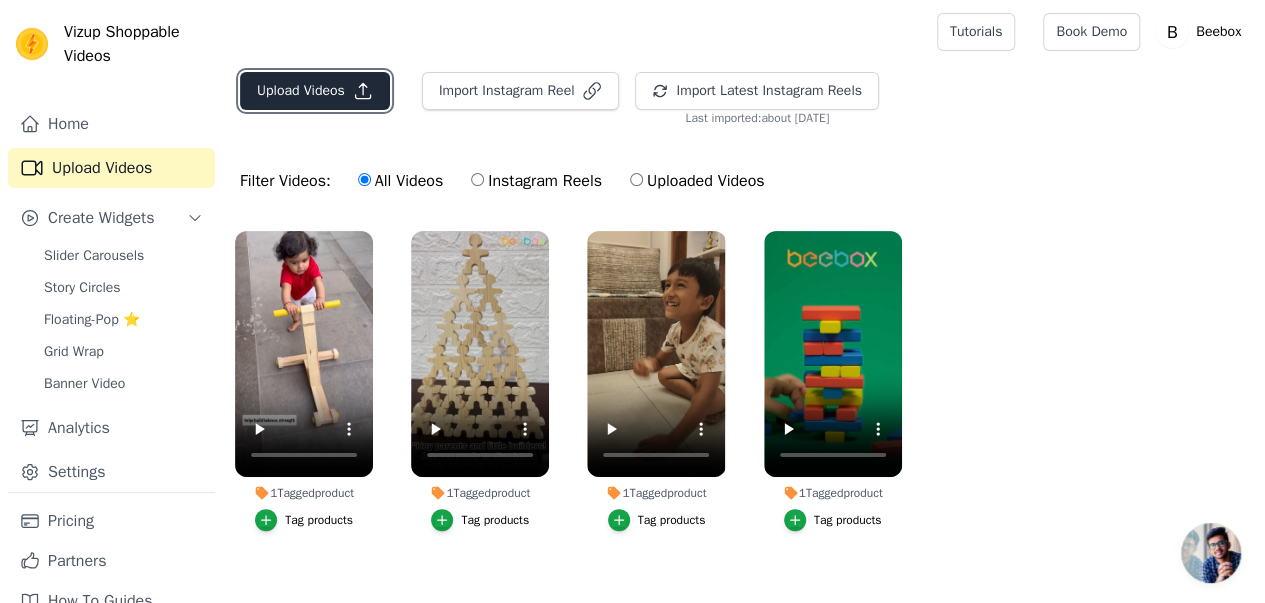 click on "Upload Videos" at bounding box center [315, 91] 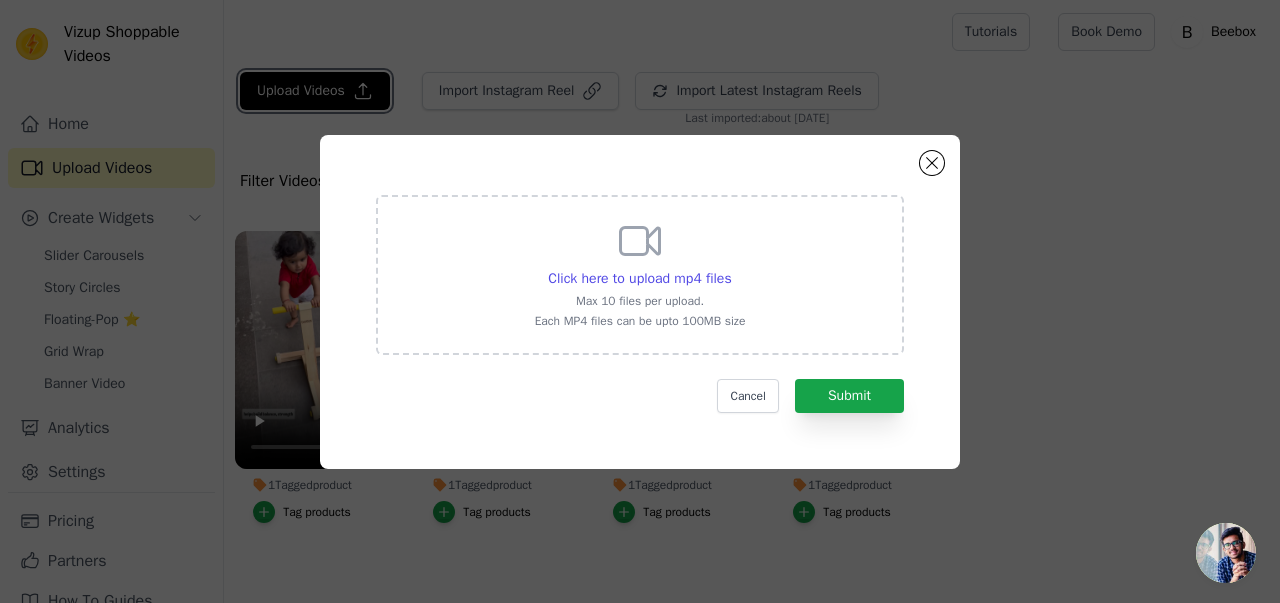 type 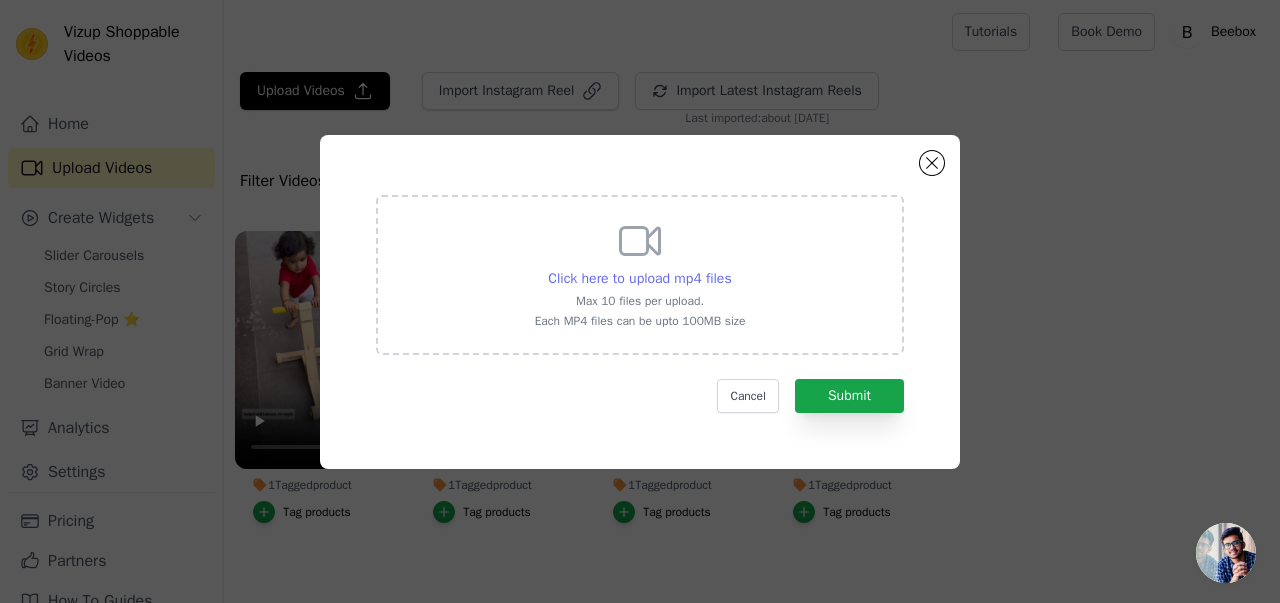 click on "Click here to upload mp4 files" at bounding box center (639, 278) 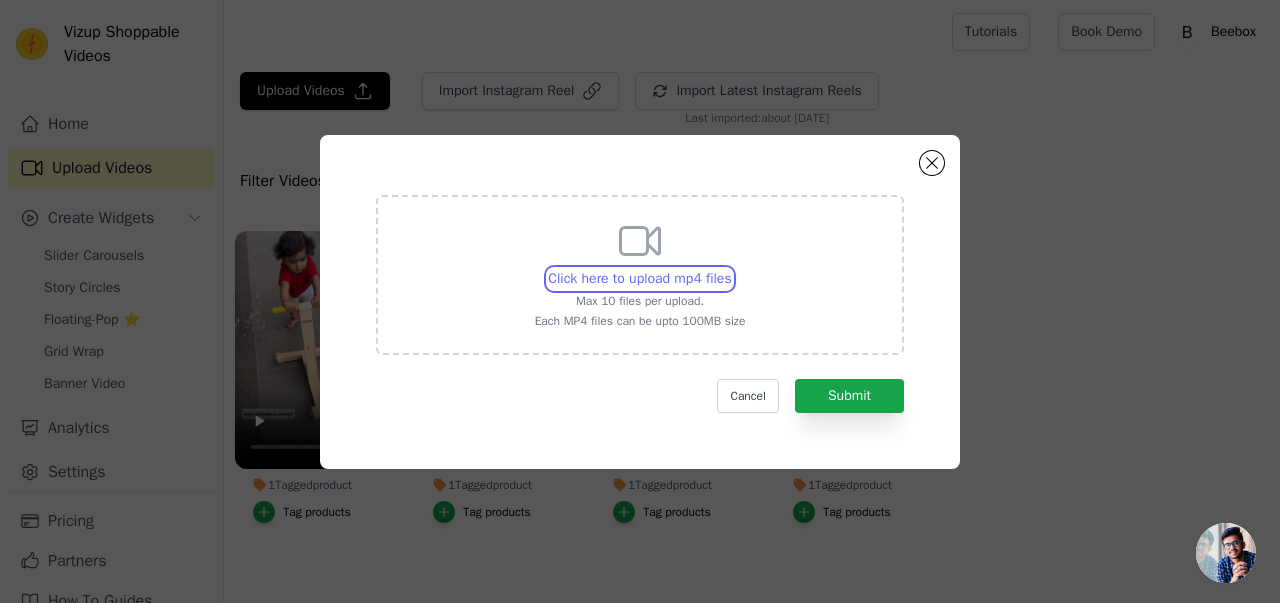 click on "Click here to upload mp4 files     Max 10 files per upload.   Each MP4 files can be upto 100MB size" at bounding box center (731, 268) 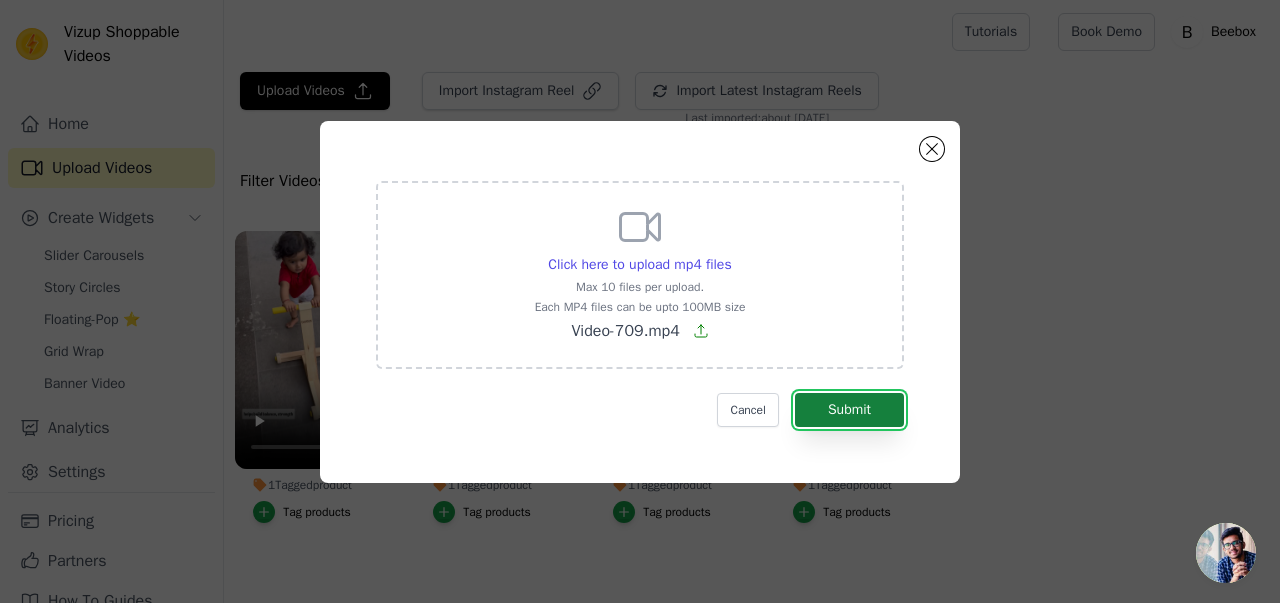 click on "Submit" at bounding box center (849, 410) 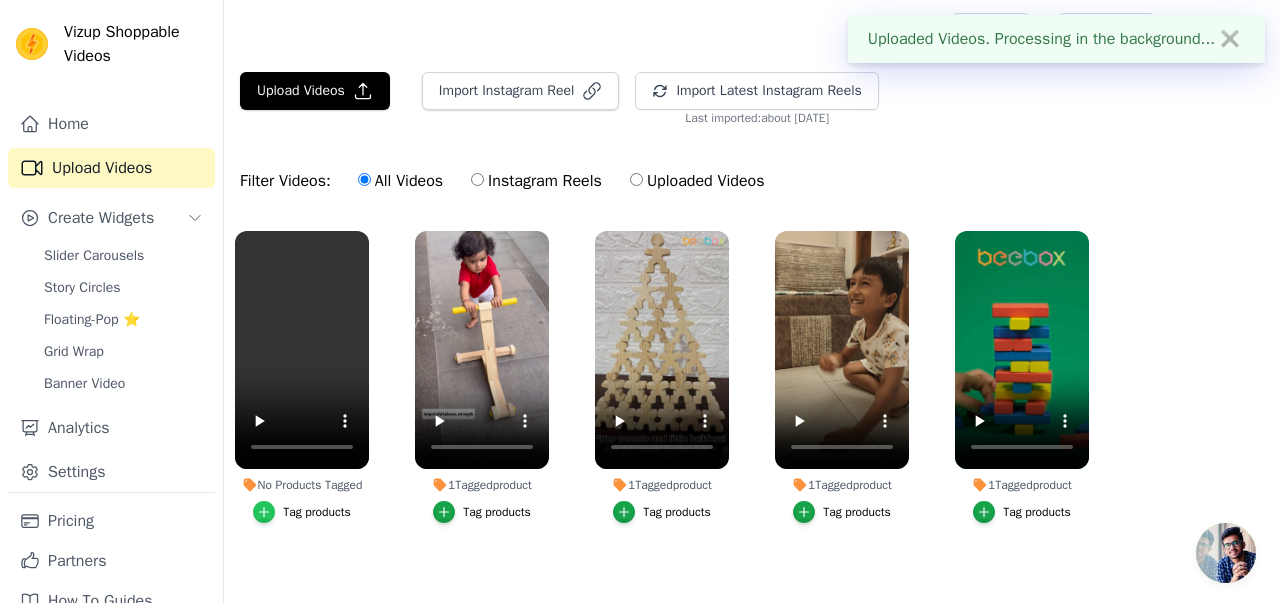 click 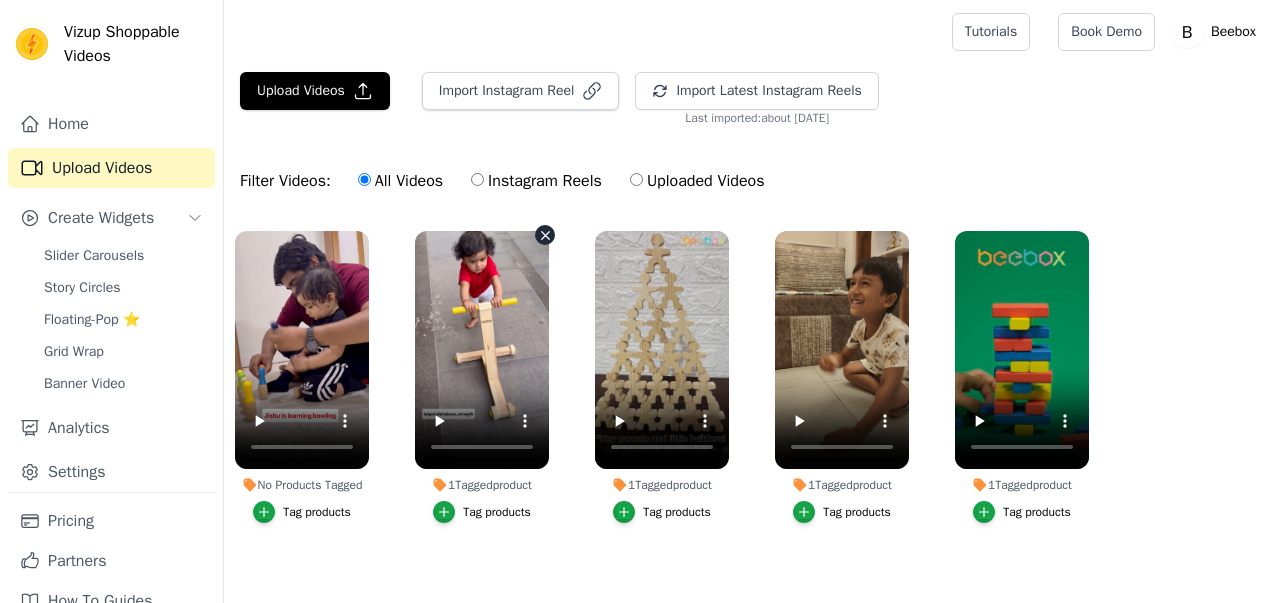 scroll, scrollTop: 0, scrollLeft: 0, axis: both 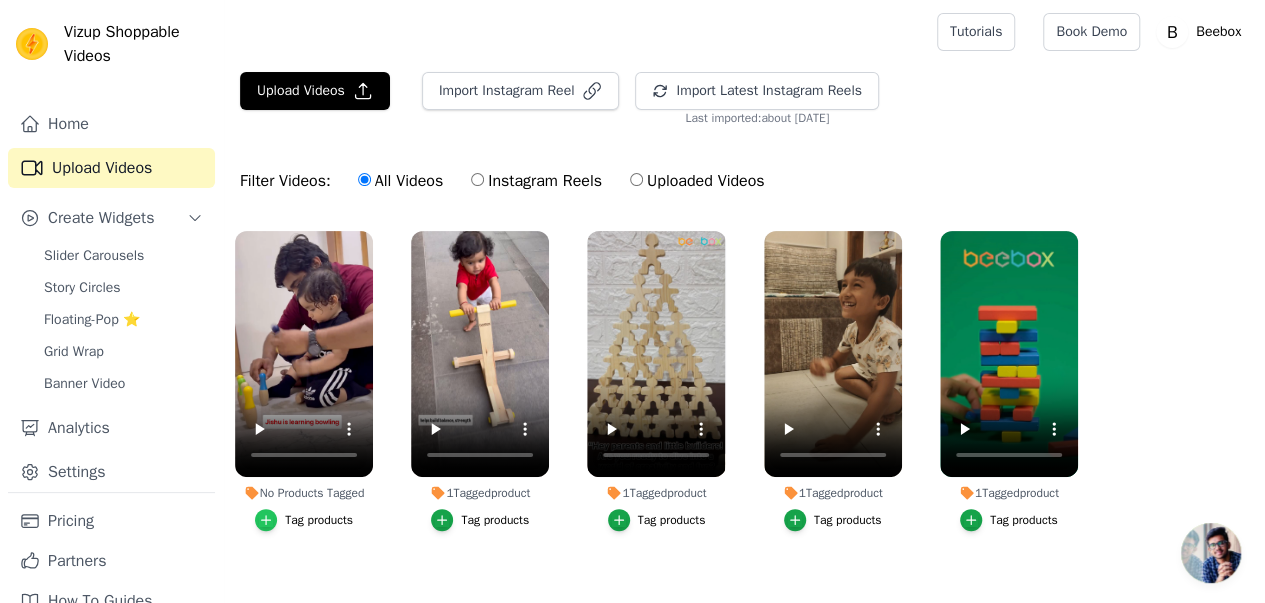 click at bounding box center (266, 520) 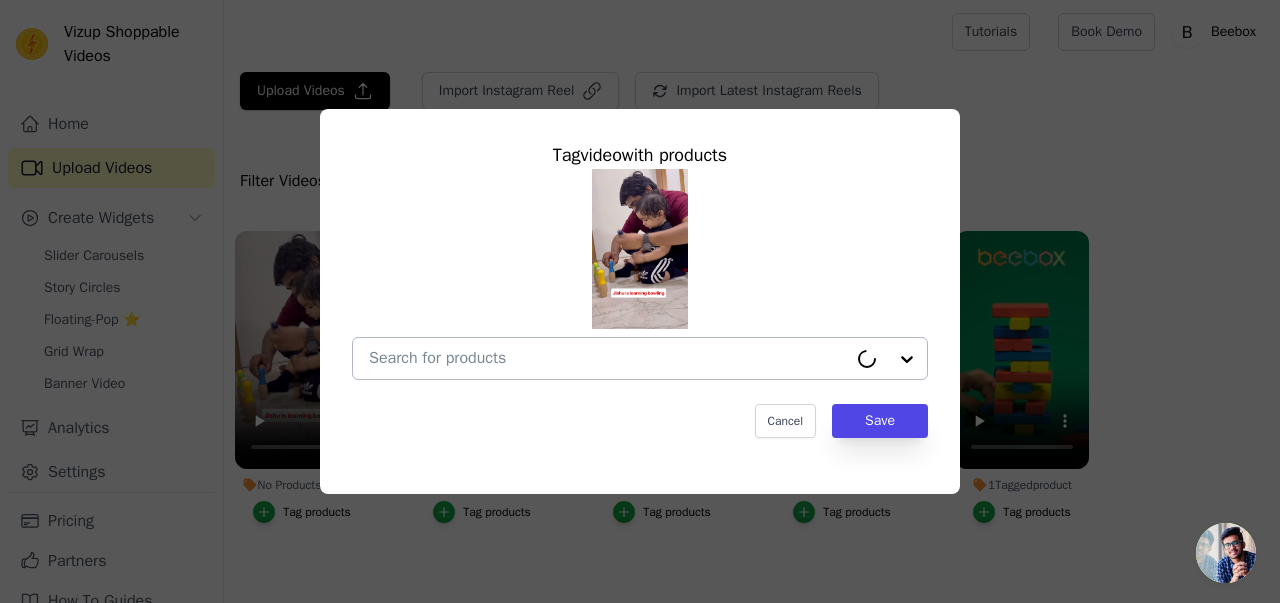 click on "No Products Tagged     Tag  video  with products                         Cancel   Save     Tag products" at bounding box center (608, 358) 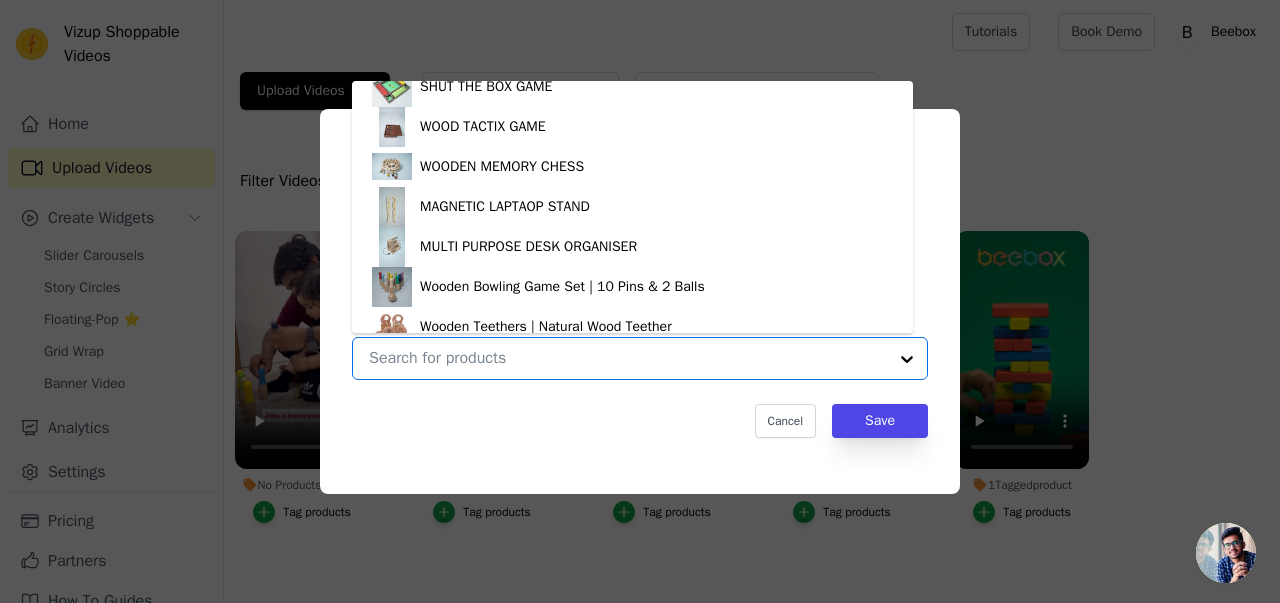 scroll, scrollTop: 868, scrollLeft: 0, axis: vertical 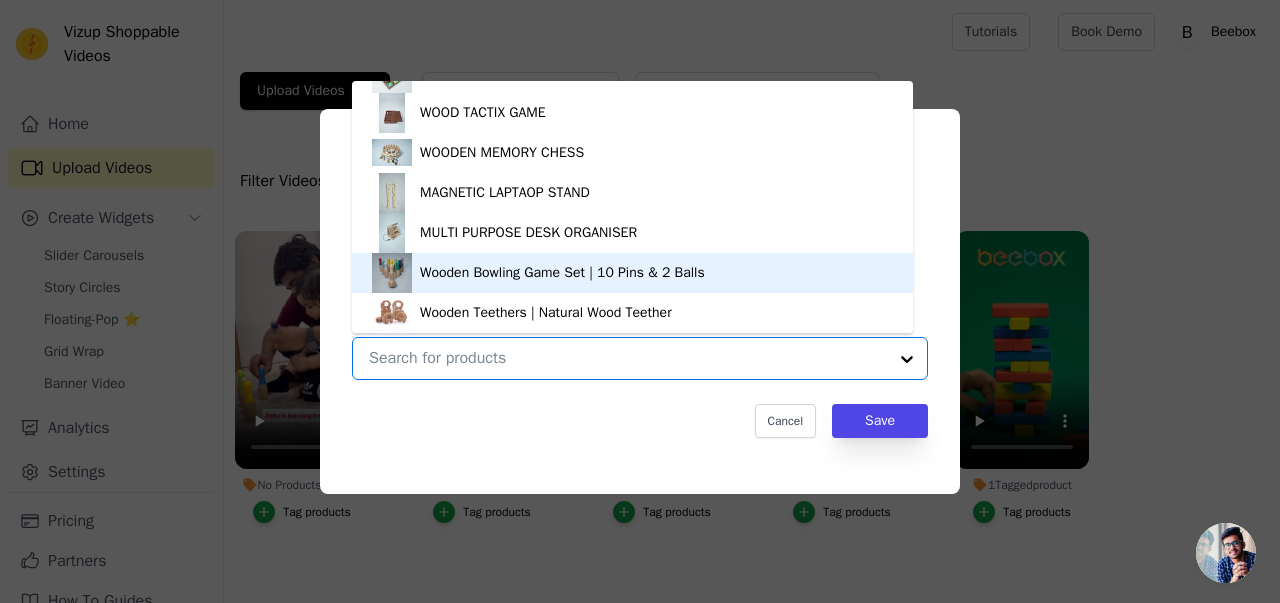 click on "Wooden Bowling Game Set | 10 Pins & 2 Balls" at bounding box center [562, 273] 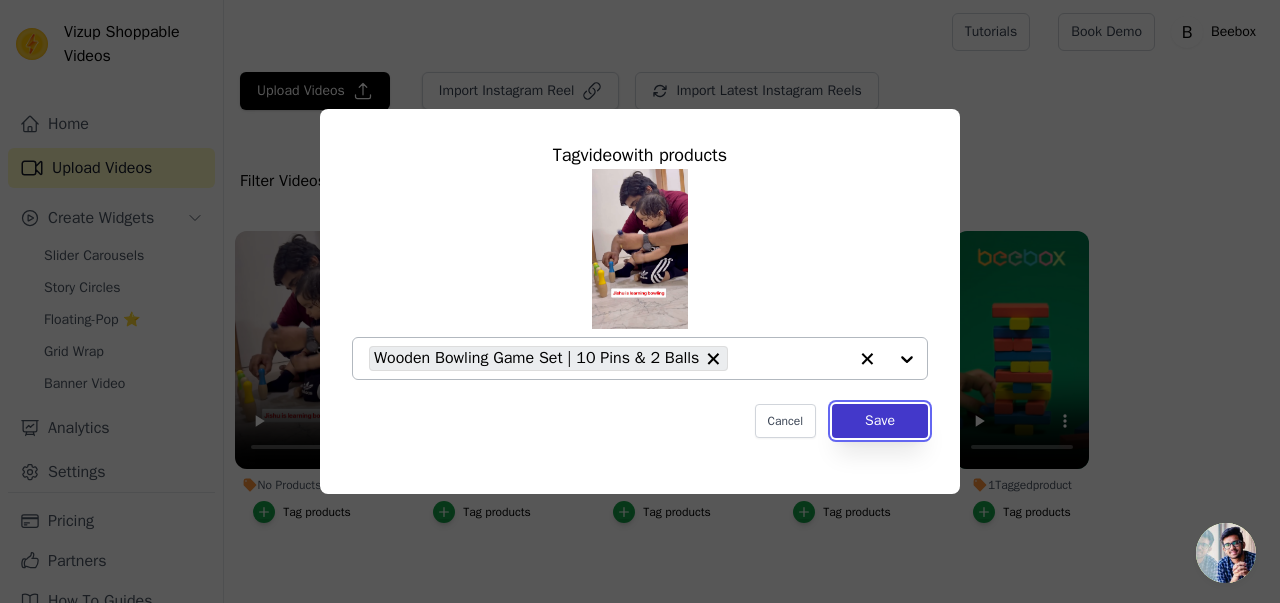 click on "Save" at bounding box center (880, 421) 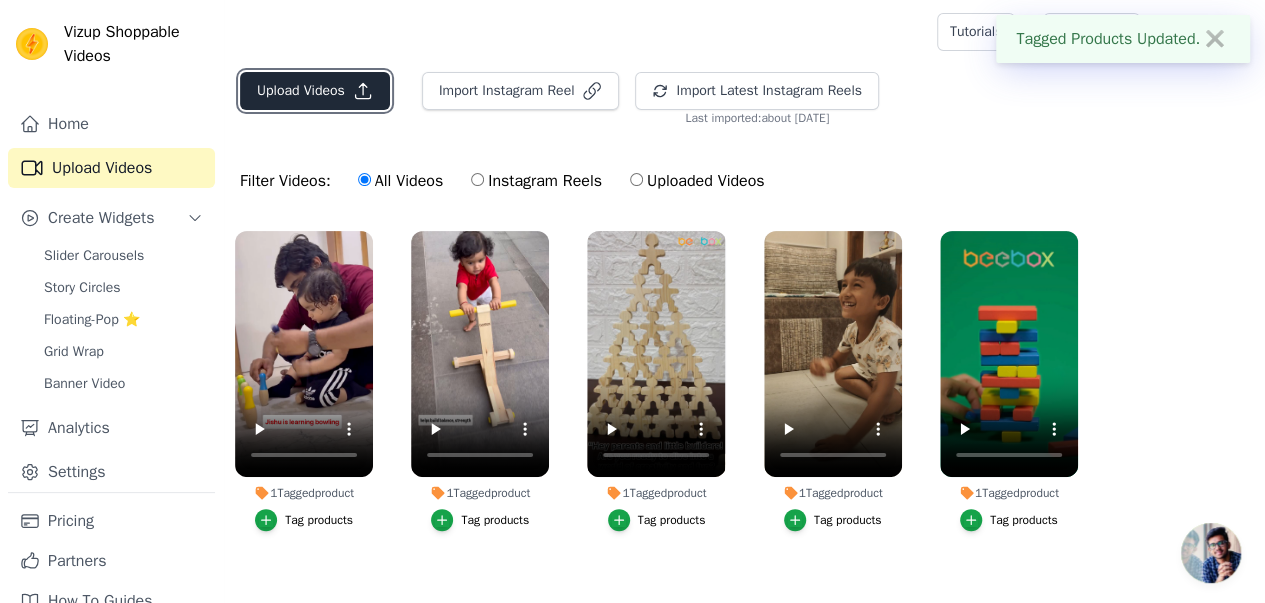click on "Upload Videos" at bounding box center (315, 91) 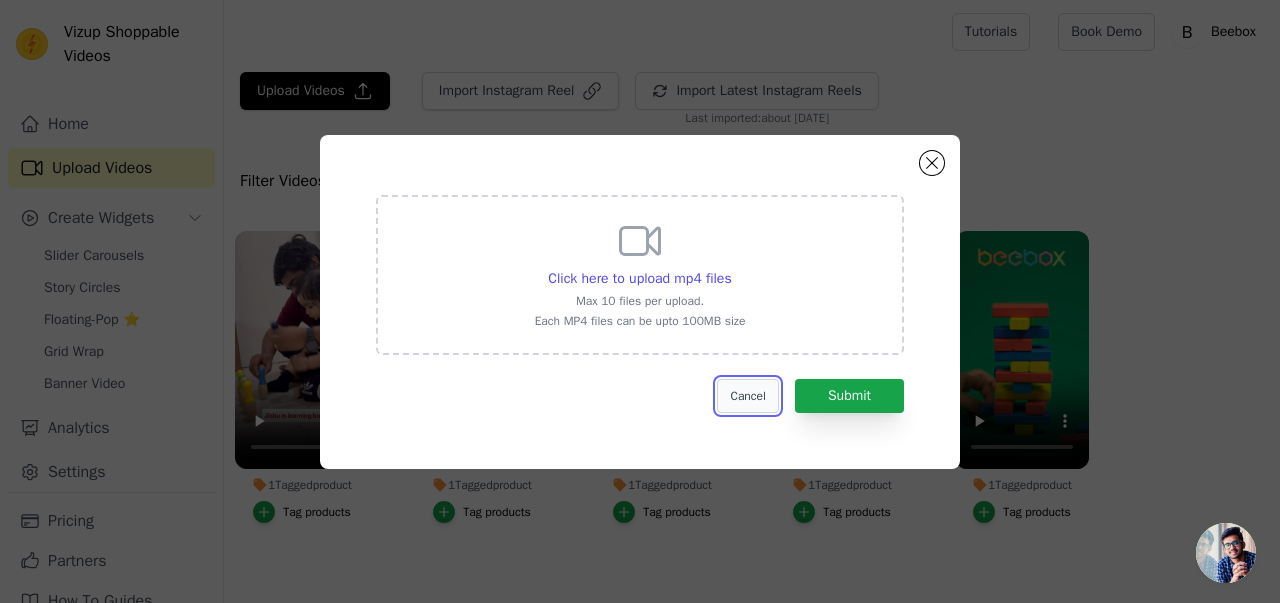 click on "Cancel" at bounding box center (747, 396) 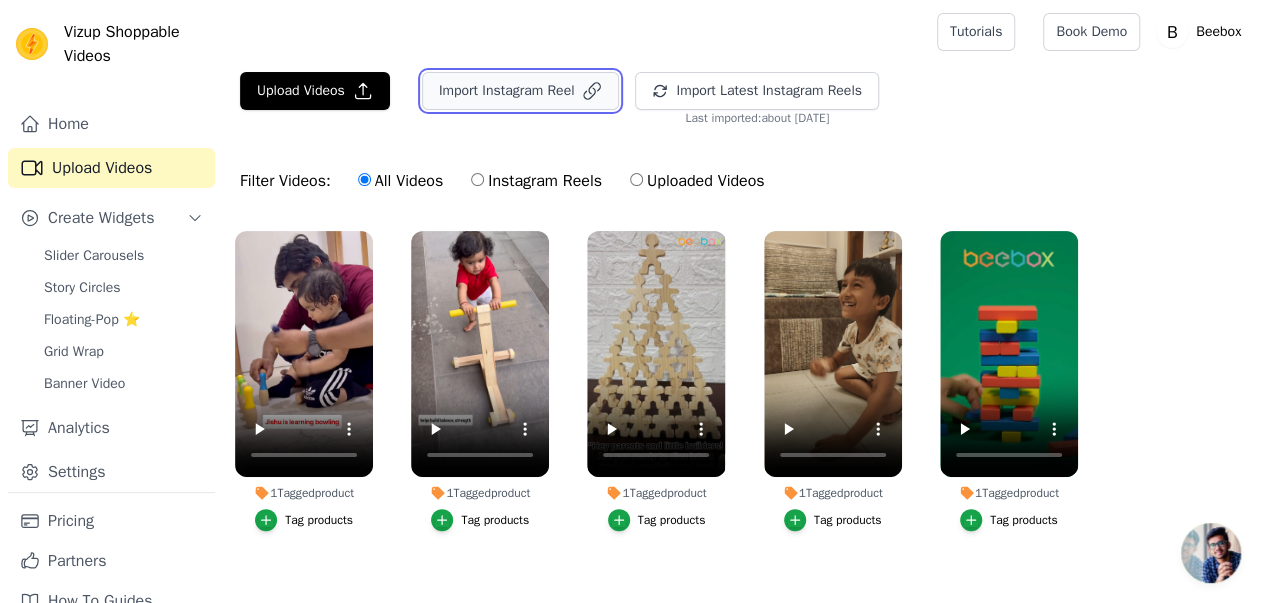 click on "Import Instagram Reel" at bounding box center (521, 91) 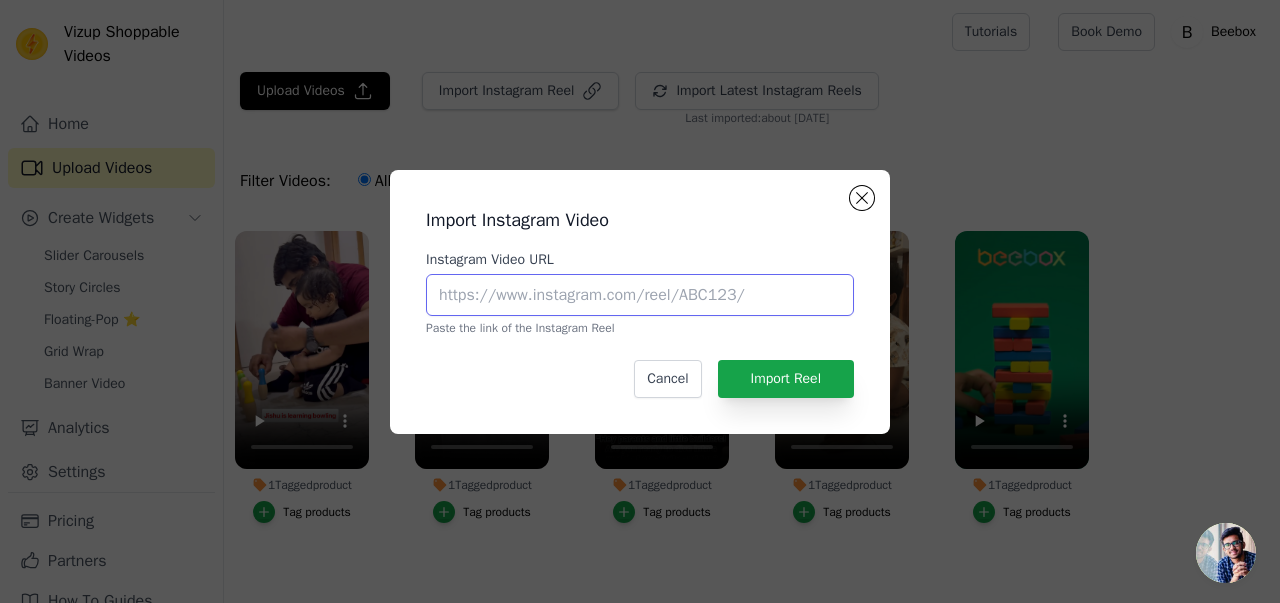 click on "Instagram Video URL" at bounding box center (640, 295) 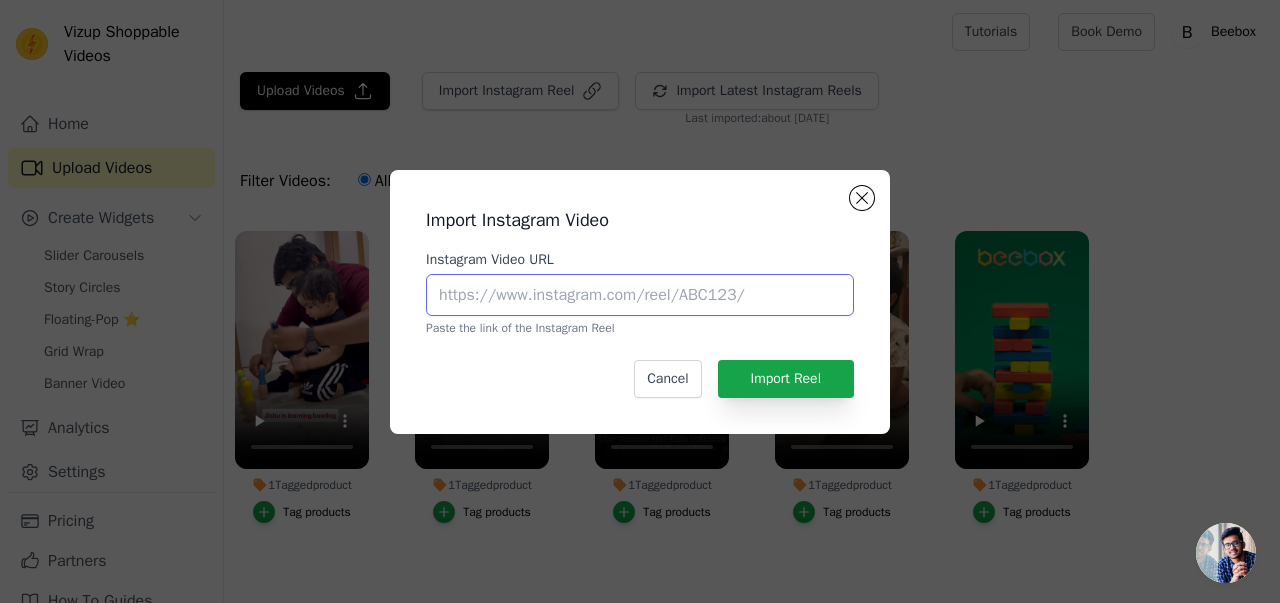 paste on "https://www.instagram.com/reel/DLUDsm6TZUB/?igsh=c21vMDduZWd5MXdv" 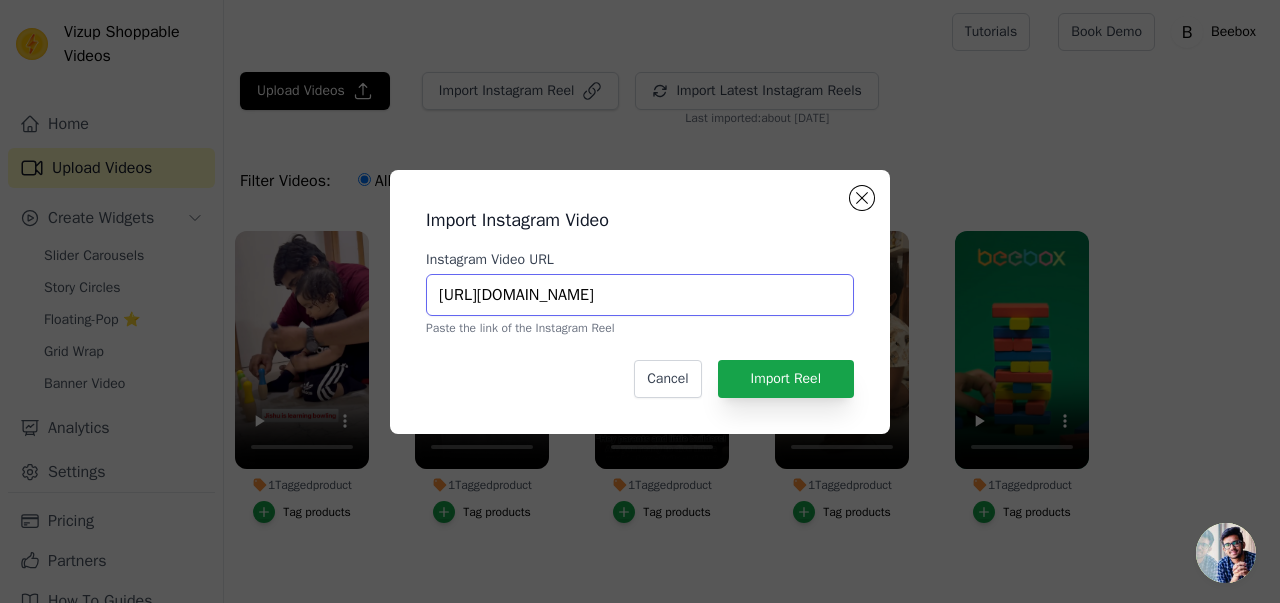 scroll, scrollTop: 0, scrollLeft: 150, axis: horizontal 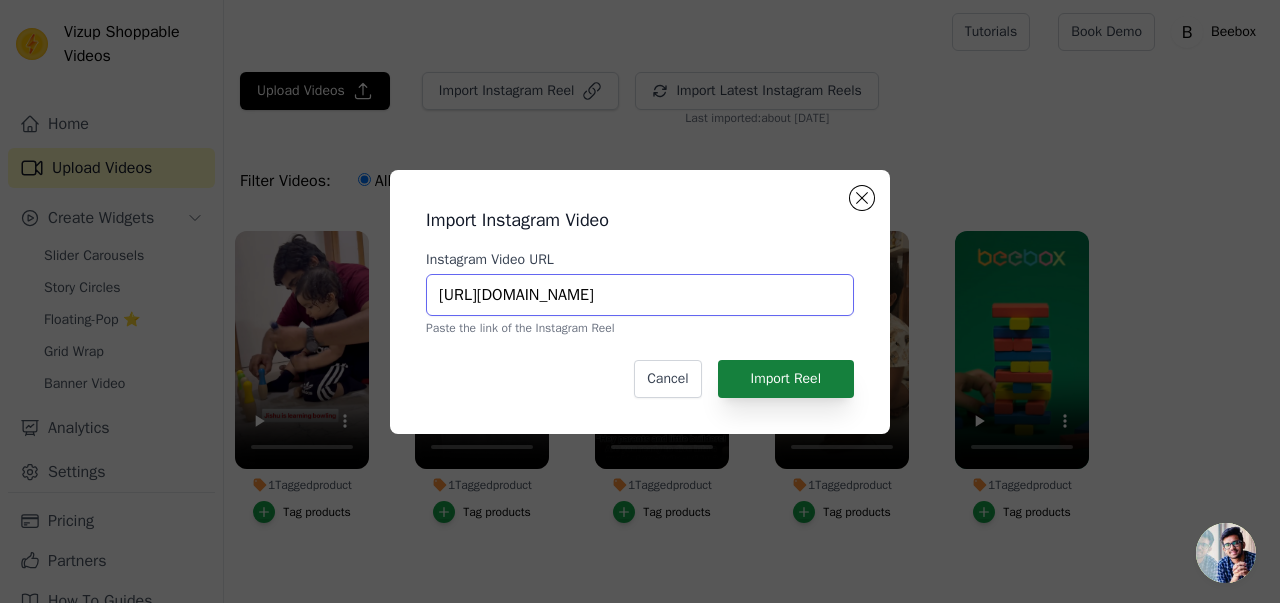 type on "https://www.instagram.com/reel/DLUDsm6TZUB/?igsh=c21vMDduZWd5MXdv" 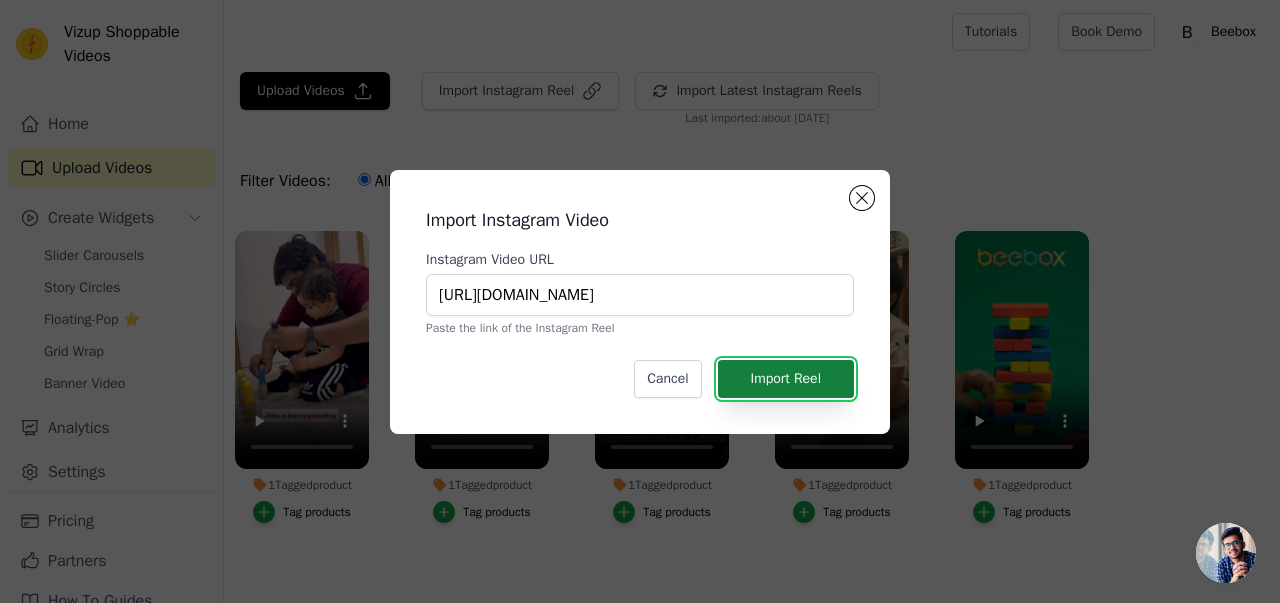click on "Import Reel" at bounding box center [786, 379] 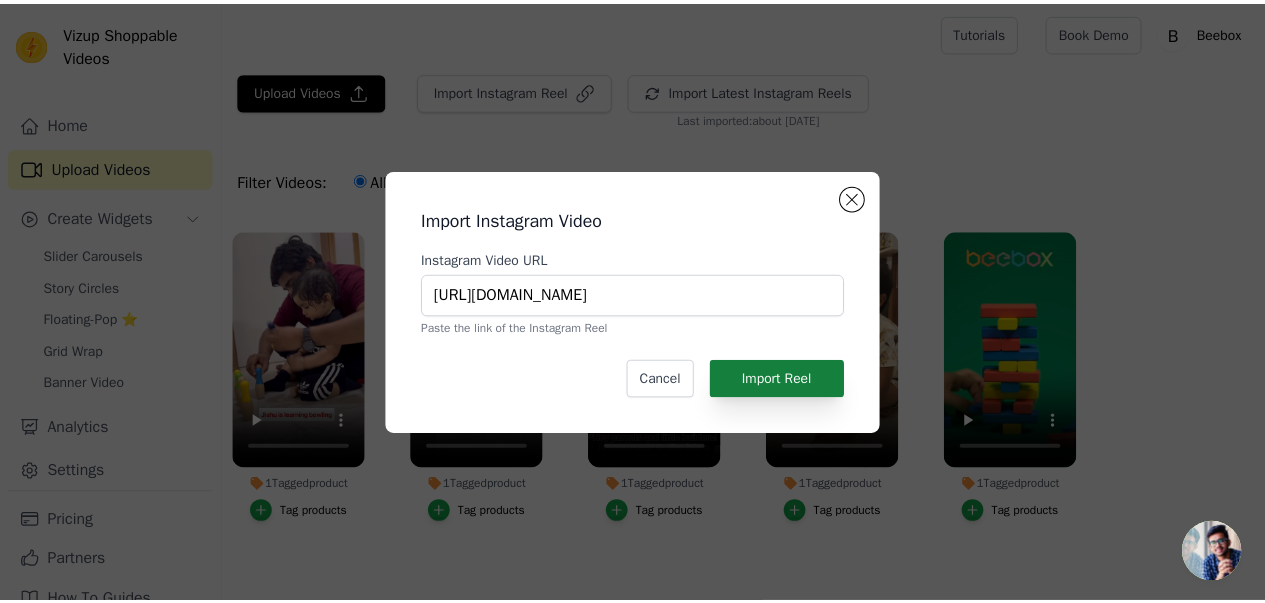scroll, scrollTop: 0, scrollLeft: 0, axis: both 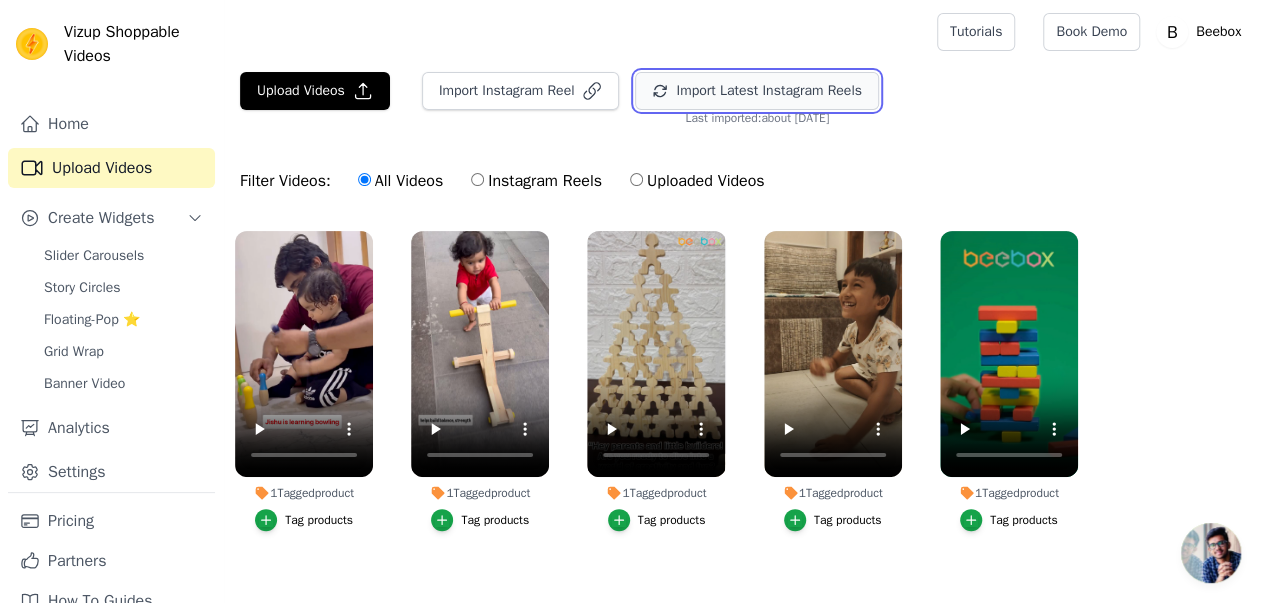 click on "Import Latest Instagram Reels" at bounding box center (756, 91) 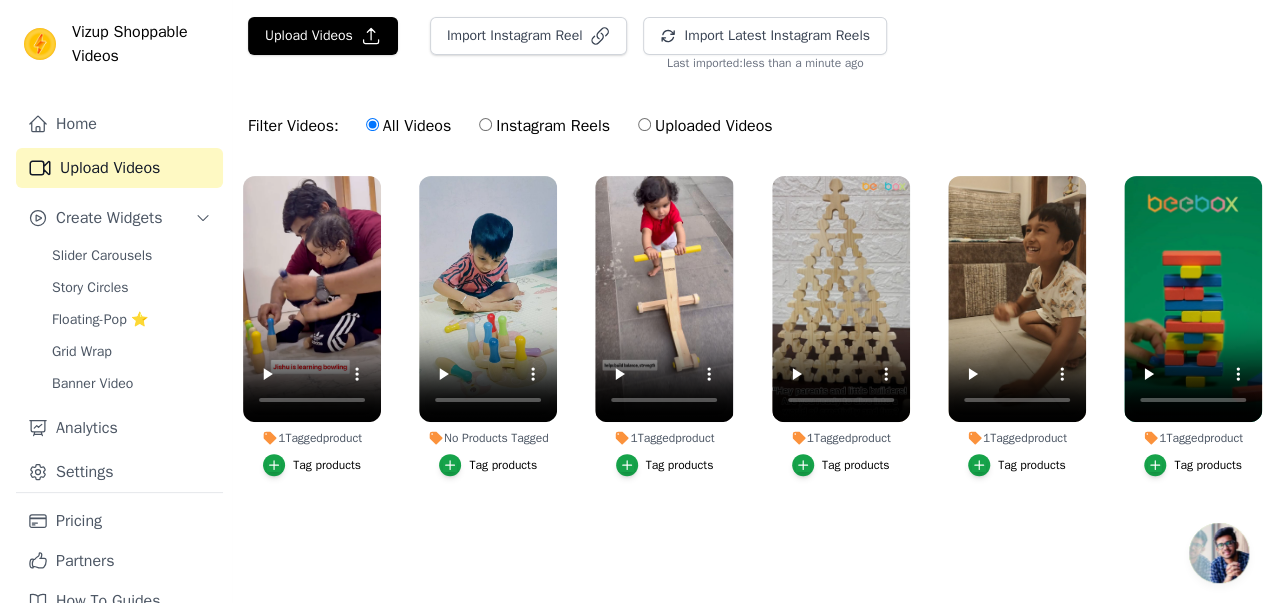 scroll, scrollTop: 0, scrollLeft: 0, axis: both 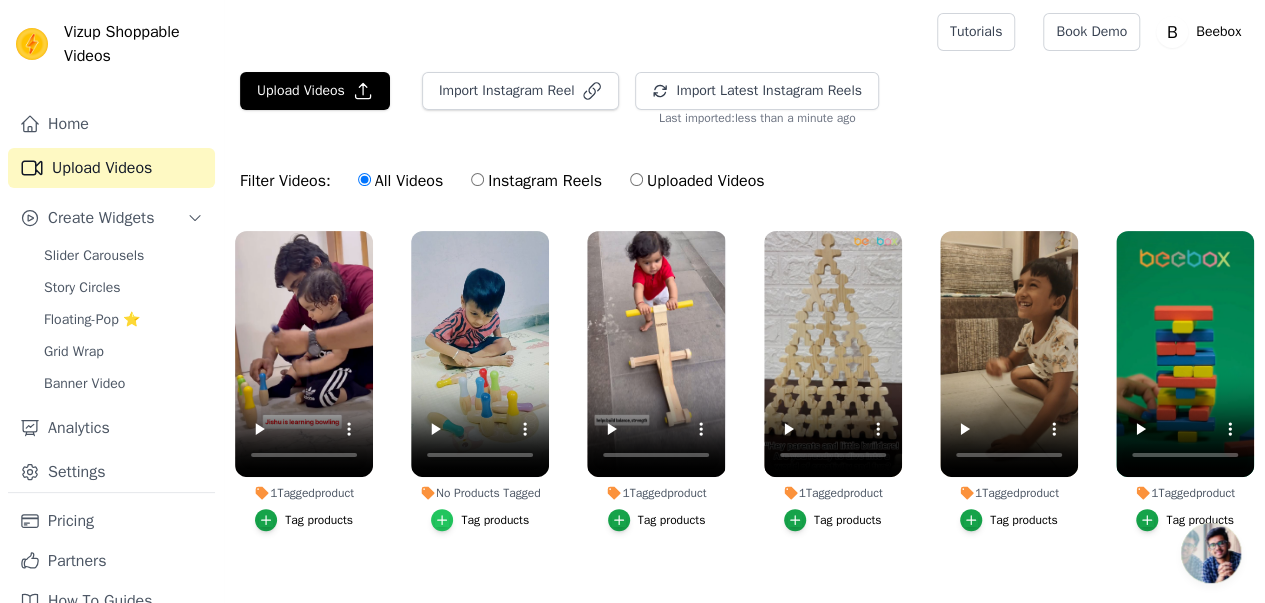 click 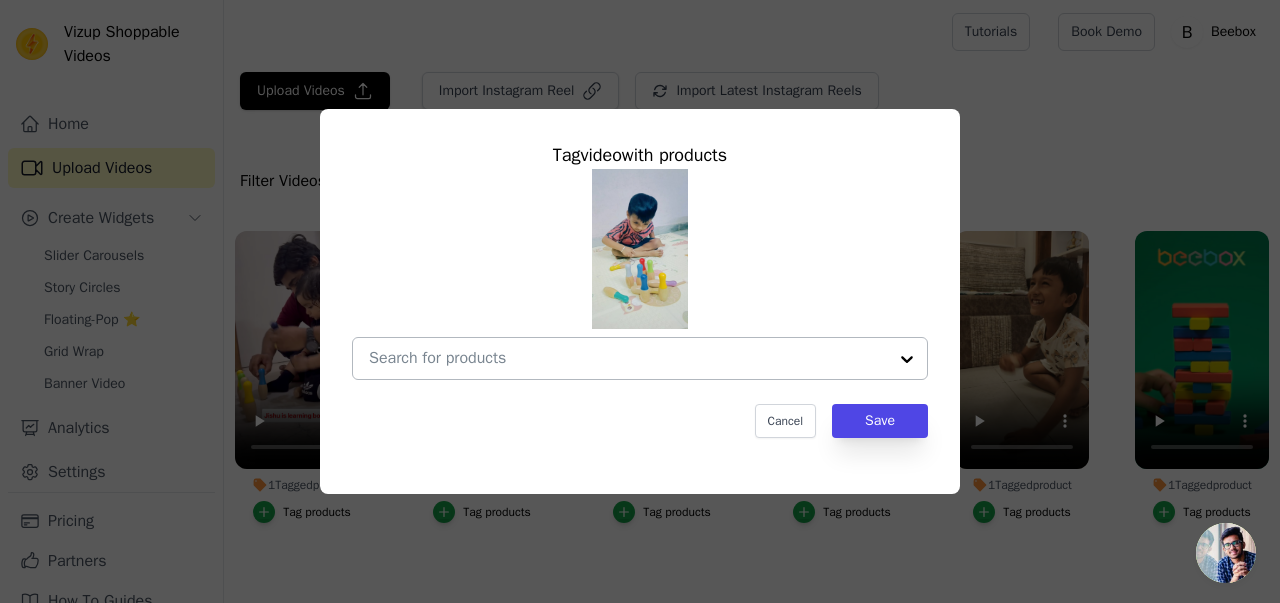 click at bounding box center (628, 358) 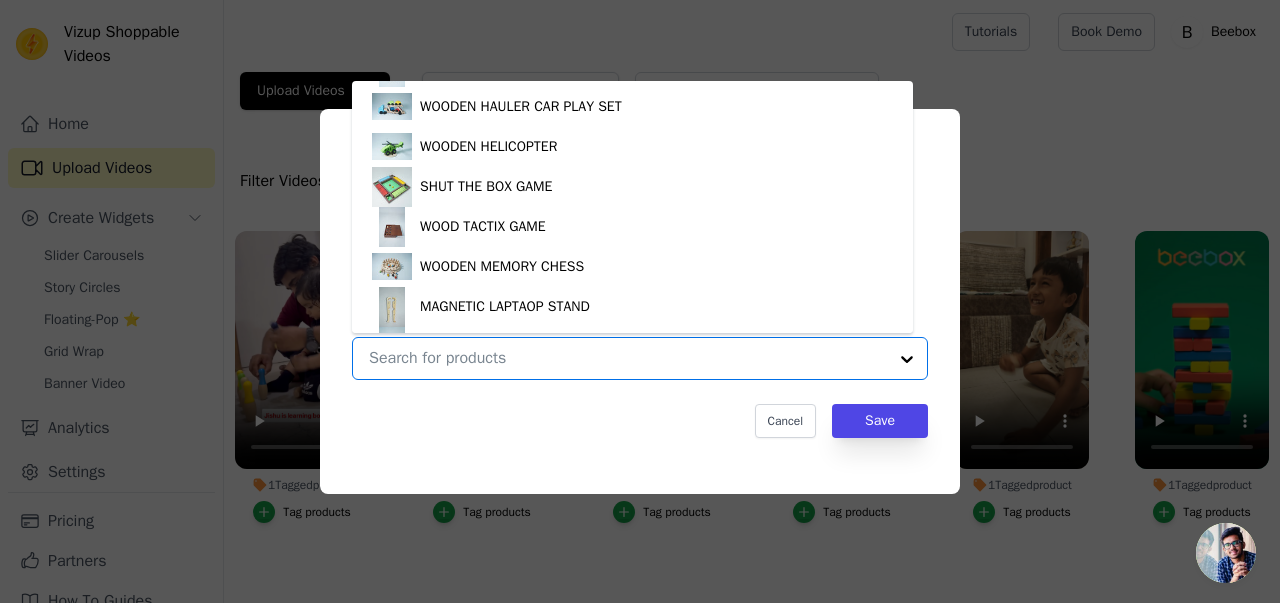 scroll, scrollTop: 868, scrollLeft: 0, axis: vertical 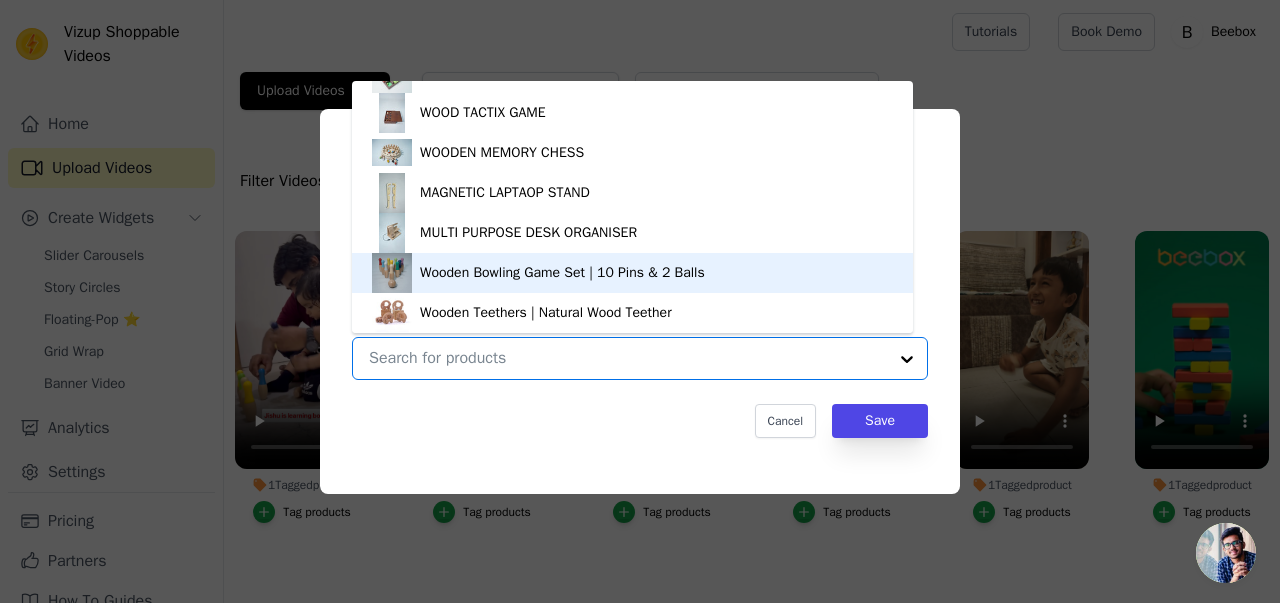 click on "Wooden Bowling Game Set | 10 Pins & 2 Balls" at bounding box center (632, 273) 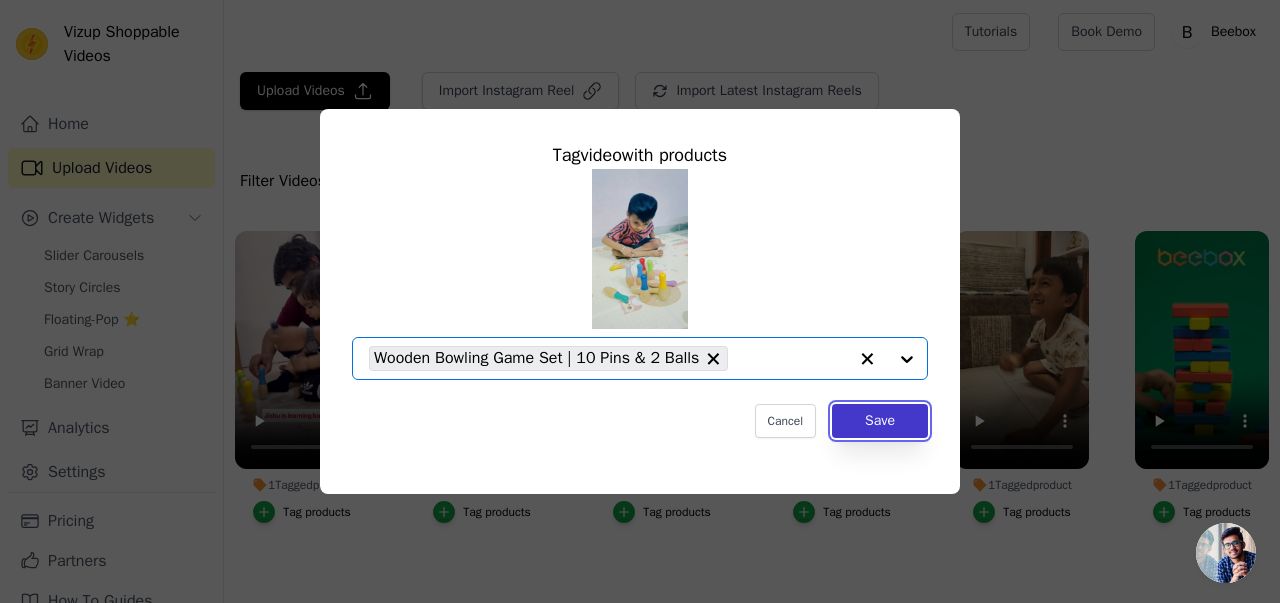 click on "Save" at bounding box center (880, 421) 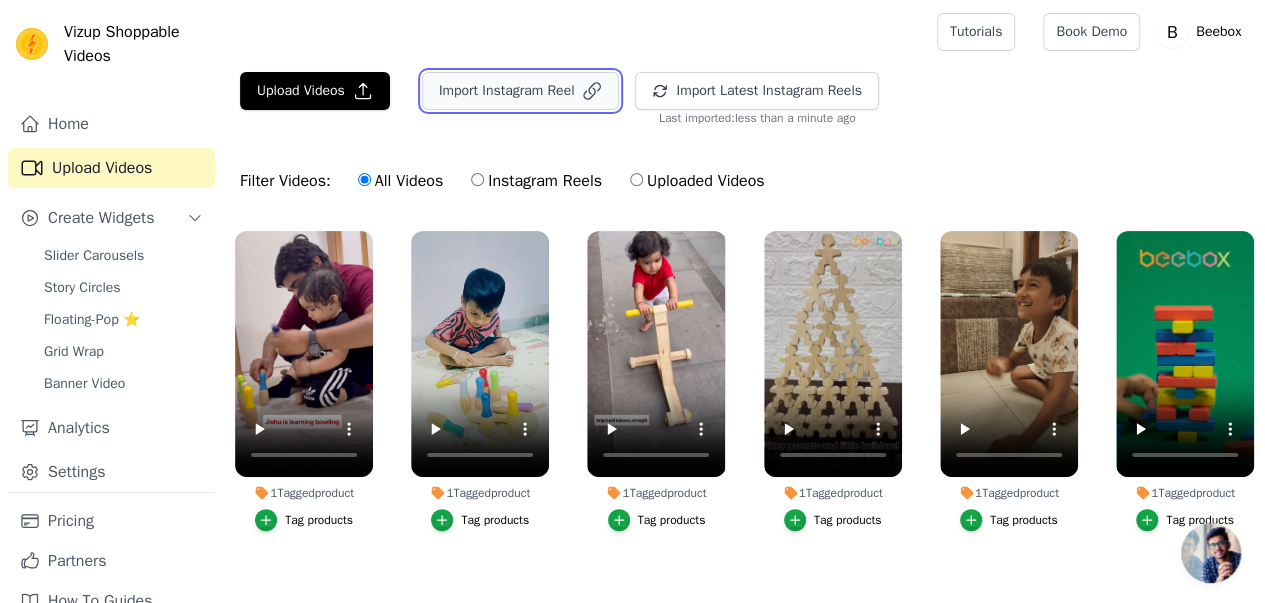 click on "Import Instagram Reel" at bounding box center (521, 91) 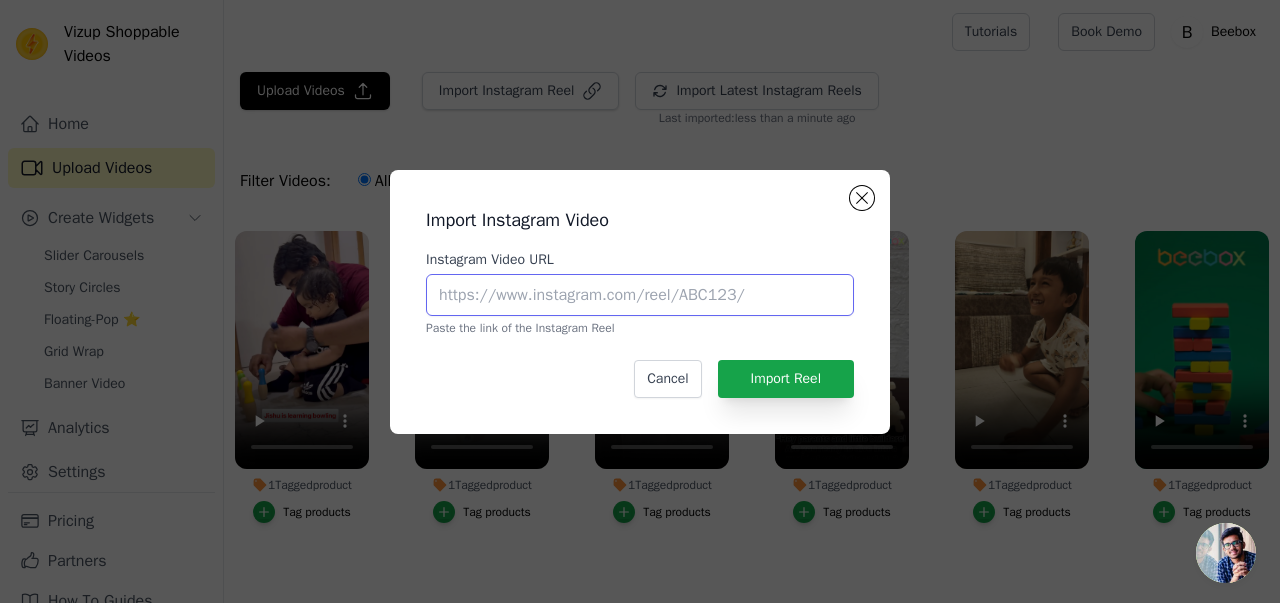 click on "Instagram Video URL" at bounding box center (640, 295) 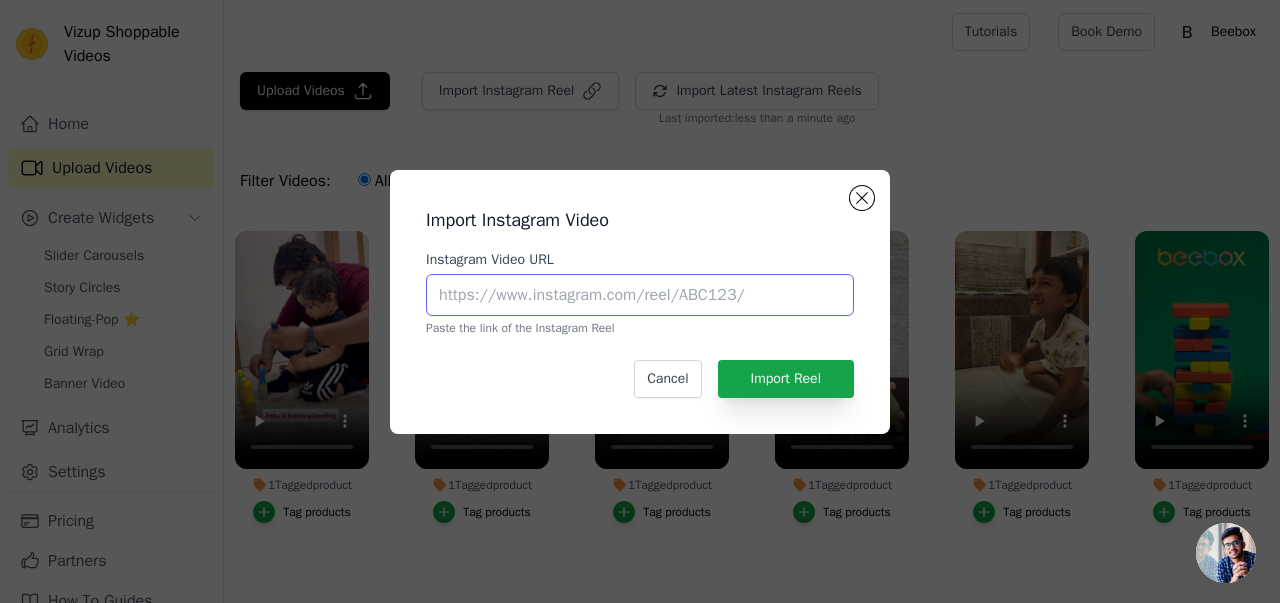 paste on "https://www.instagram.com/reel/DKzHBgiPwKU/?igsh=MWNsaXR5NzFvbXB1Yg==" 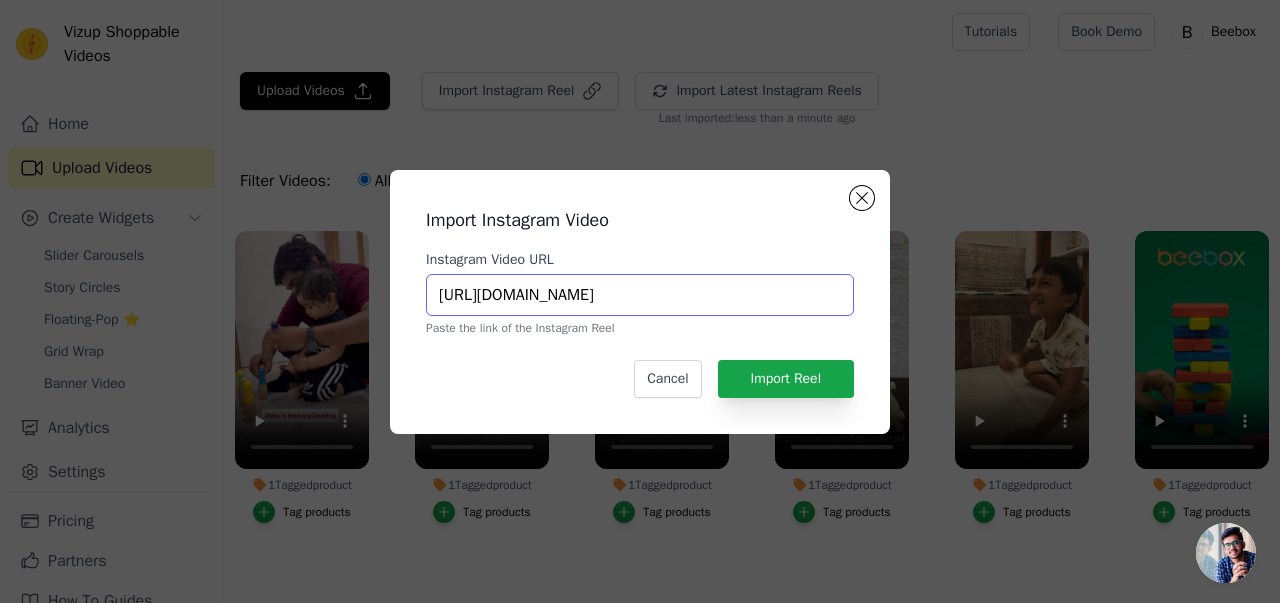 scroll, scrollTop: 0, scrollLeft: 180, axis: horizontal 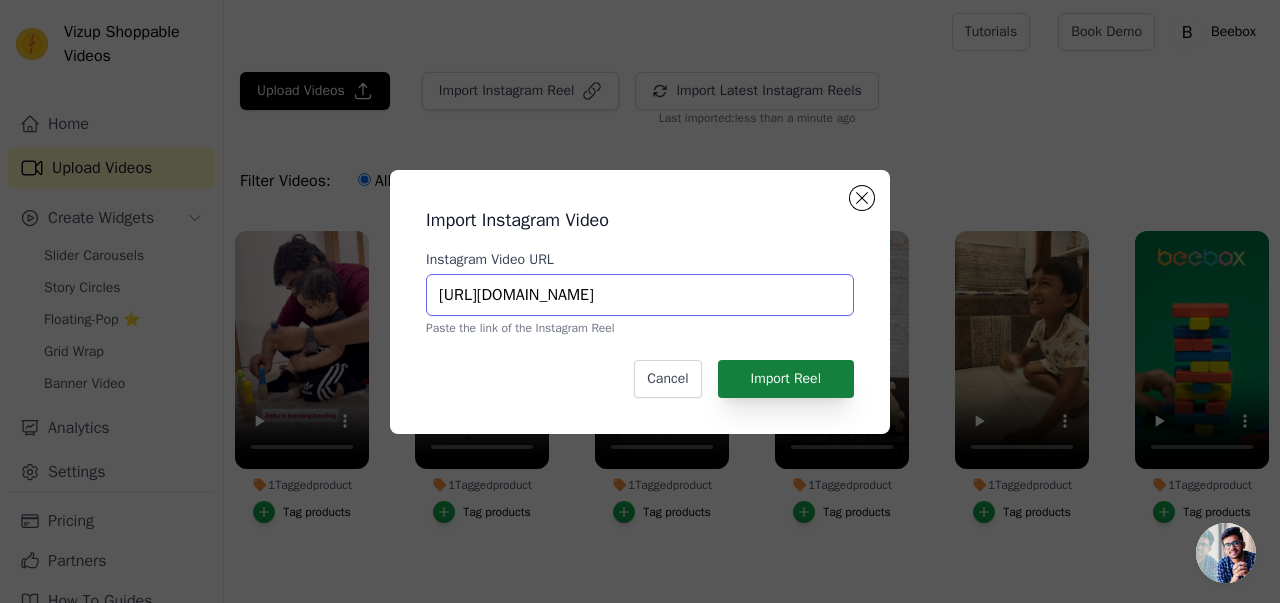 type on "https://www.instagram.com/reel/DKzHBgiPwKU/?igsh=MWNsaXR5NzFvbXB1Yg==" 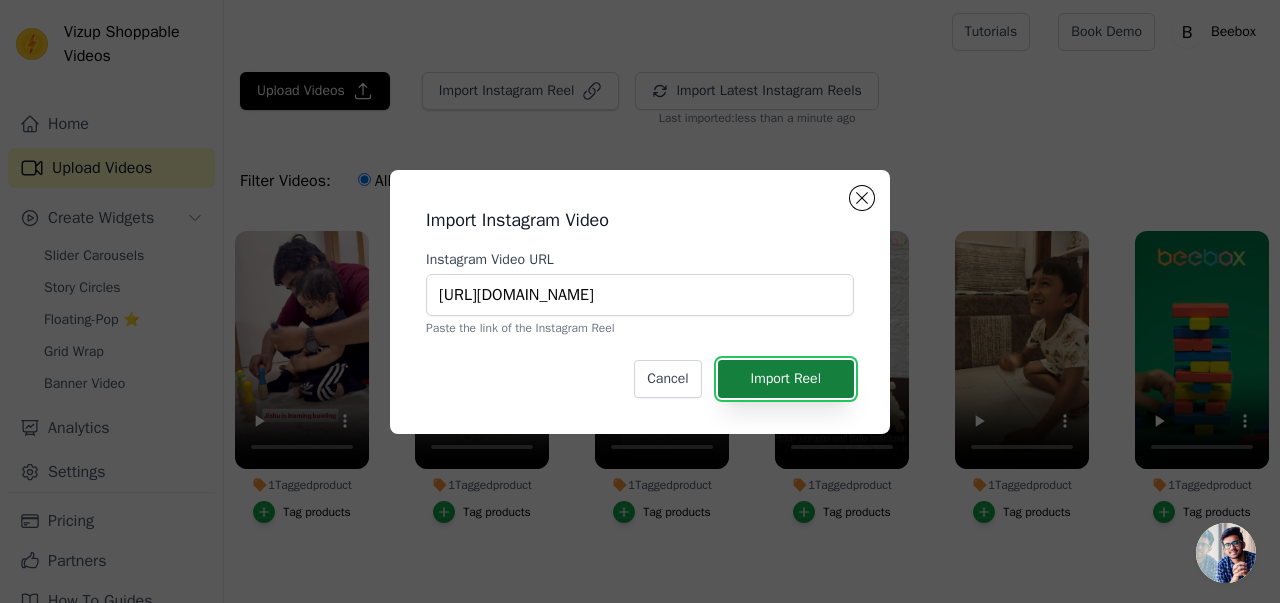 click on "Import Reel" at bounding box center (786, 379) 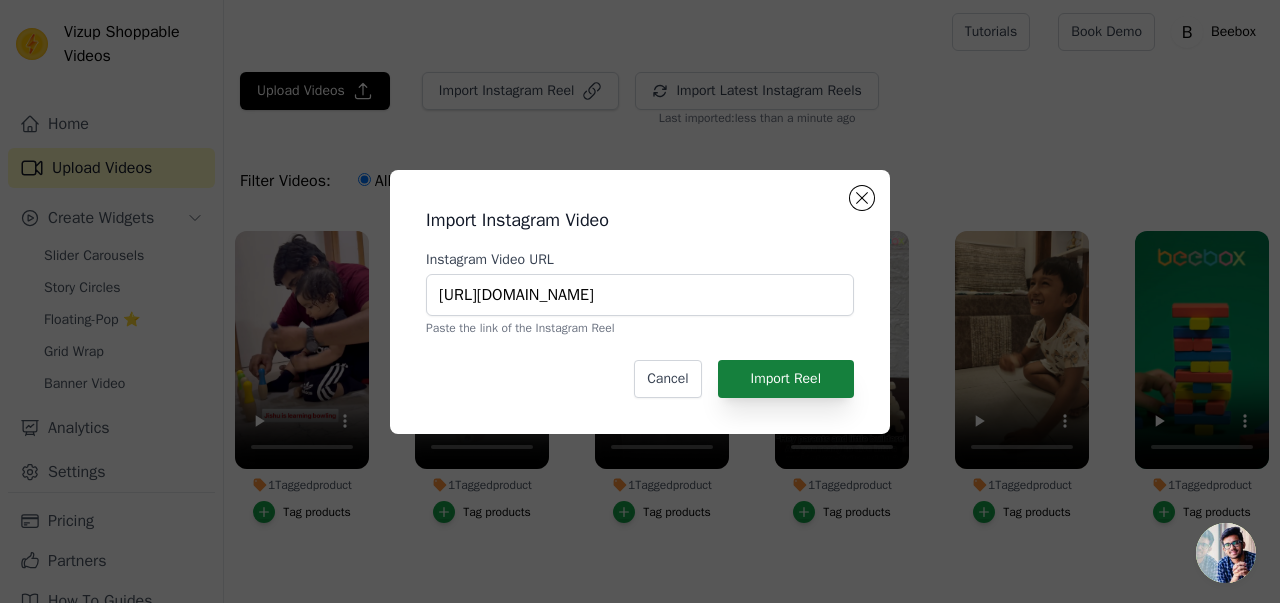 scroll, scrollTop: 0, scrollLeft: 0, axis: both 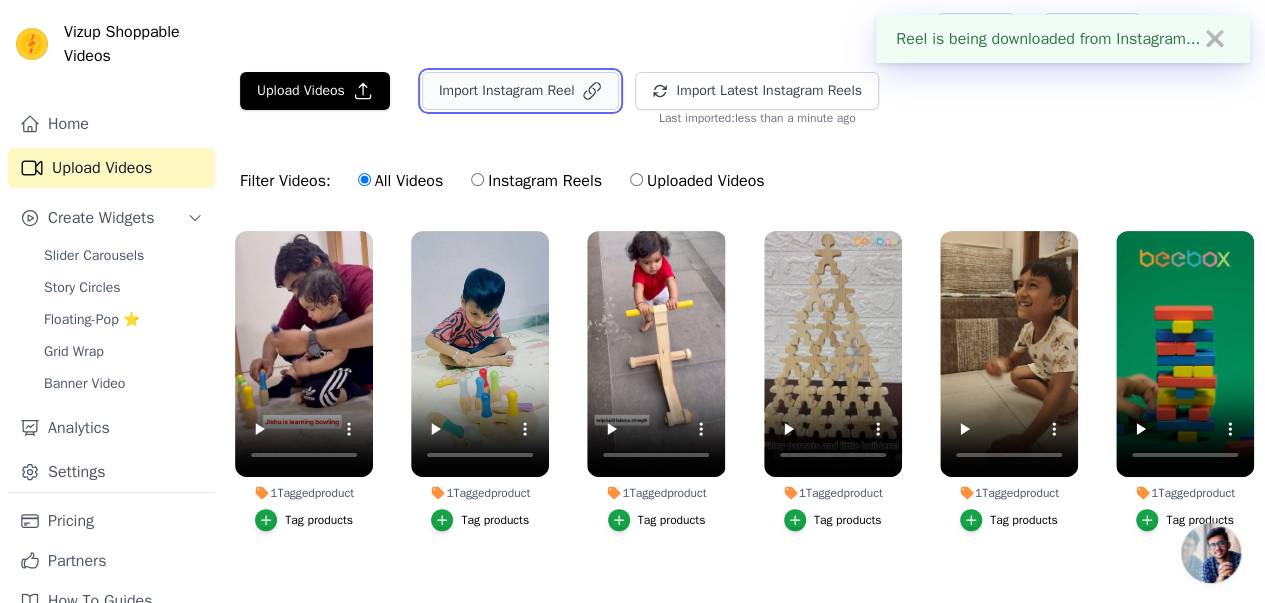 click on "Import Instagram Reel" at bounding box center [521, 91] 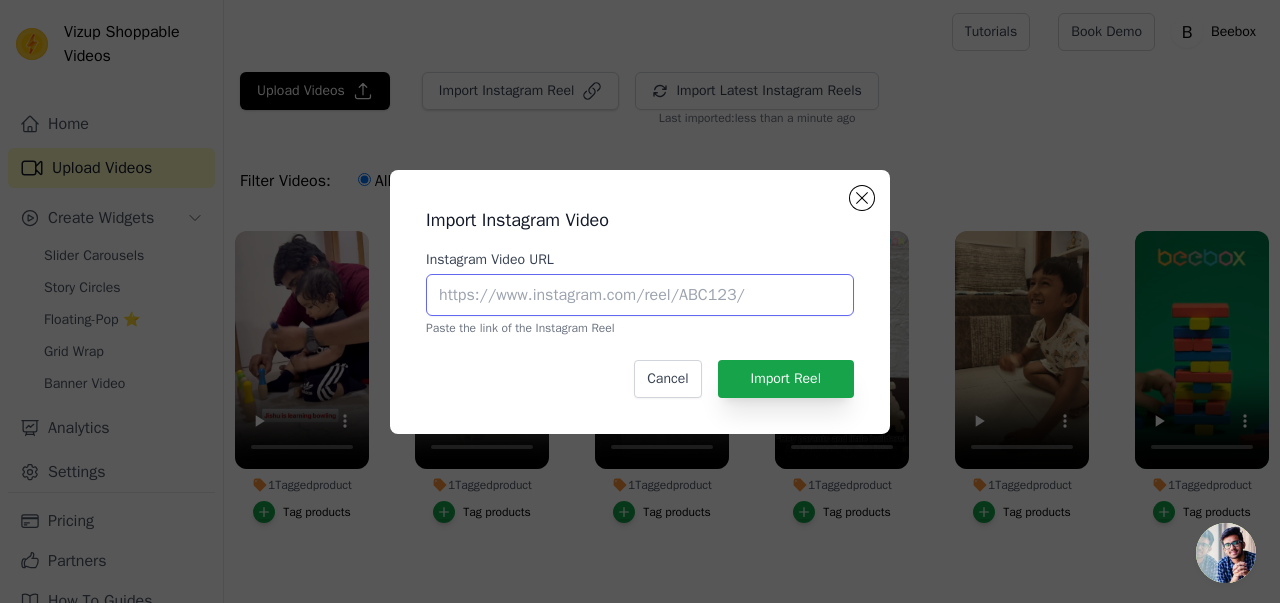 click on "Instagram Video URL" at bounding box center [640, 295] 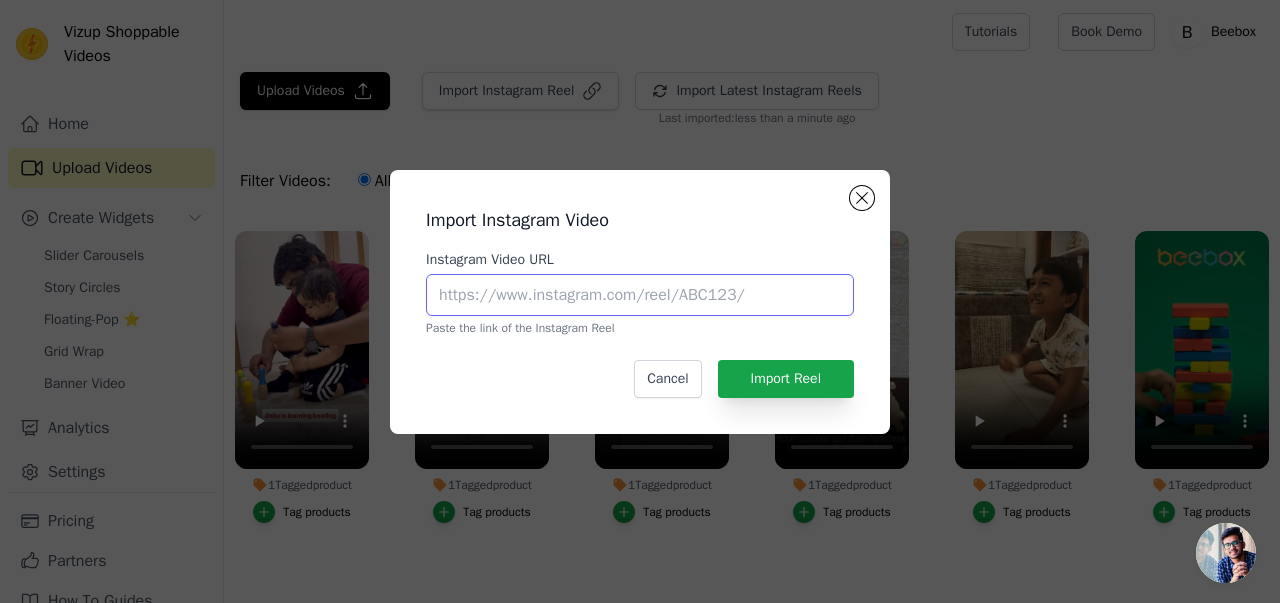 paste on "https://www.instagram.com/reel/DKrPLVozqGe/?igsh=dnJieXk0cG1qZDBv" 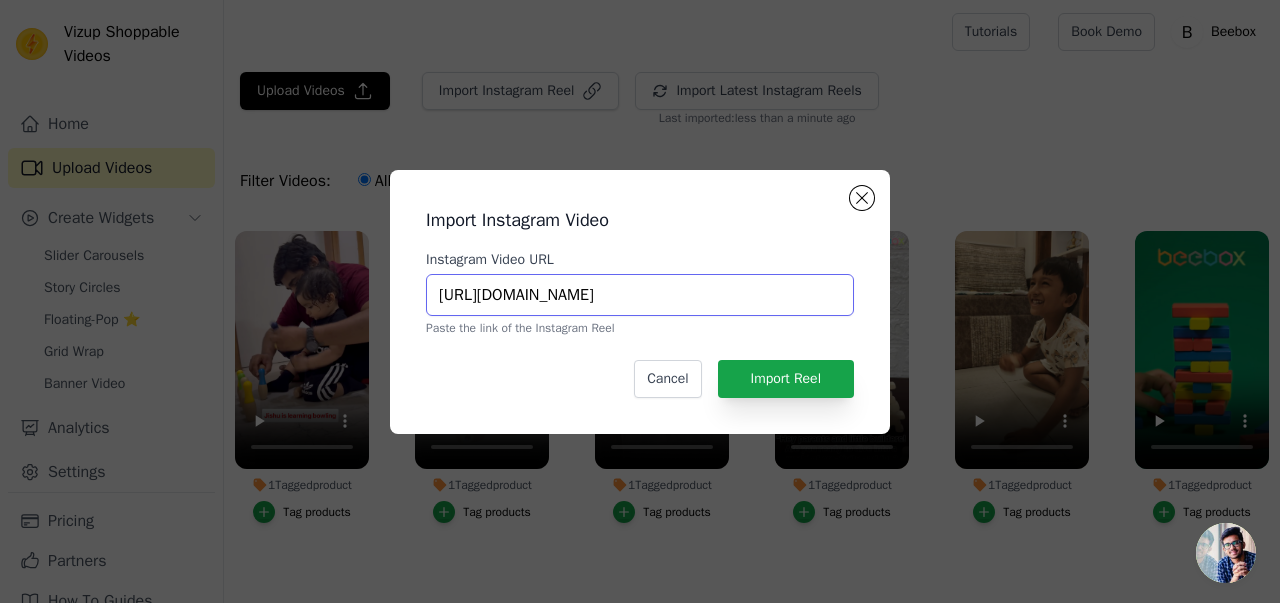 scroll, scrollTop: 0, scrollLeft: 116, axis: horizontal 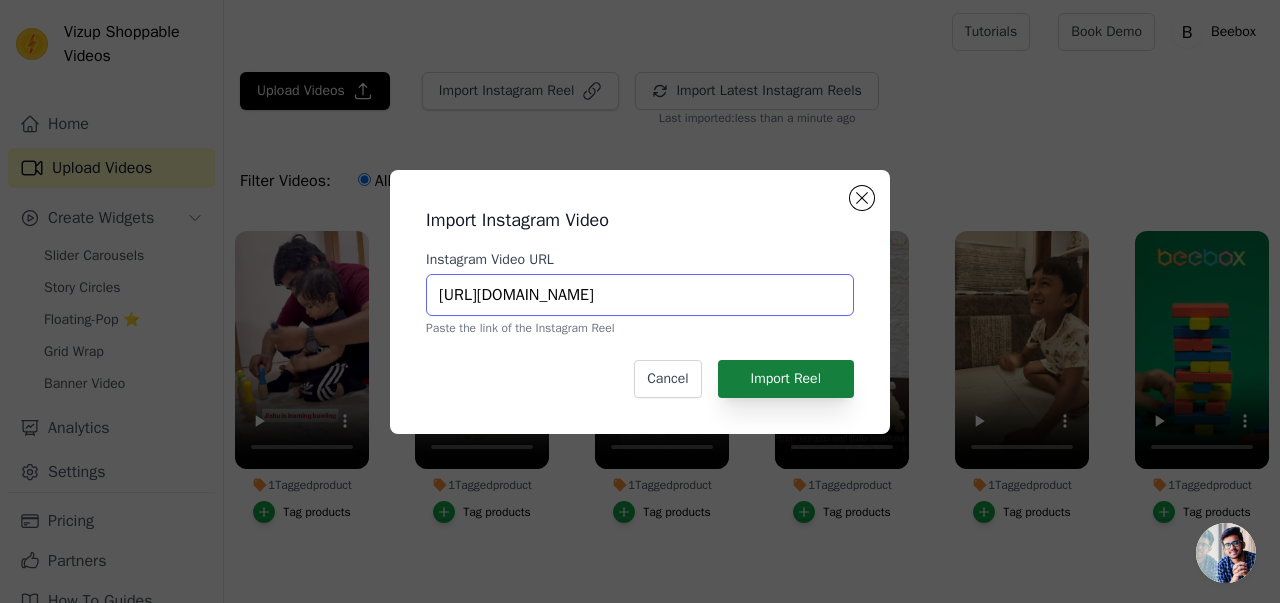 type on "https://www.instagram.com/reel/DKrPLVozqGe/?igsh=dnJieXk0cG1qZDBv" 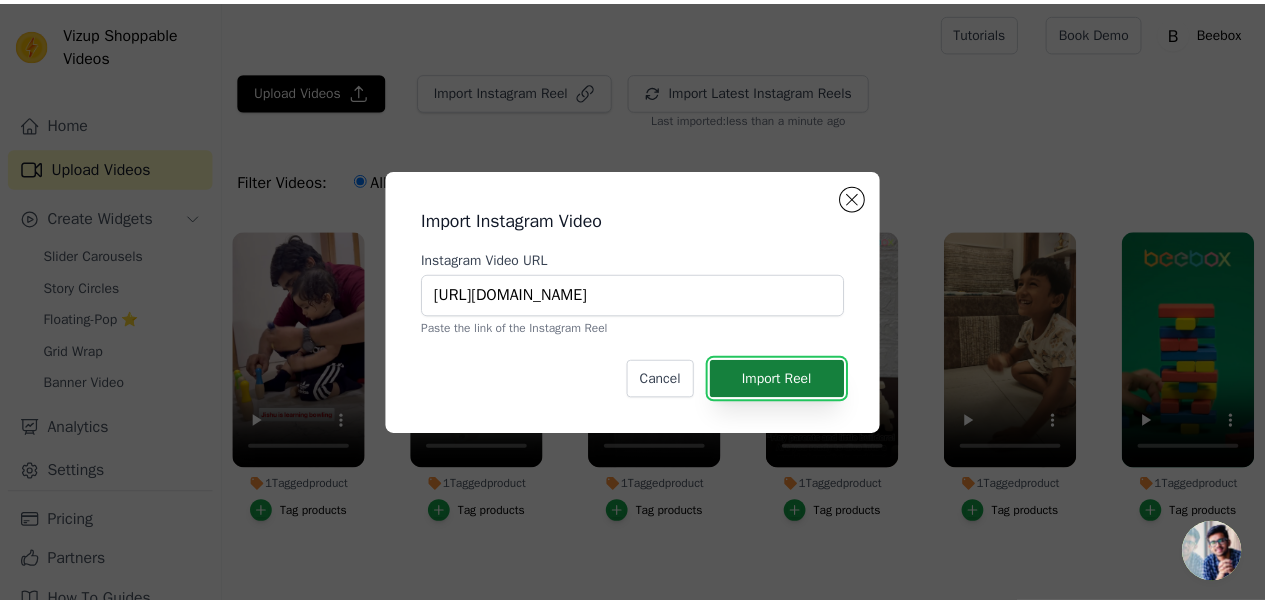 scroll, scrollTop: 0, scrollLeft: 0, axis: both 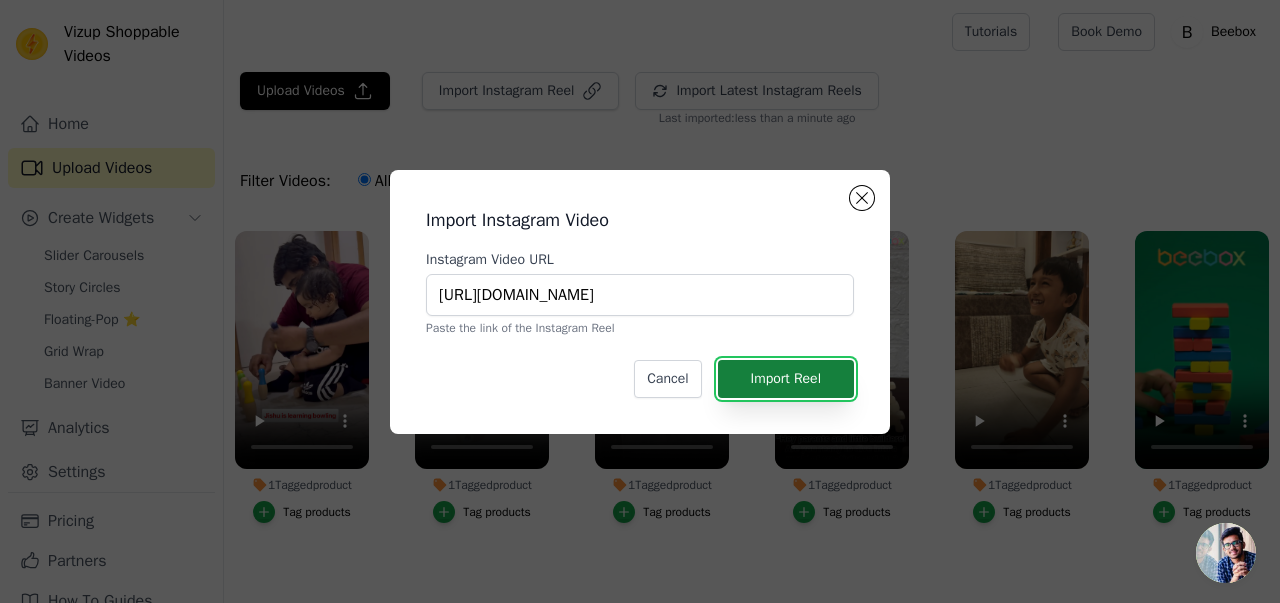 click on "Import Reel" at bounding box center [786, 379] 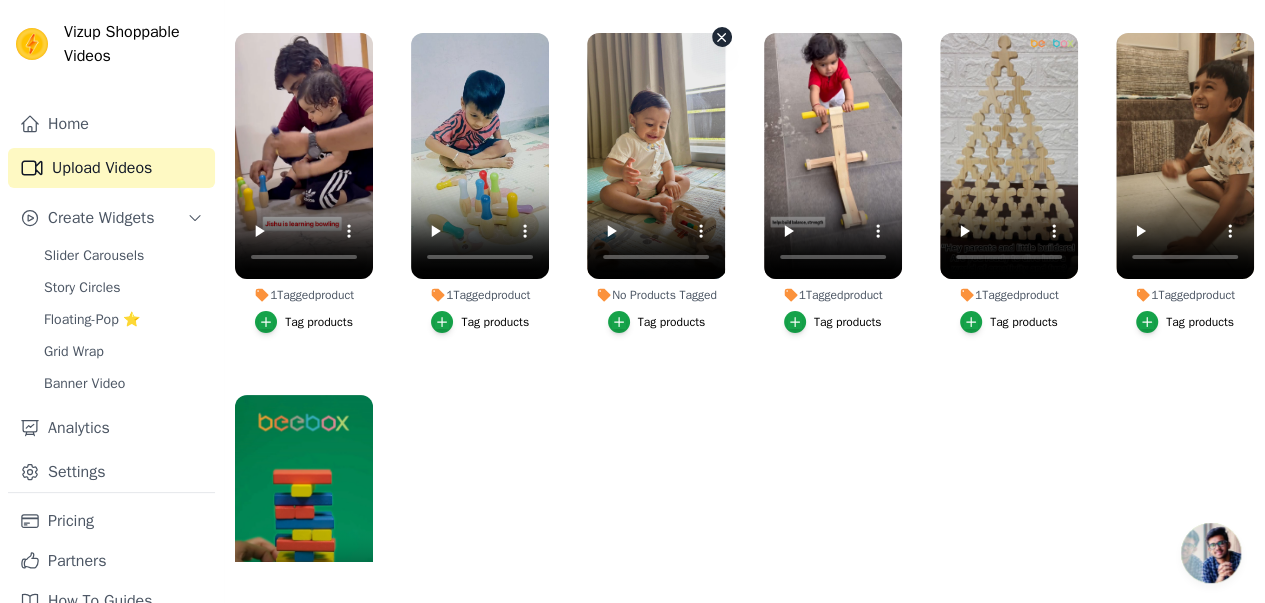 scroll, scrollTop: 202, scrollLeft: 0, axis: vertical 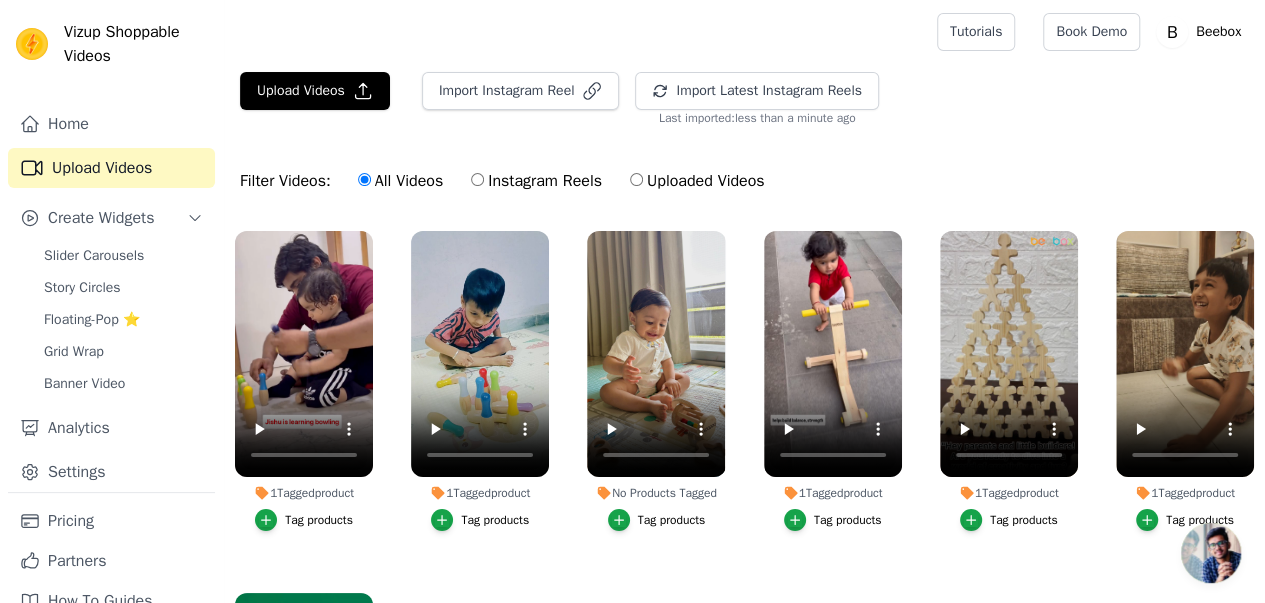 click on "Instagram Reels" at bounding box center [536, 181] 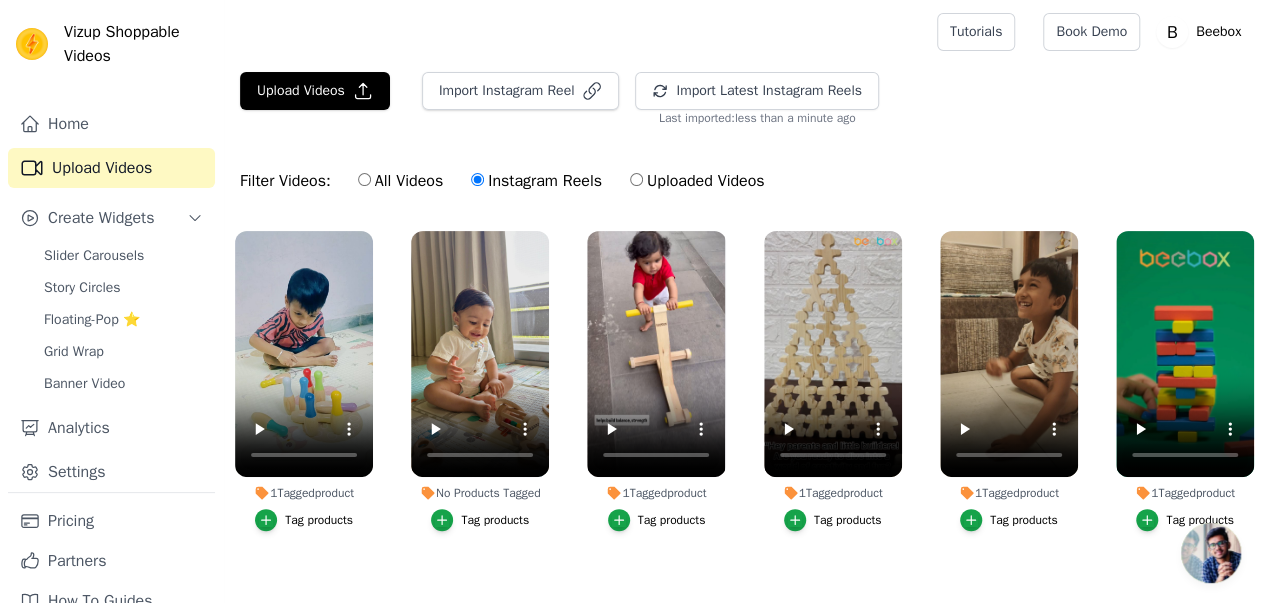 click on "Uploaded Videos" at bounding box center (697, 181) 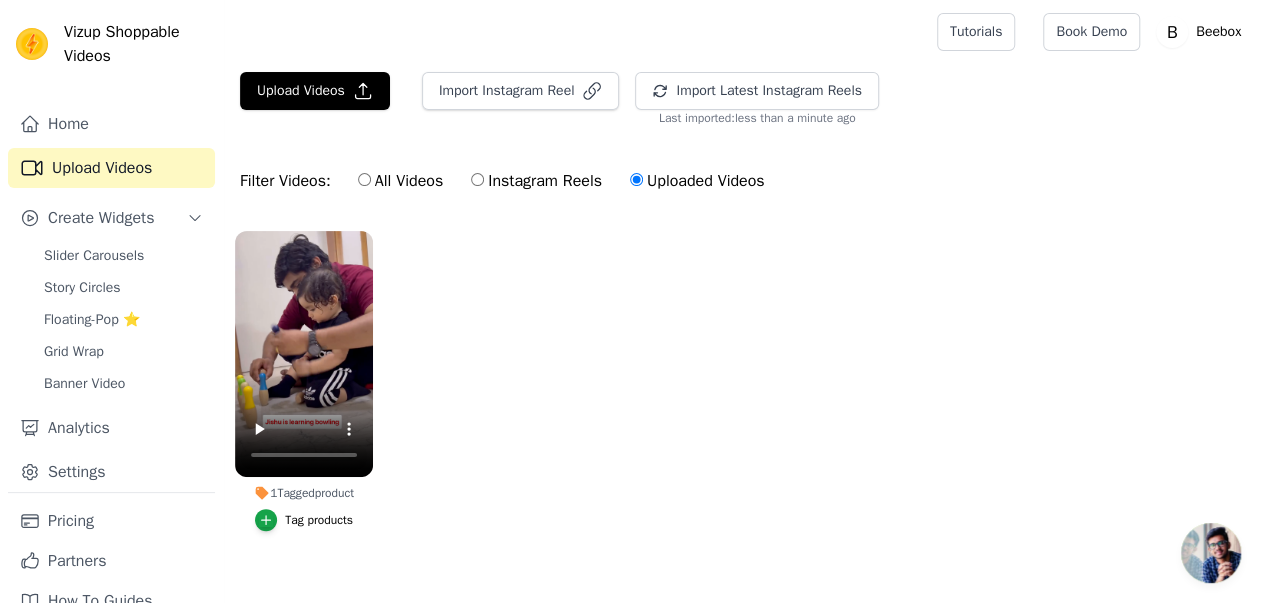 click on "All Videos" at bounding box center [400, 181] 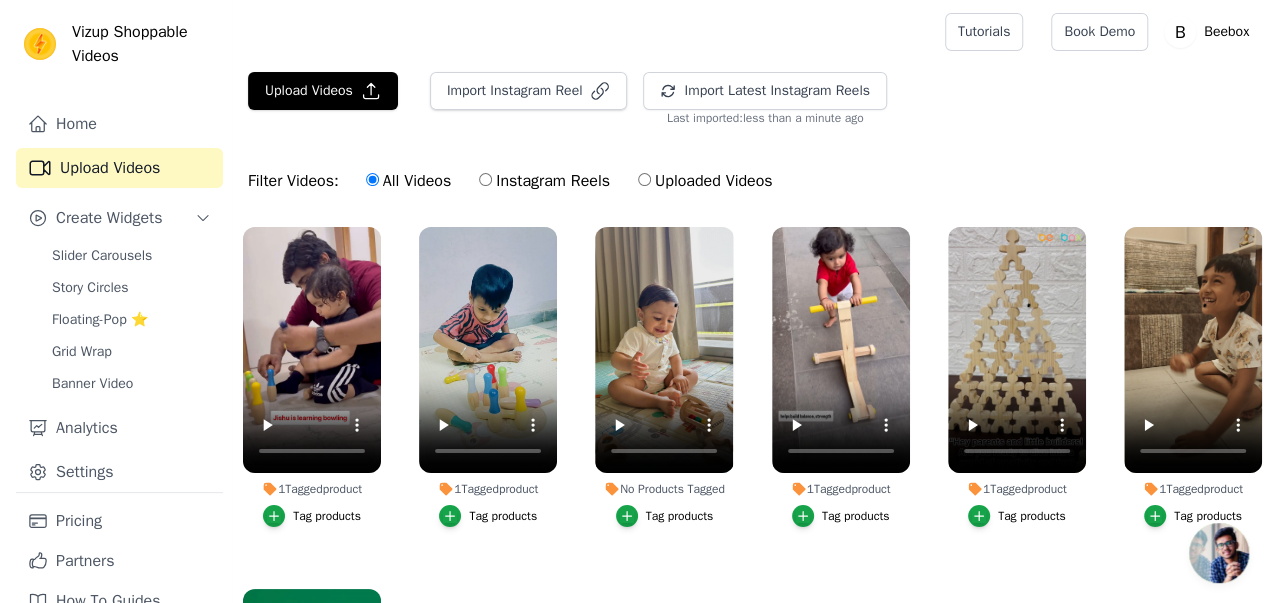 scroll, scrollTop: 0, scrollLeft: 0, axis: both 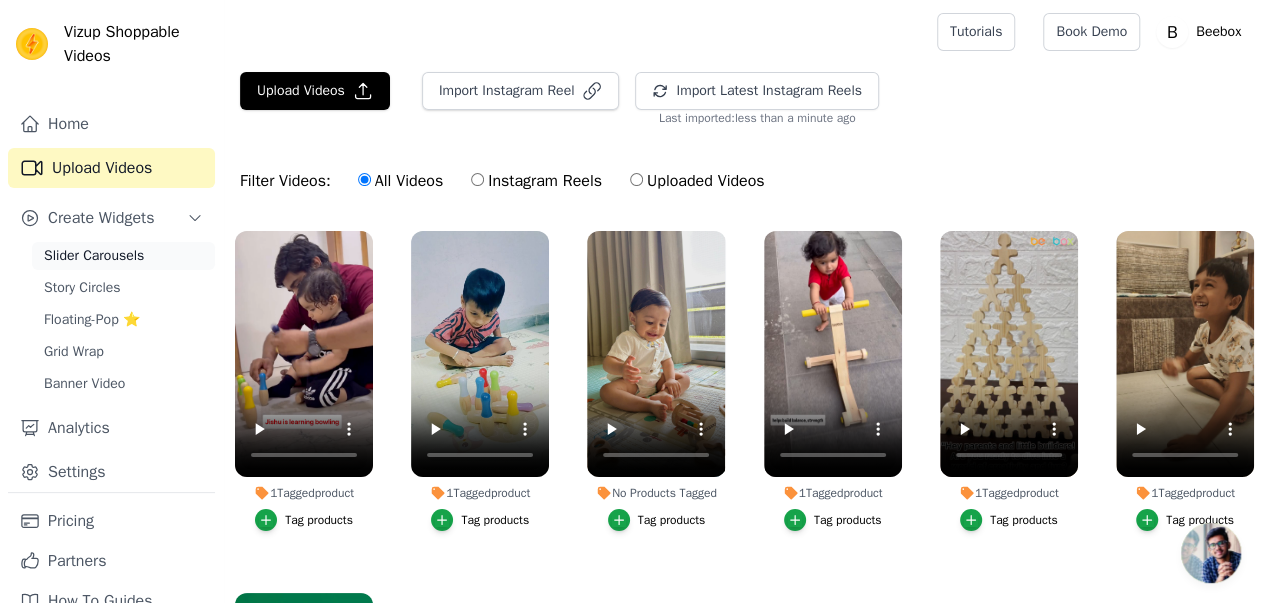 click on "Slider Carousels" at bounding box center [94, 256] 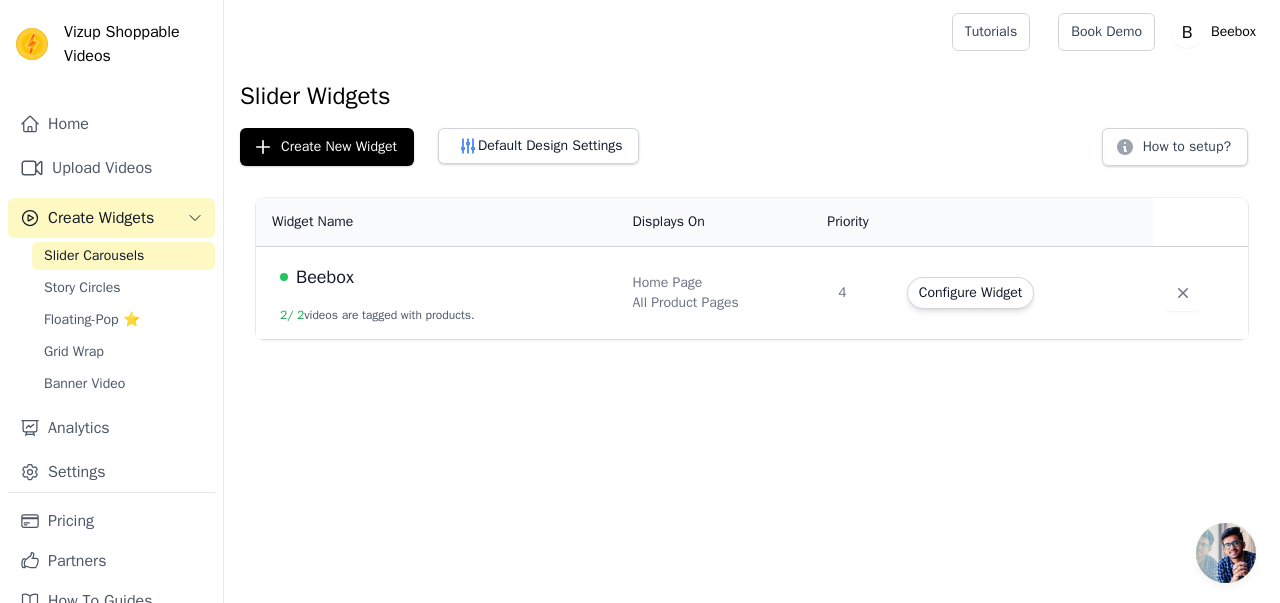 click on "Beebox   2  /   2  videos are tagged with products." at bounding box center (438, 293) 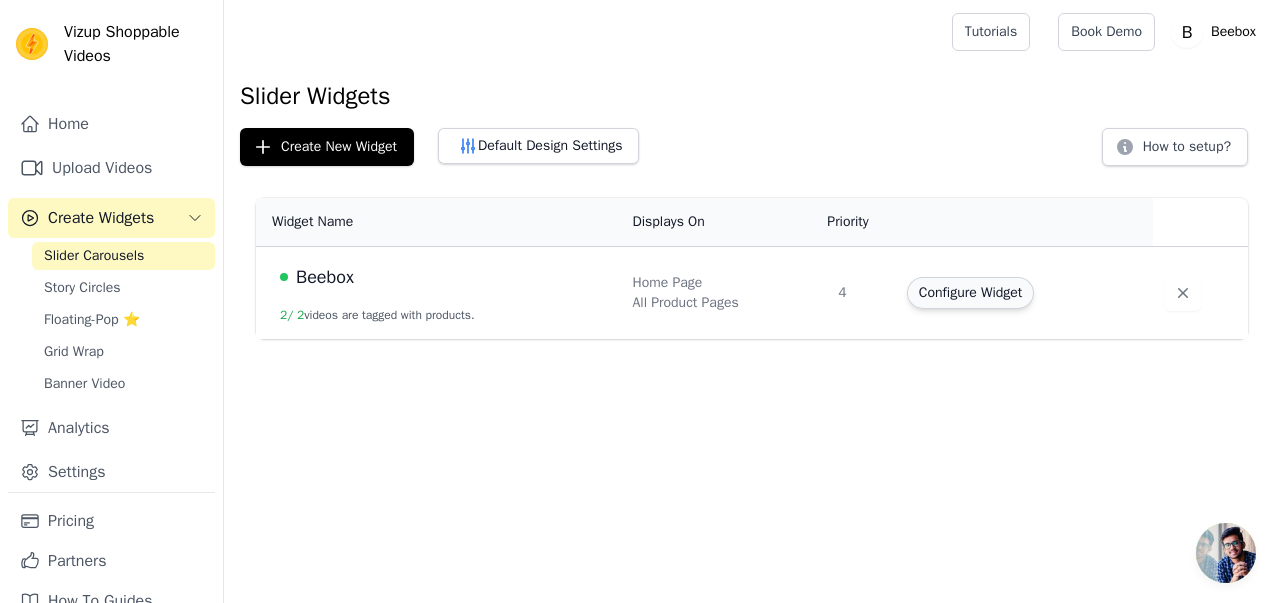 click on "Configure Widget" at bounding box center [970, 293] 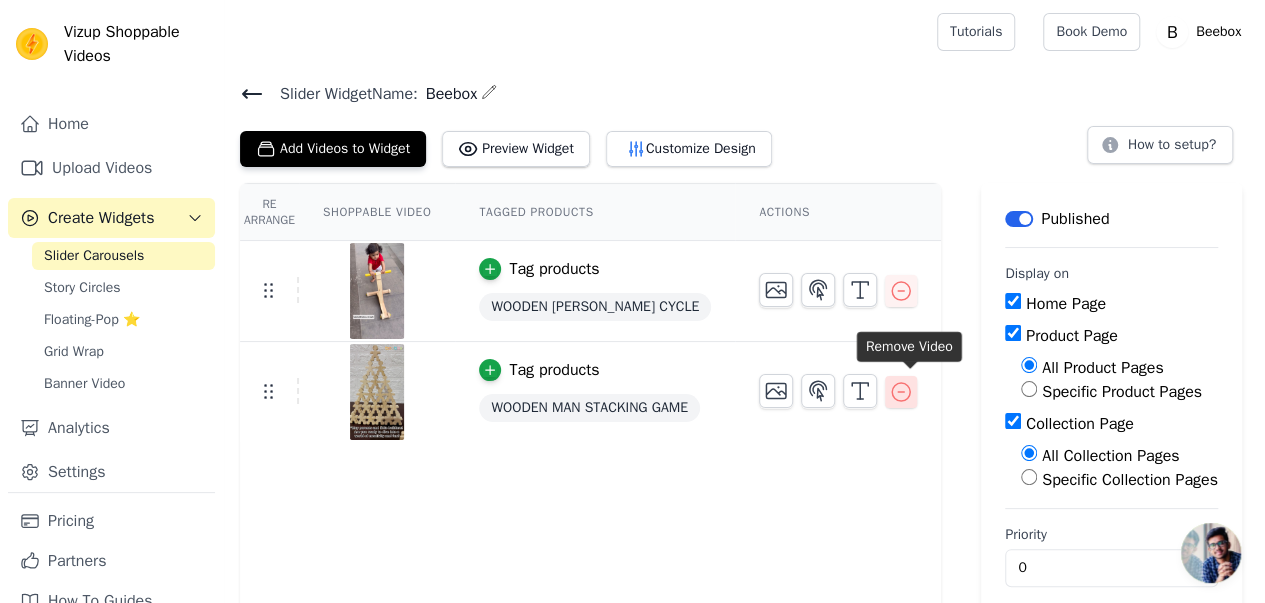 click 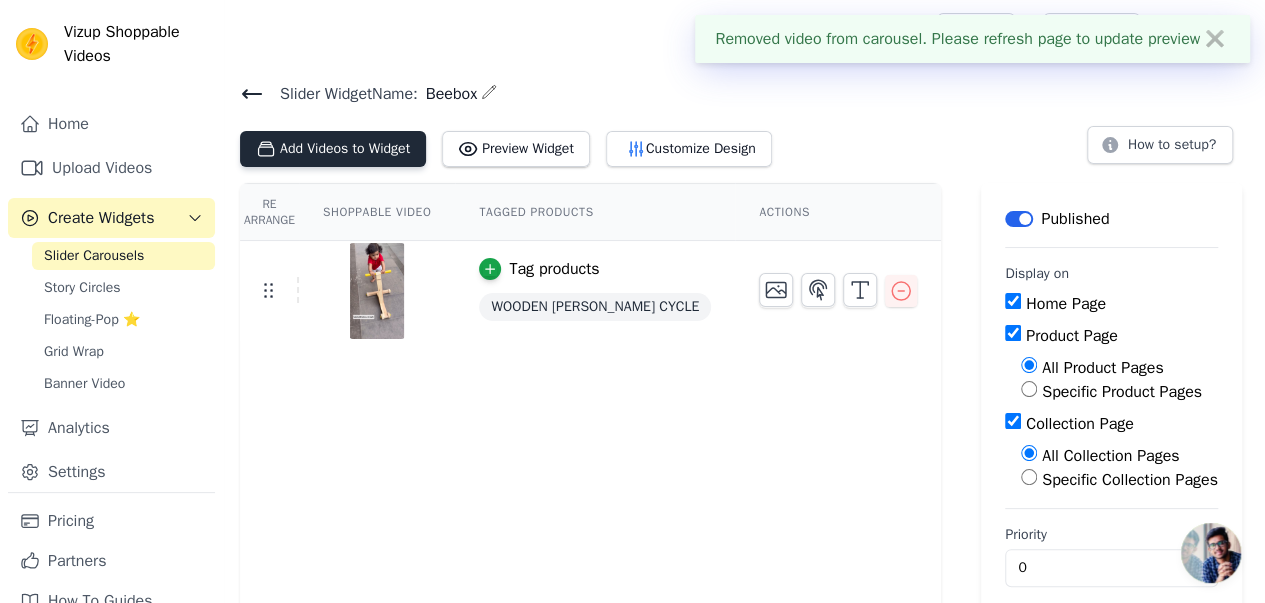 click on "Add Videos to Widget" at bounding box center [333, 149] 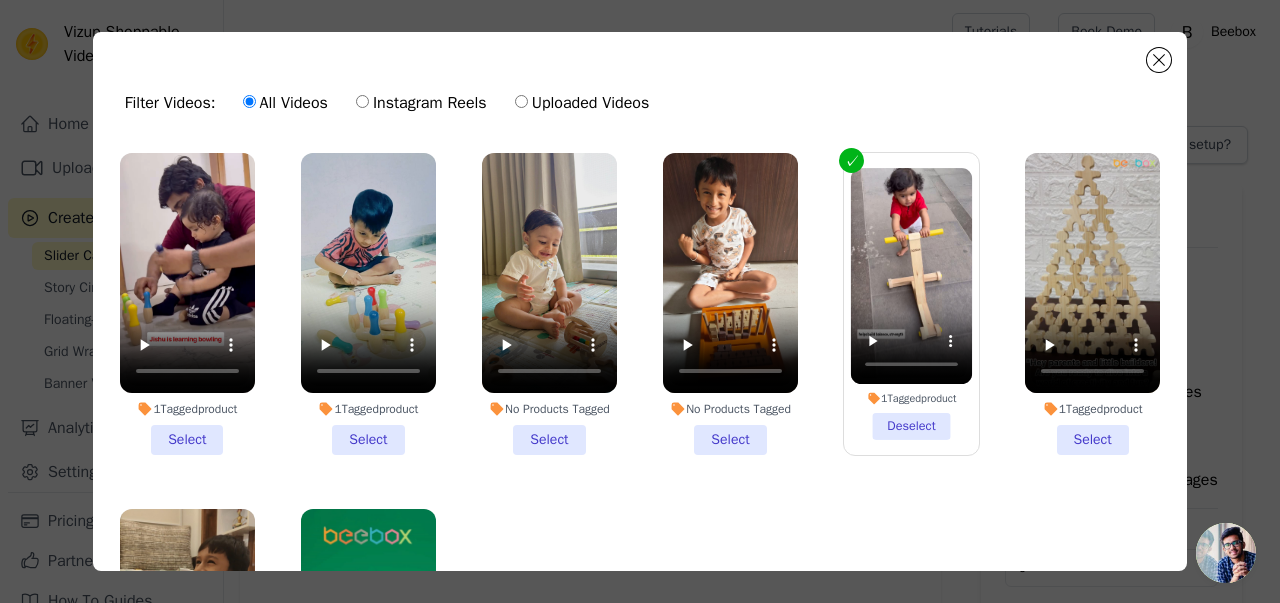 click on "1  Tagged  product     Select" at bounding box center (187, 304) 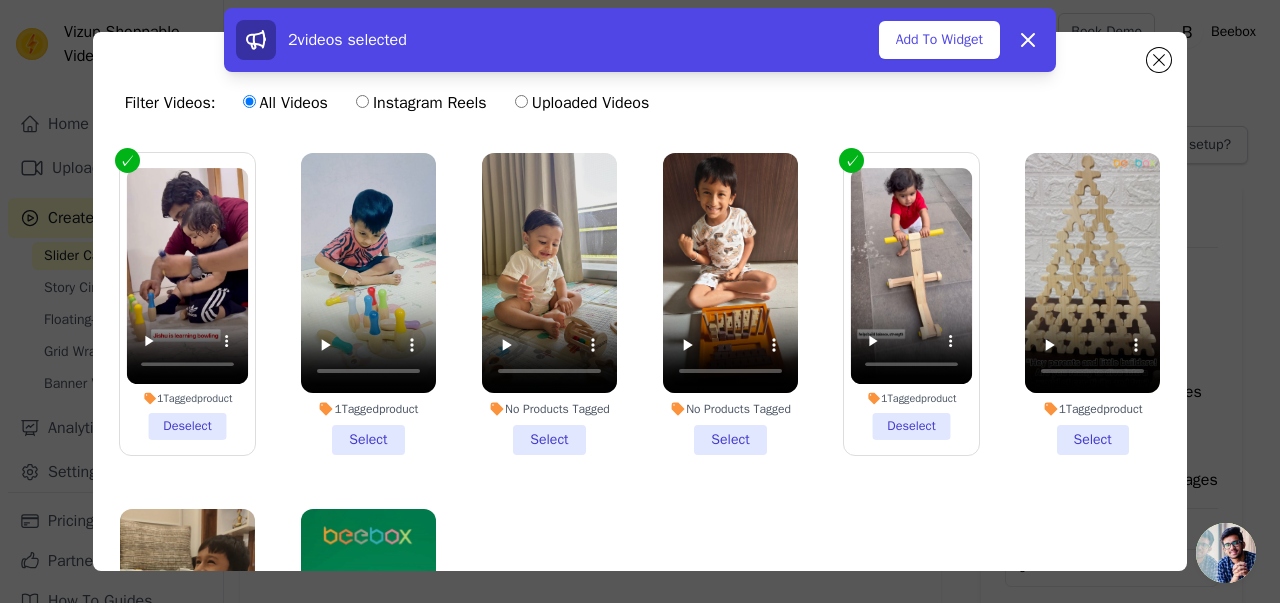 click on "No Products Tagged     Select" at bounding box center (549, 304) 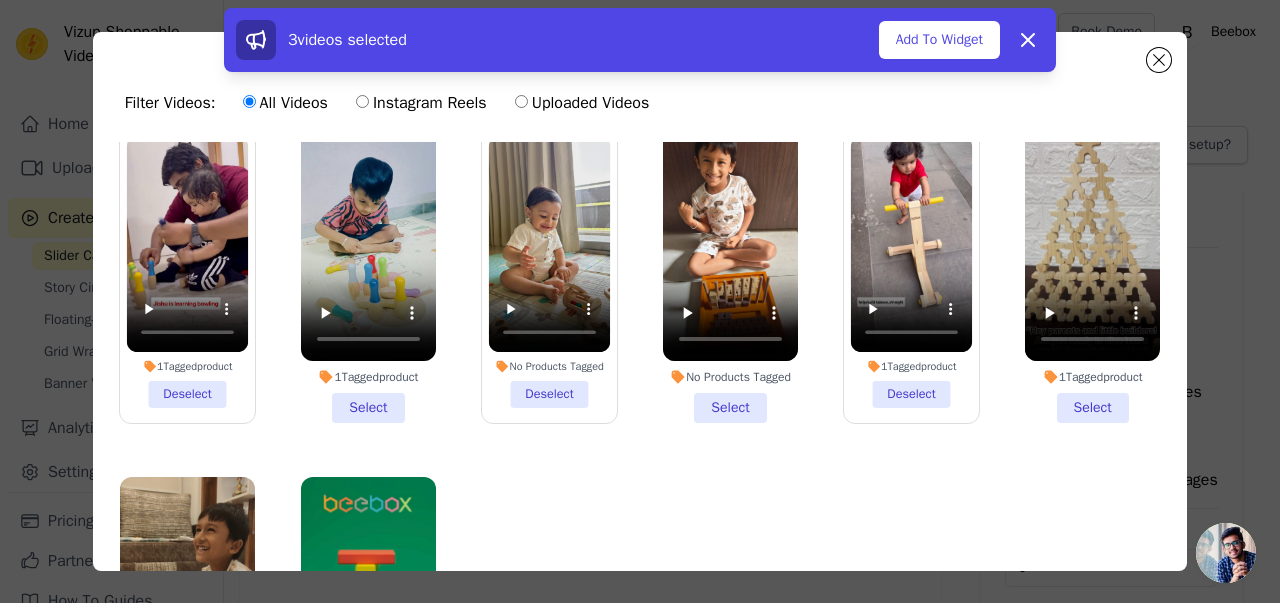 scroll, scrollTop: 0, scrollLeft: 0, axis: both 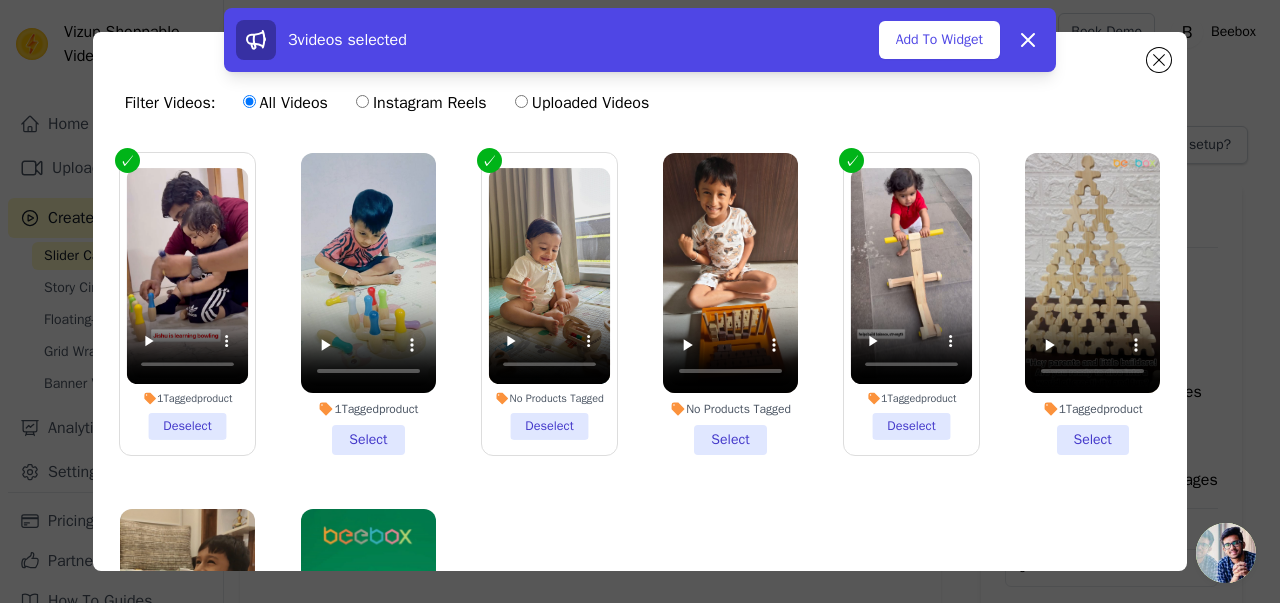 click on "1  Tagged  product     Select" at bounding box center (1092, 304) 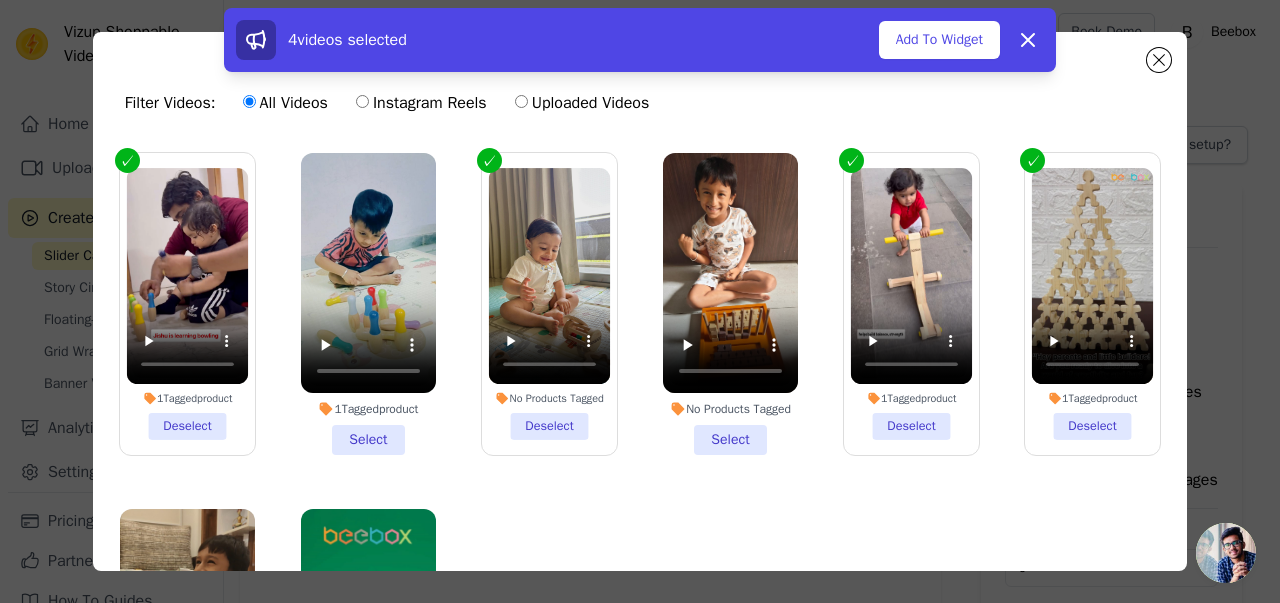 click on "1  Tagged  product     Select" at bounding box center [368, 304] 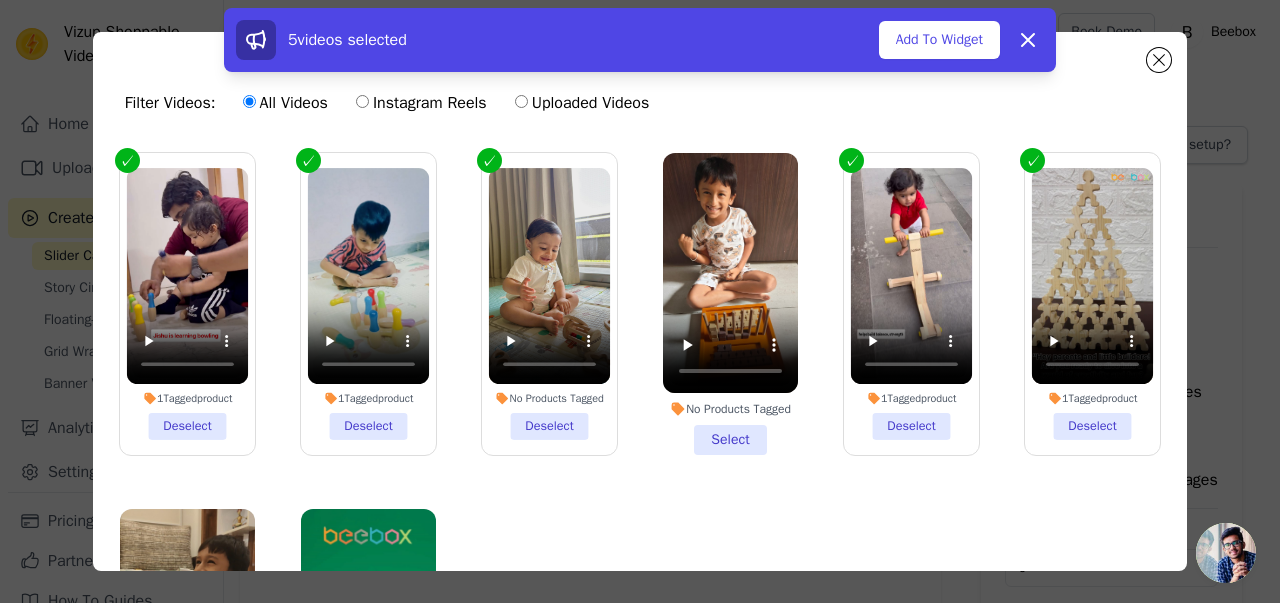 click on "No Products Tagged     Select" at bounding box center [730, 304] 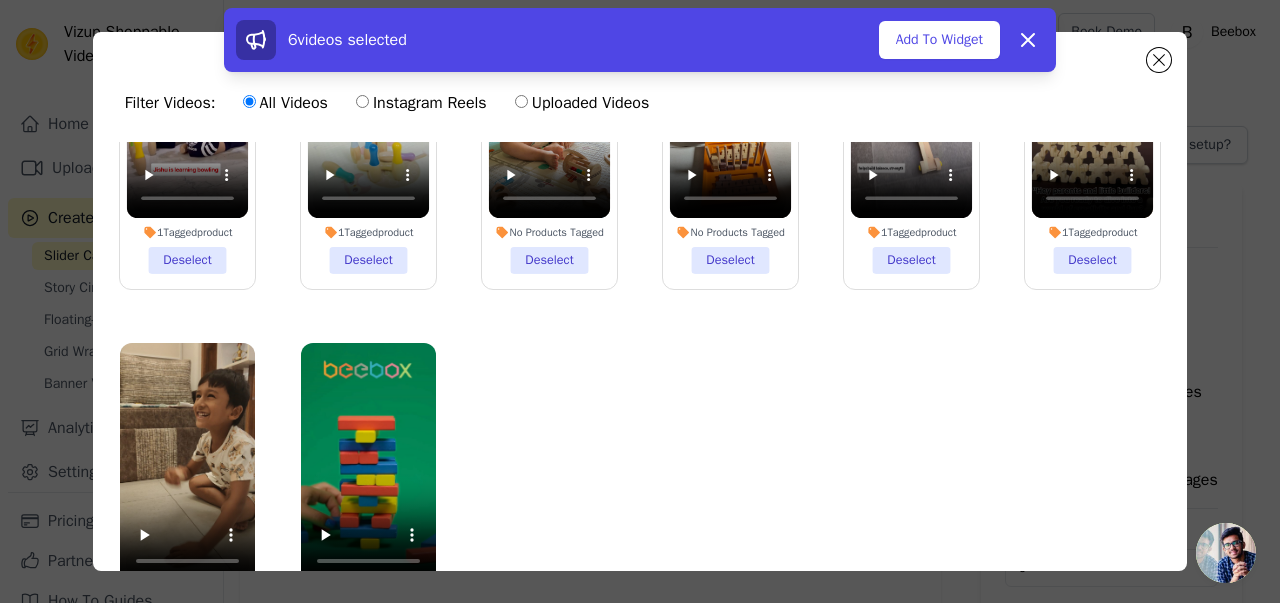 scroll, scrollTop: 167, scrollLeft: 0, axis: vertical 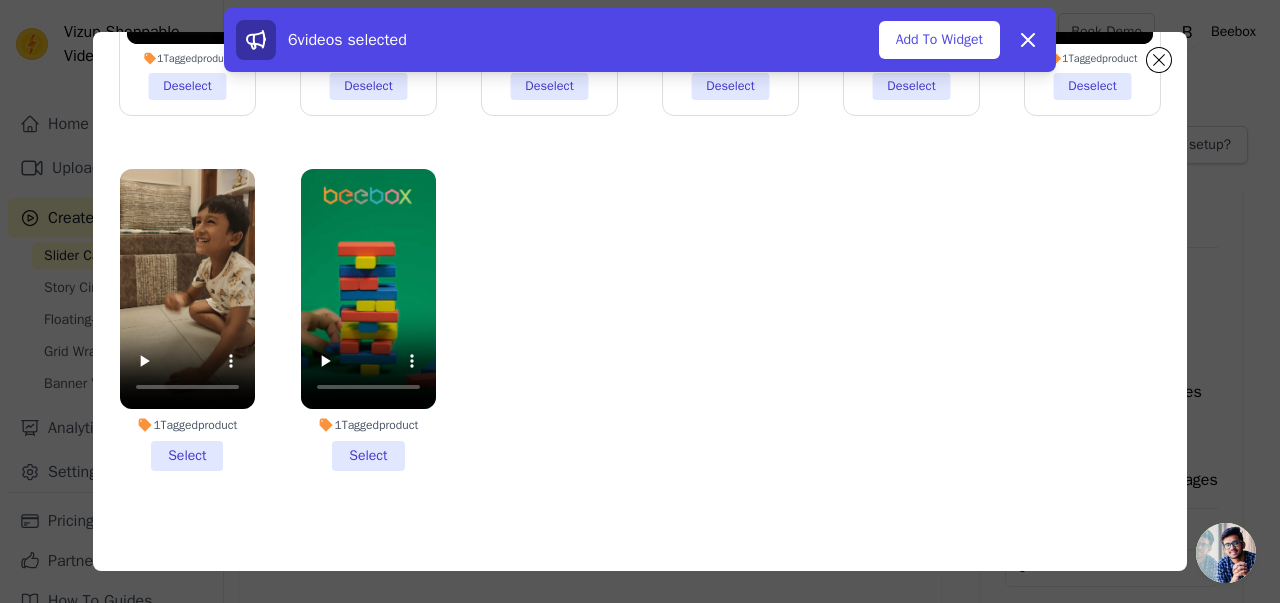 click on "1  Tagged  product     Select" at bounding box center (187, 320) 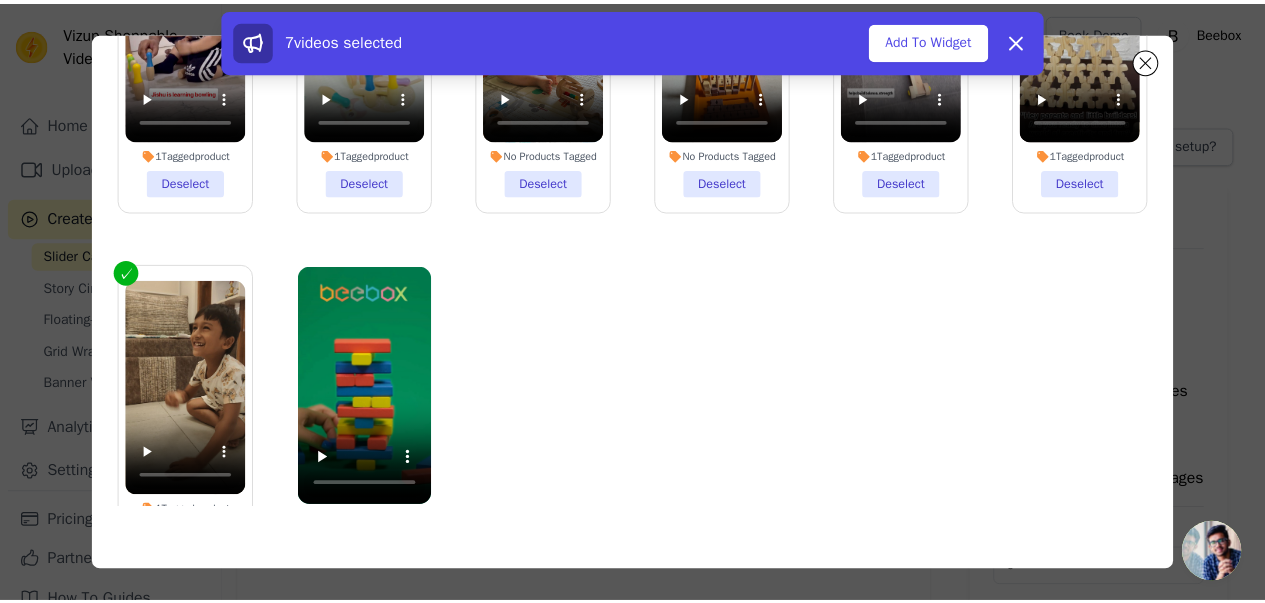 scroll, scrollTop: 0, scrollLeft: 0, axis: both 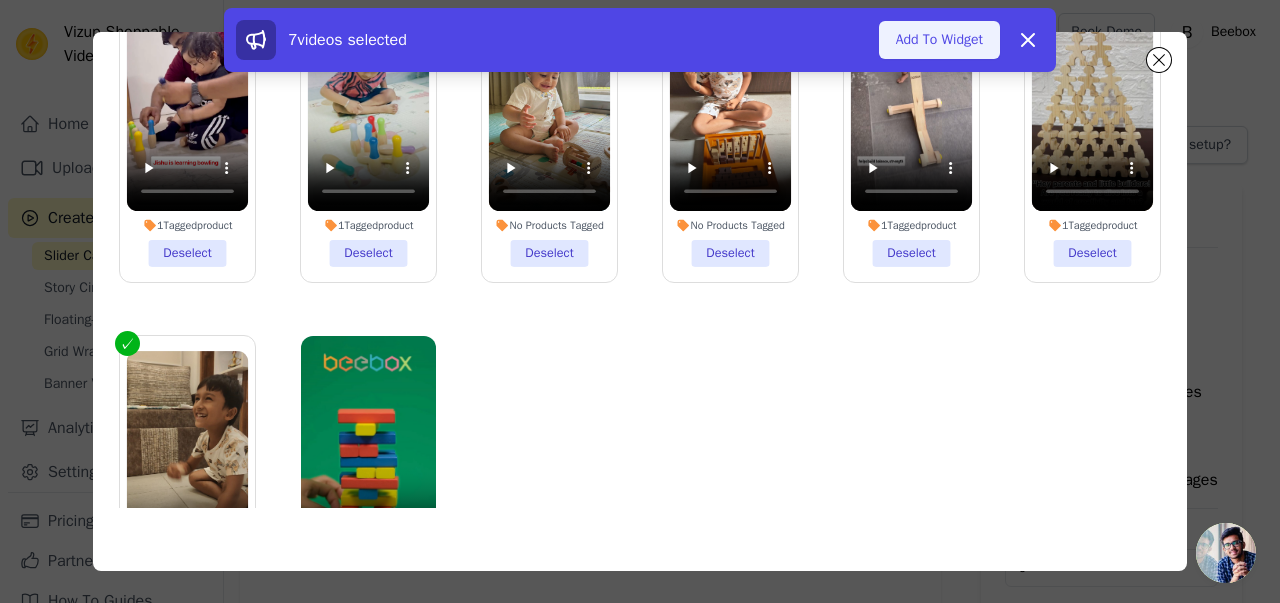 click on "Add To Widget" at bounding box center (939, 40) 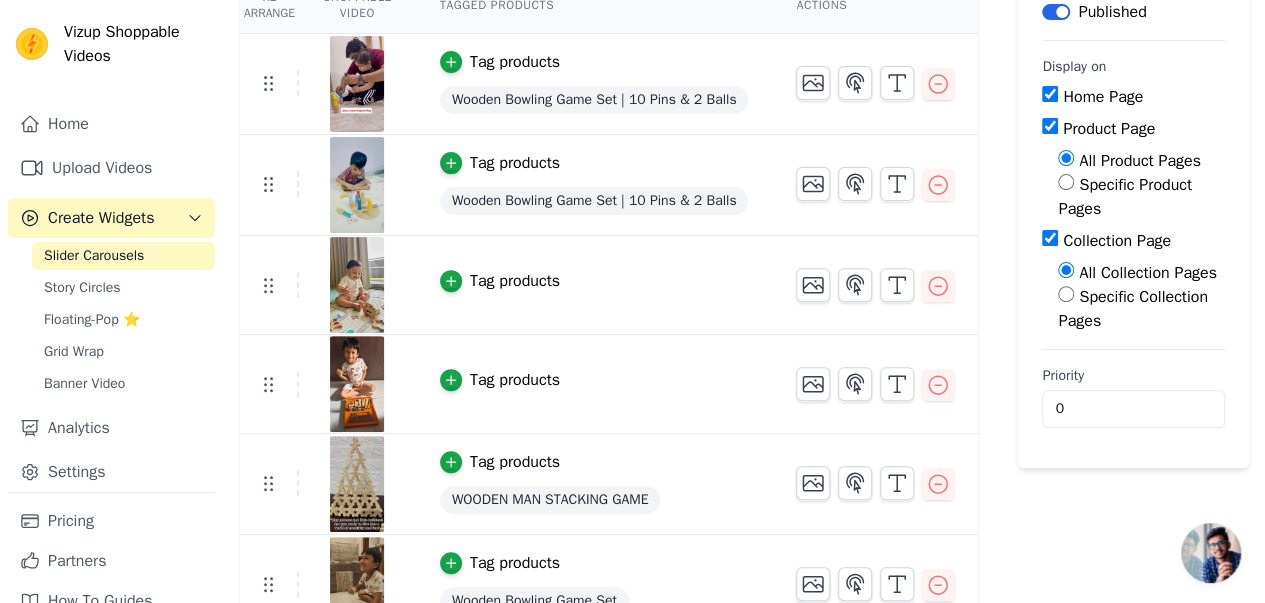 scroll, scrollTop: 336, scrollLeft: 0, axis: vertical 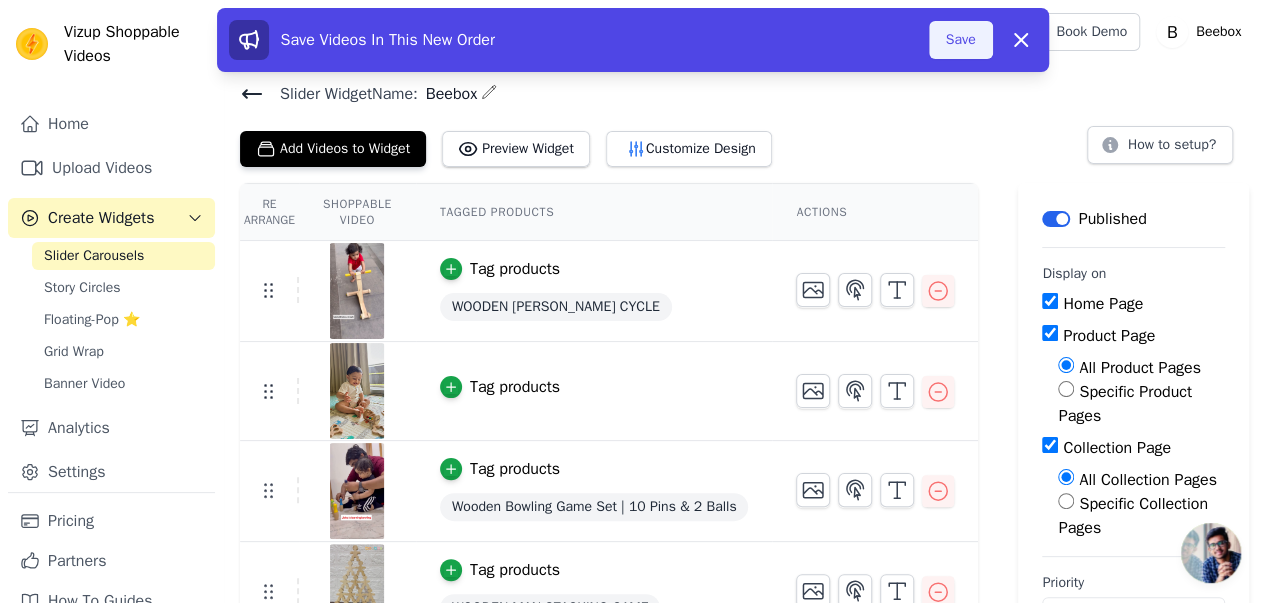 click on "Save" at bounding box center (961, 40) 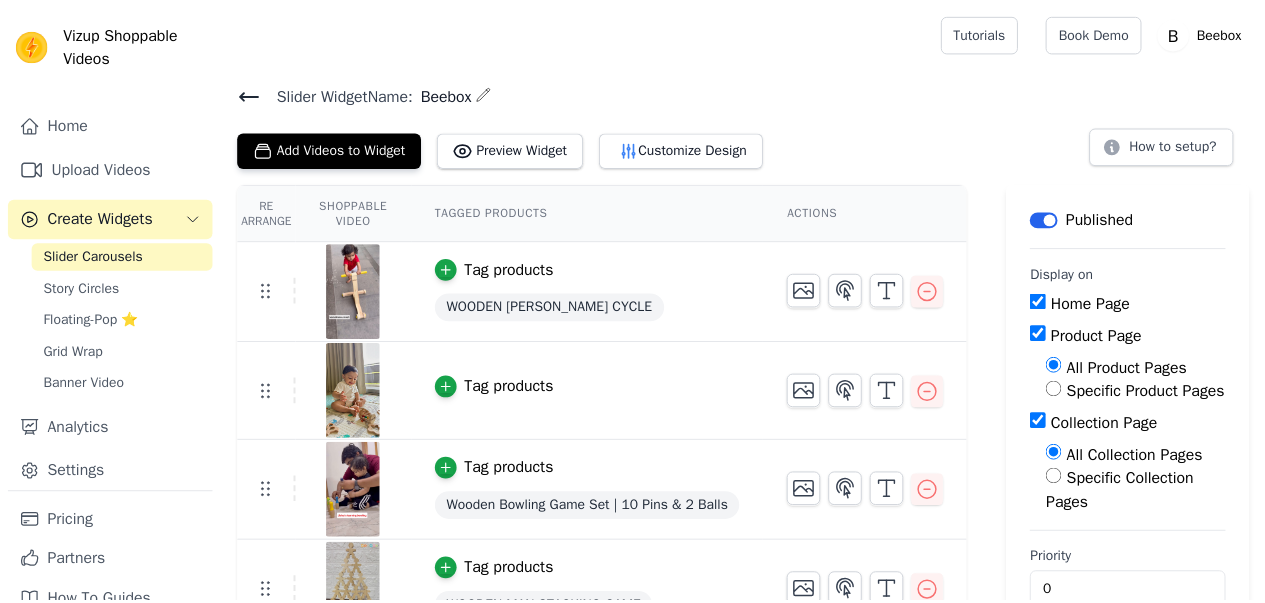 scroll, scrollTop: 0, scrollLeft: 0, axis: both 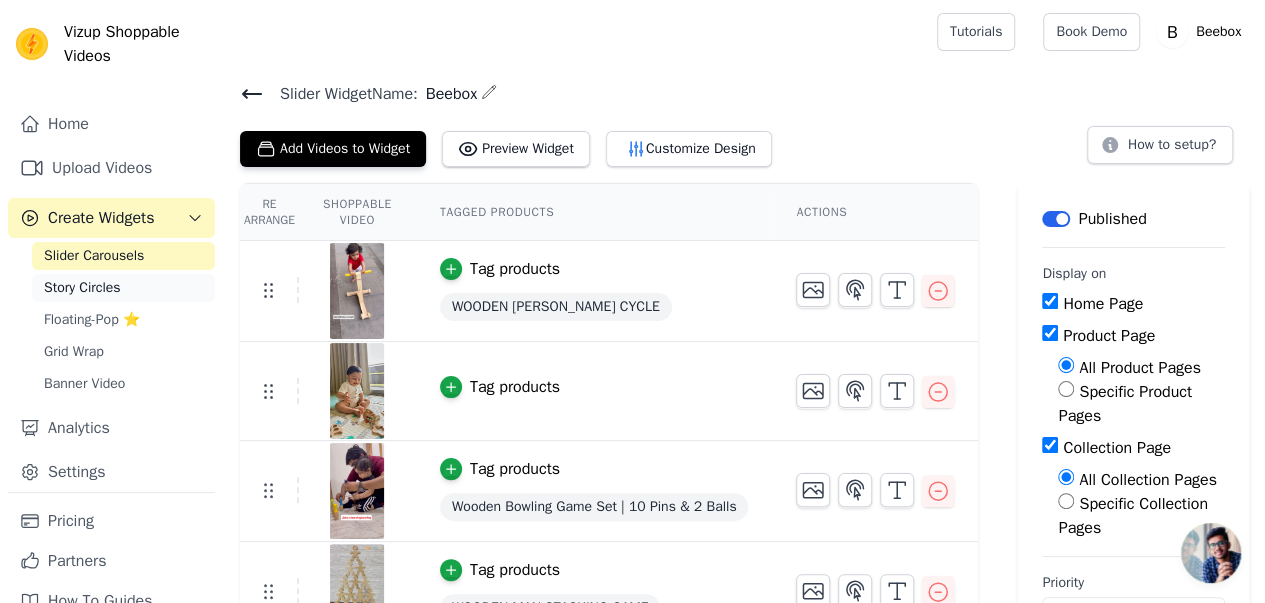click on "Story Circles" at bounding box center (123, 288) 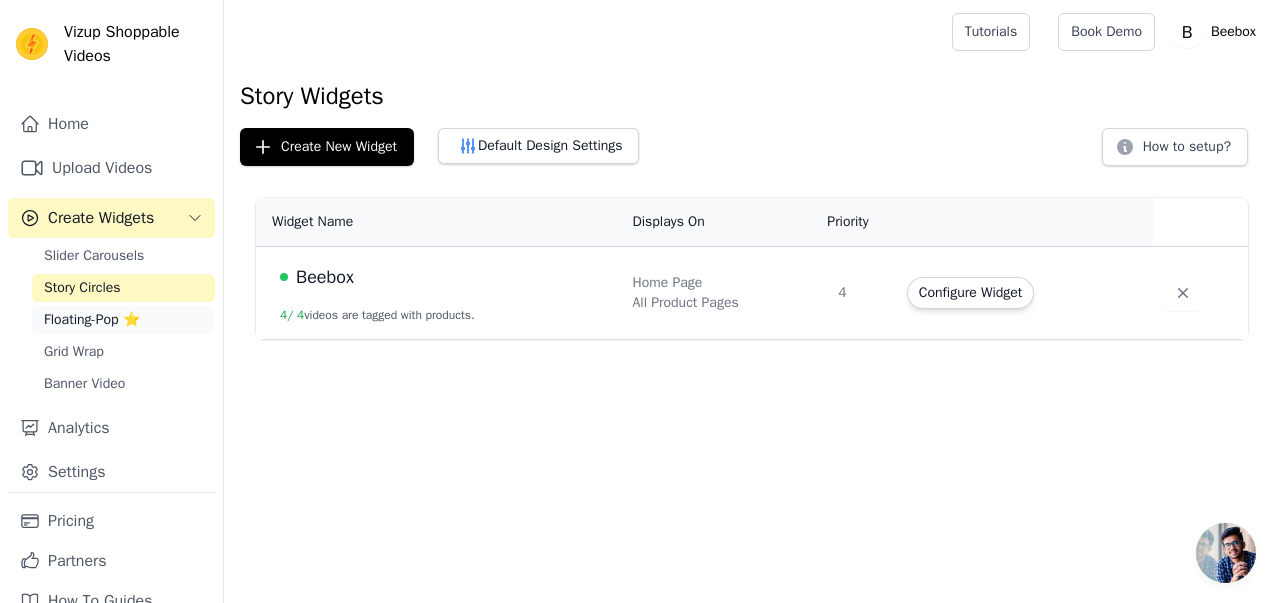 click on "Floating-Pop ⭐" at bounding box center (92, 320) 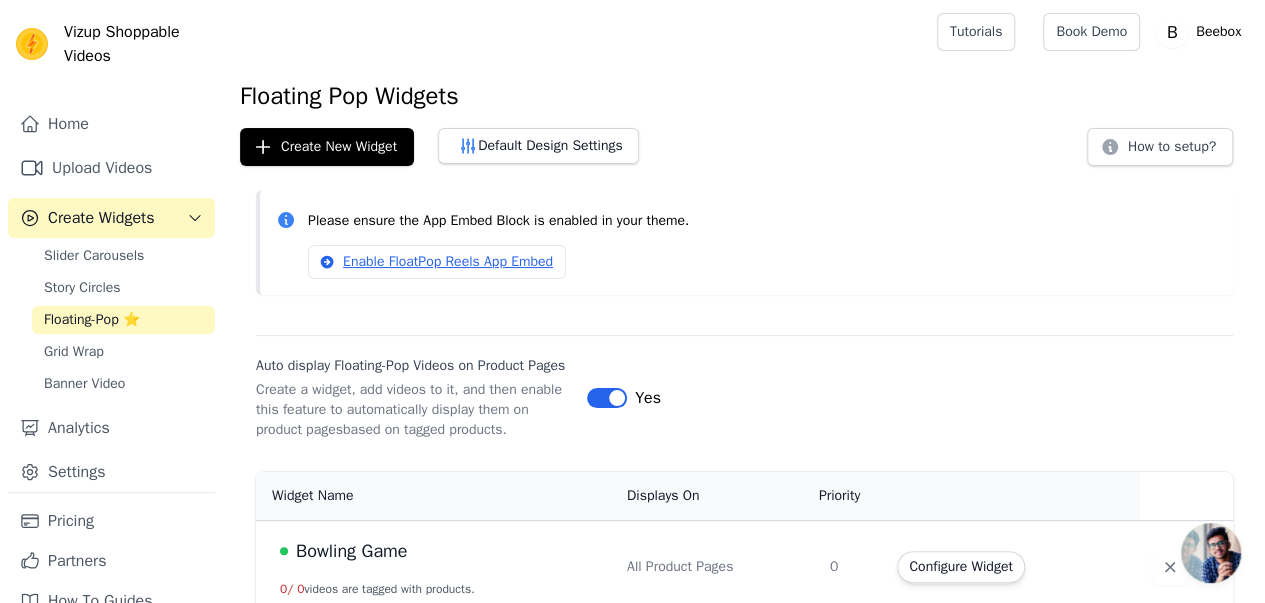 scroll, scrollTop: 35, scrollLeft: 0, axis: vertical 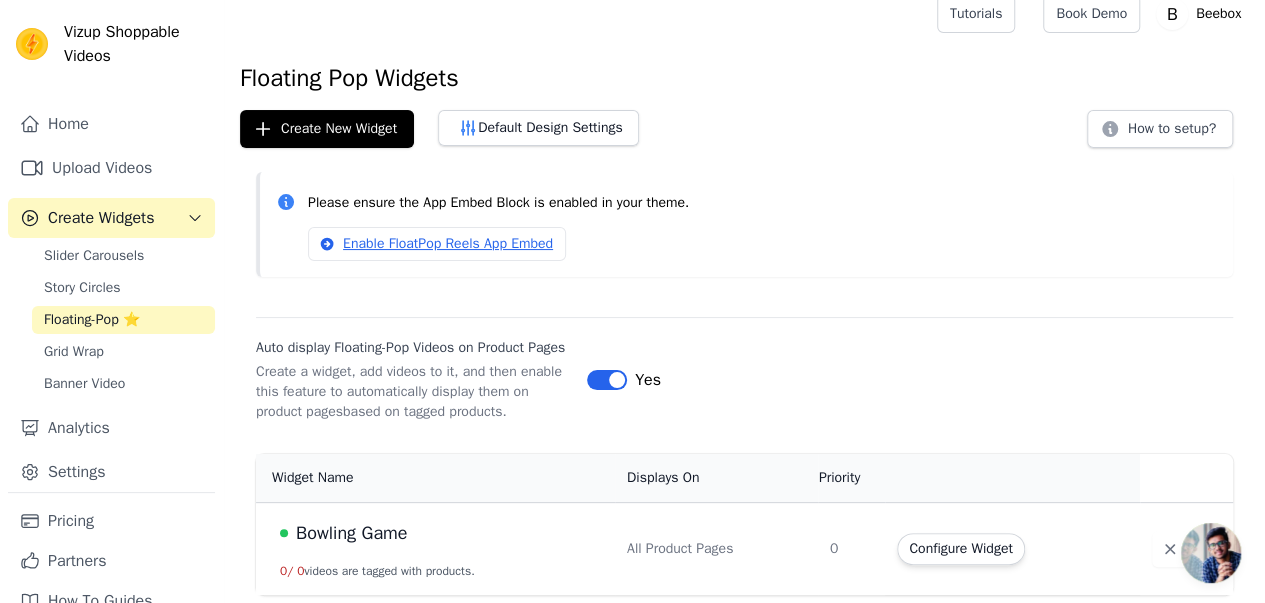 click on "Bowling Game   0  /   0  videos are tagged with products." at bounding box center [435, 548] 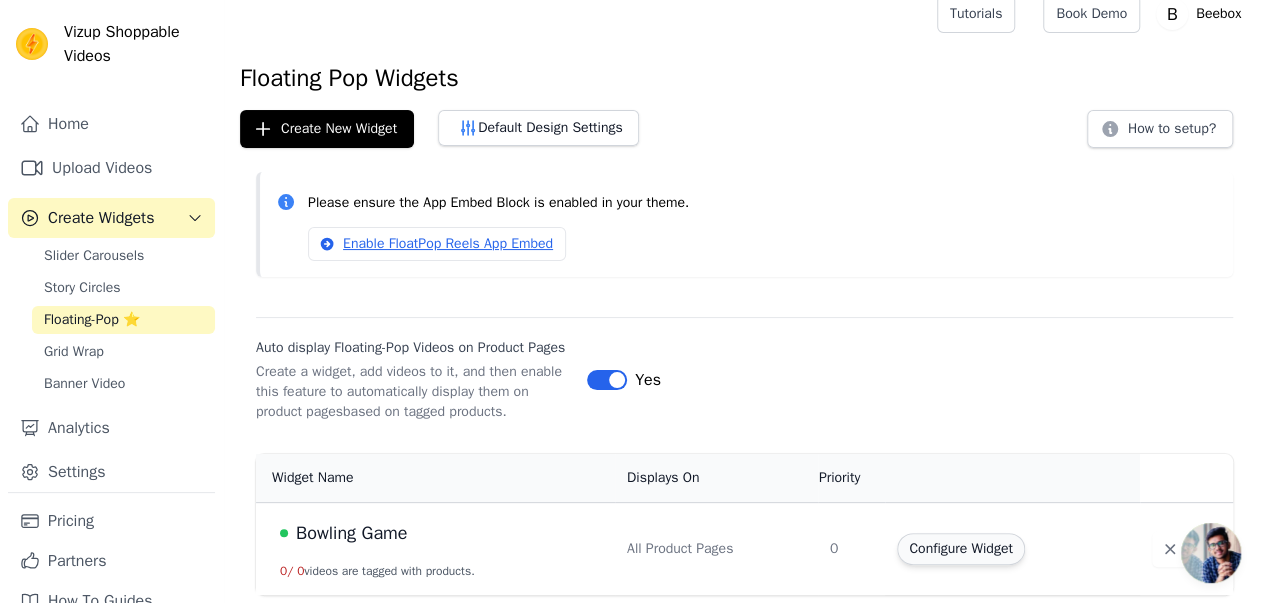 click on "Configure Widget" at bounding box center [960, 549] 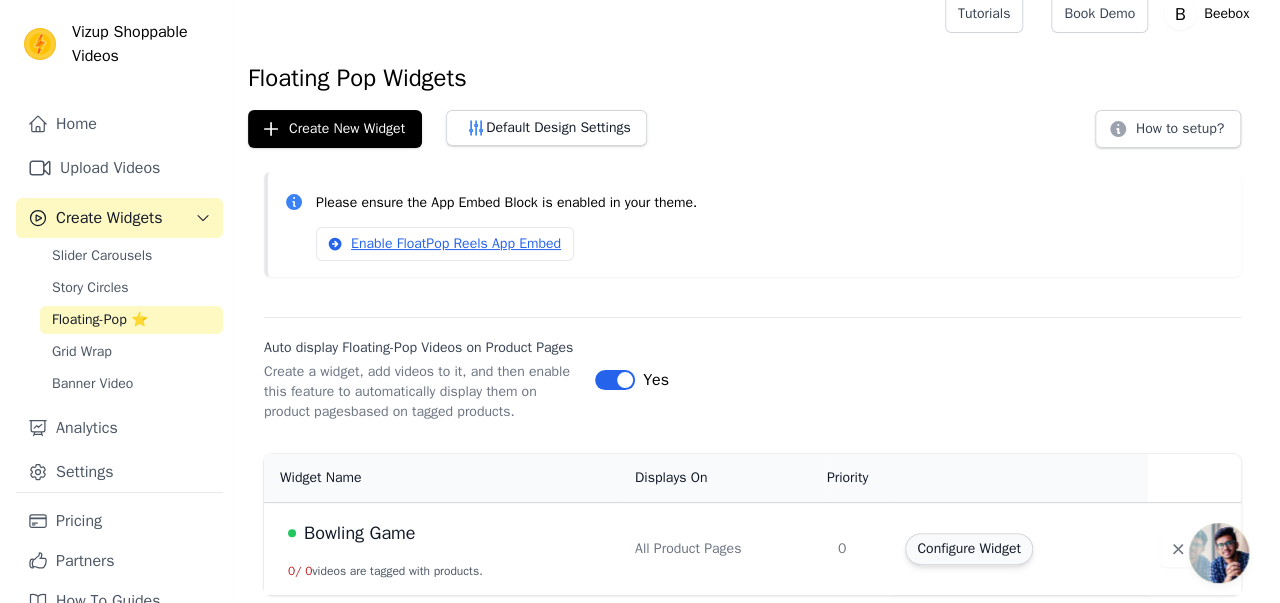 scroll, scrollTop: 0, scrollLeft: 0, axis: both 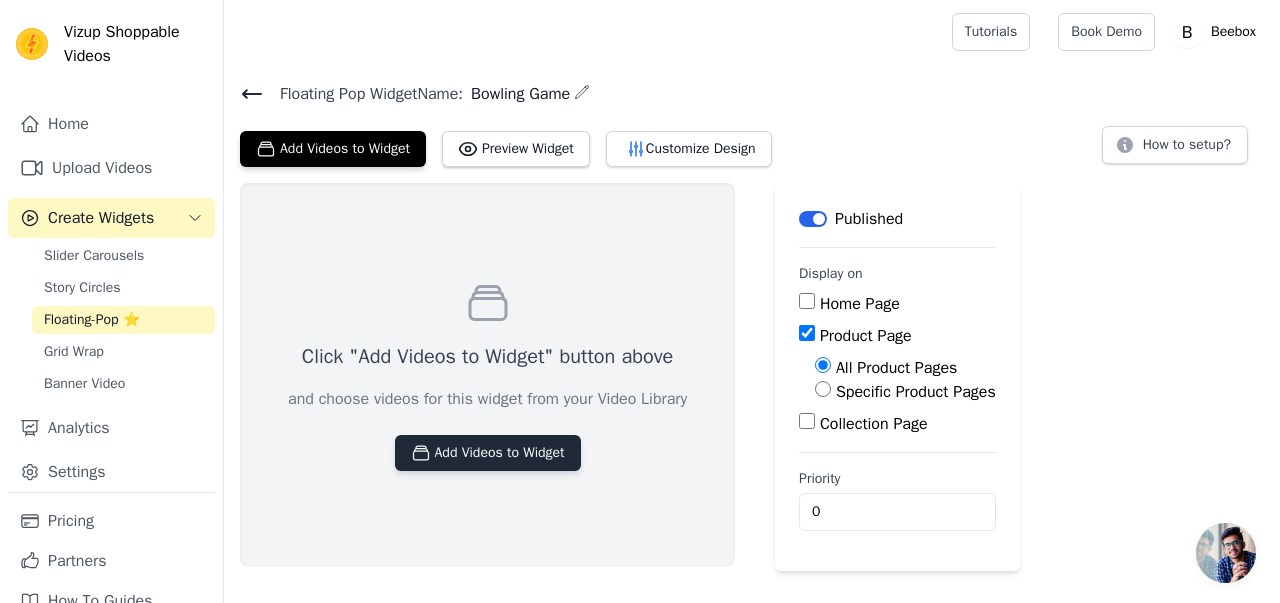 click on "Add Videos to Widget" at bounding box center [488, 453] 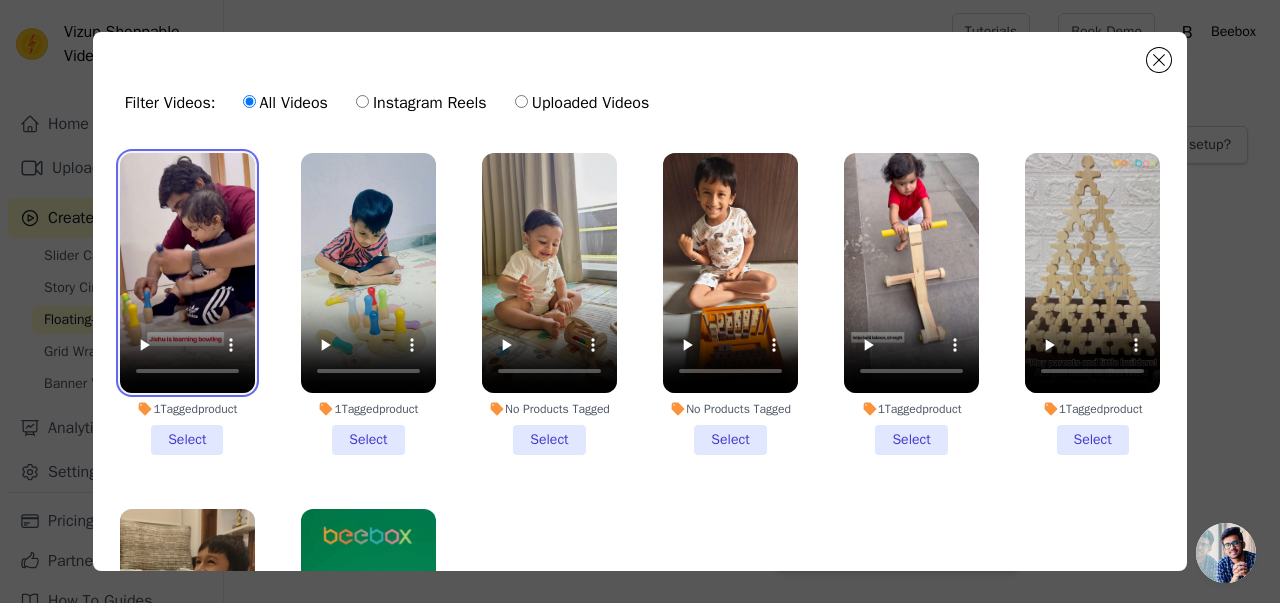 click at bounding box center (187, 273) 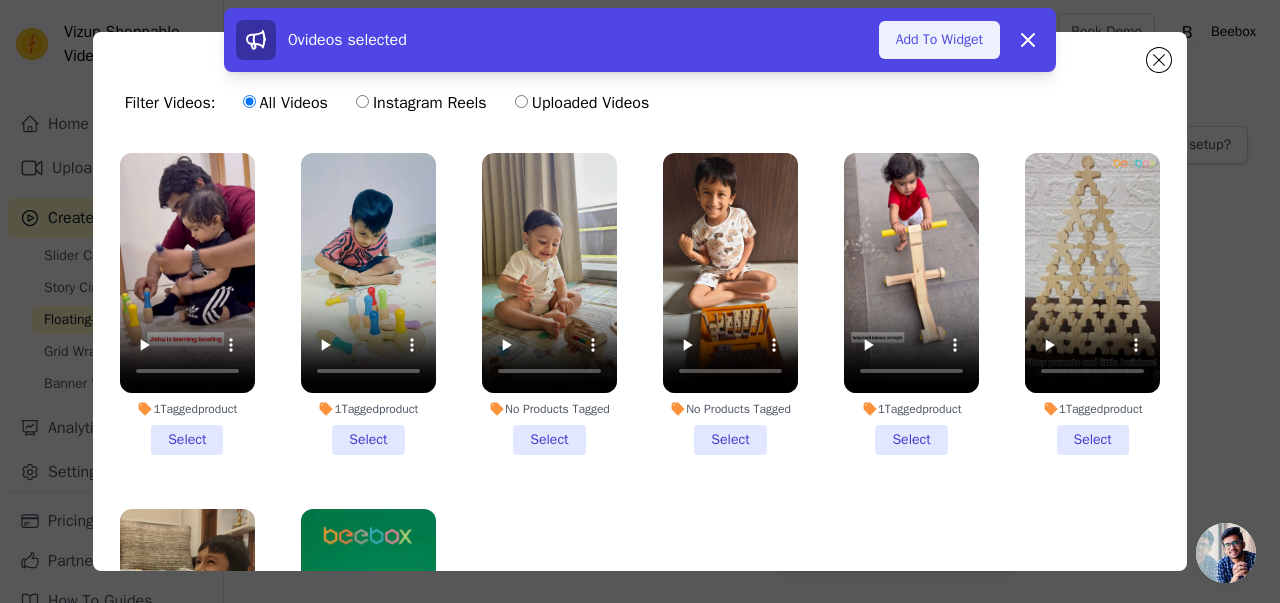 click on "Add To Widget" at bounding box center (939, 40) 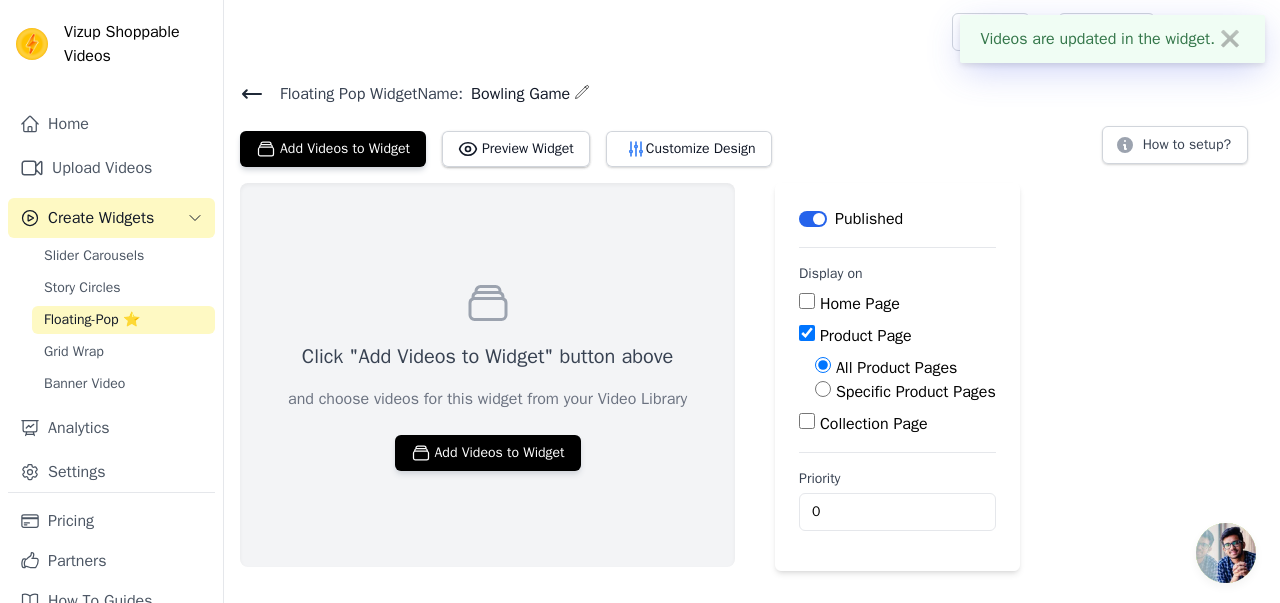 click on "Specific Product Pages" at bounding box center [823, 389] 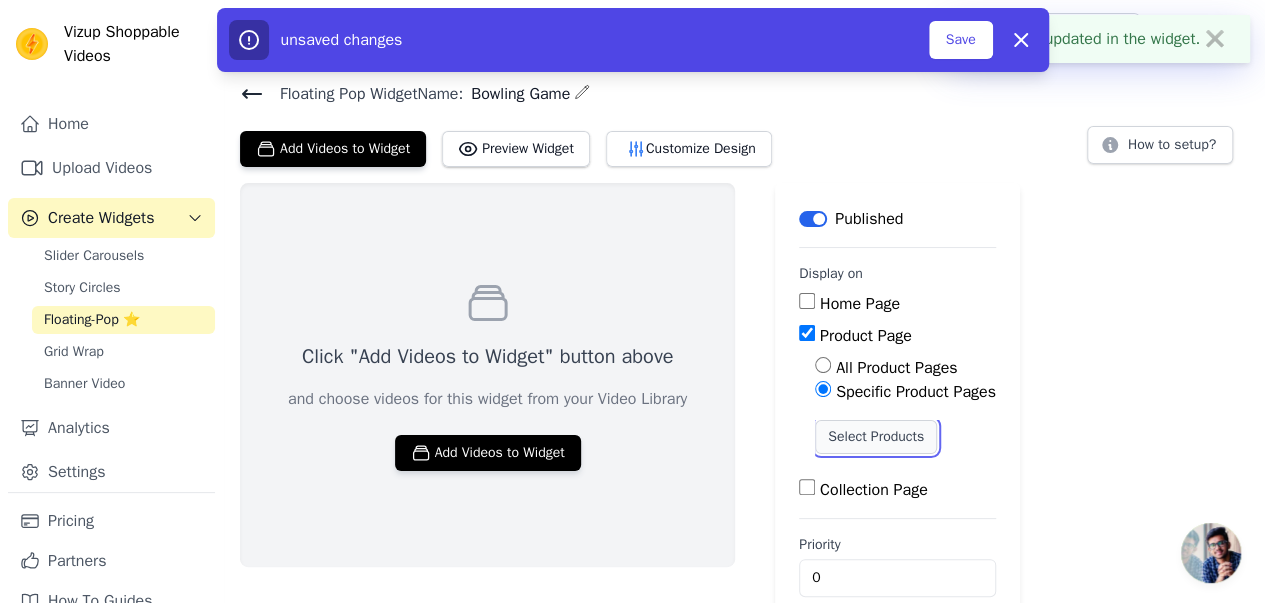 click on "Select Products" at bounding box center (876, 437) 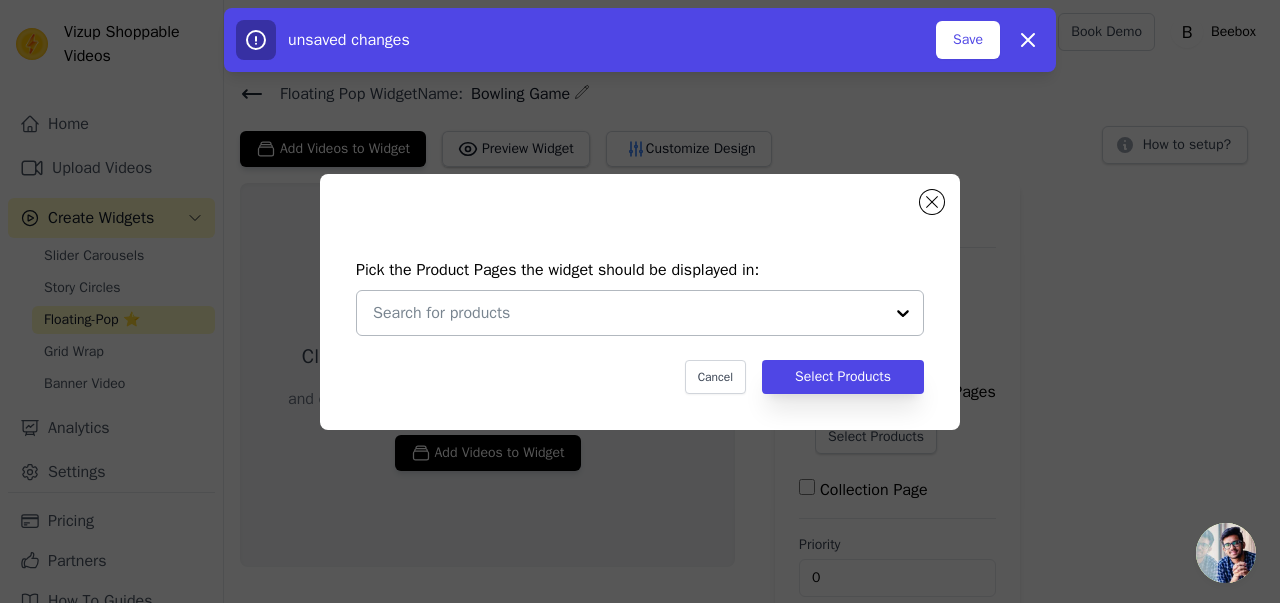 click at bounding box center [628, 313] 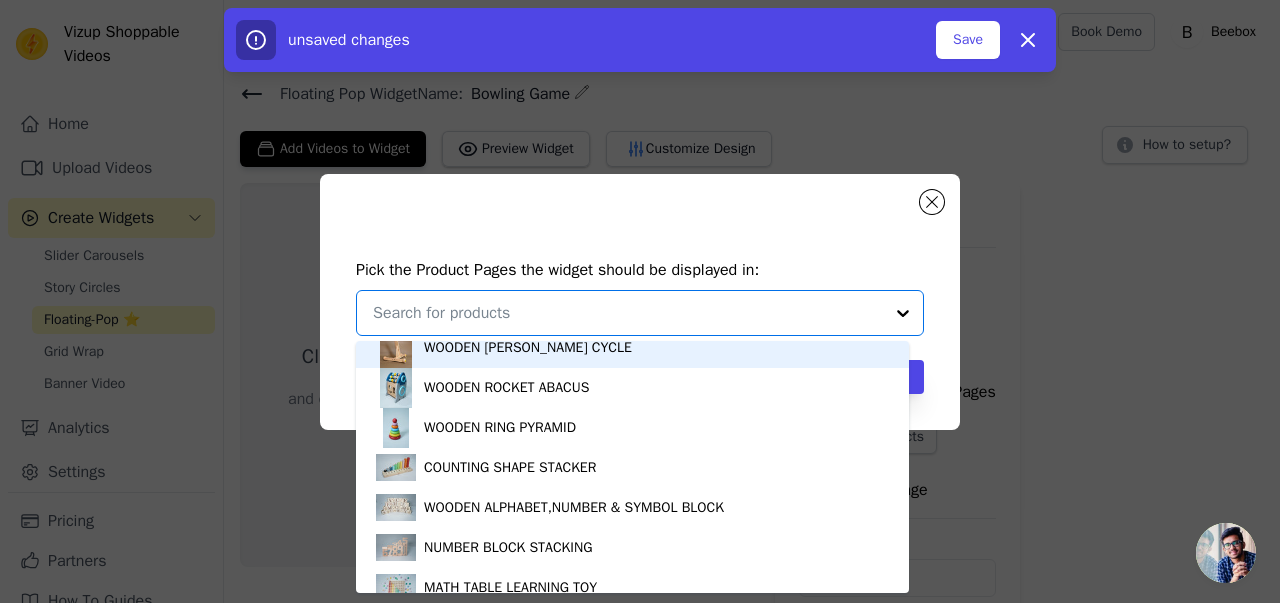 scroll, scrollTop: 120, scrollLeft: 0, axis: vertical 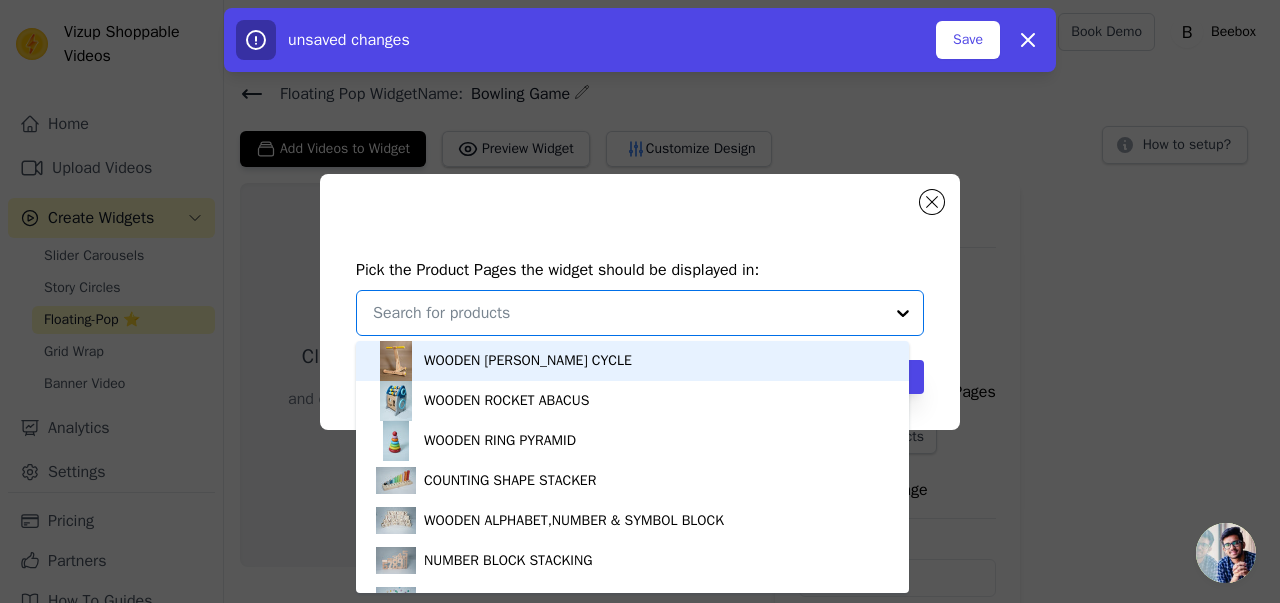 click on "WOODEN [PERSON_NAME] CYCLE" at bounding box center [528, 361] 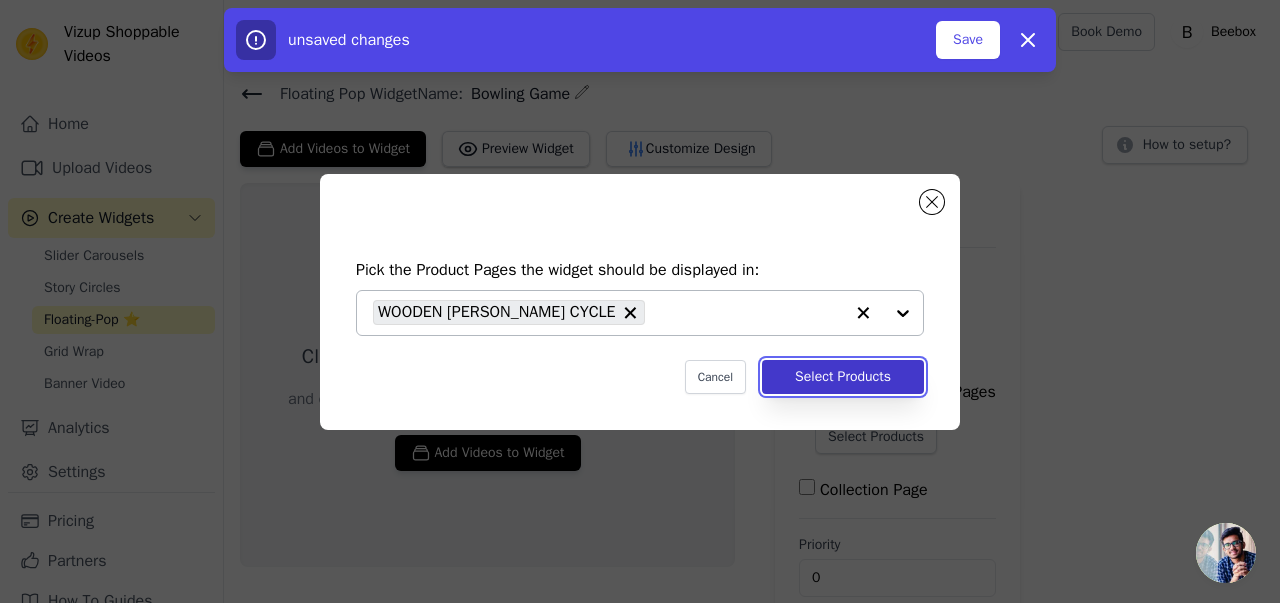 click on "Select Products" at bounding box center (843, 377) 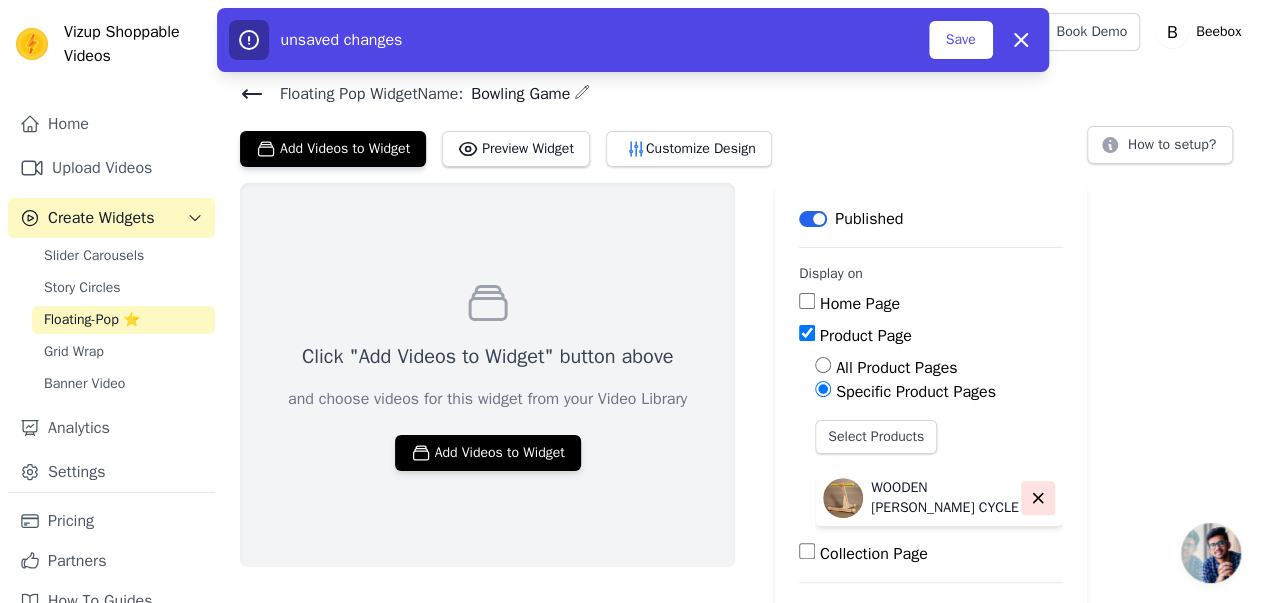 click at bounding box center (1038, 498) 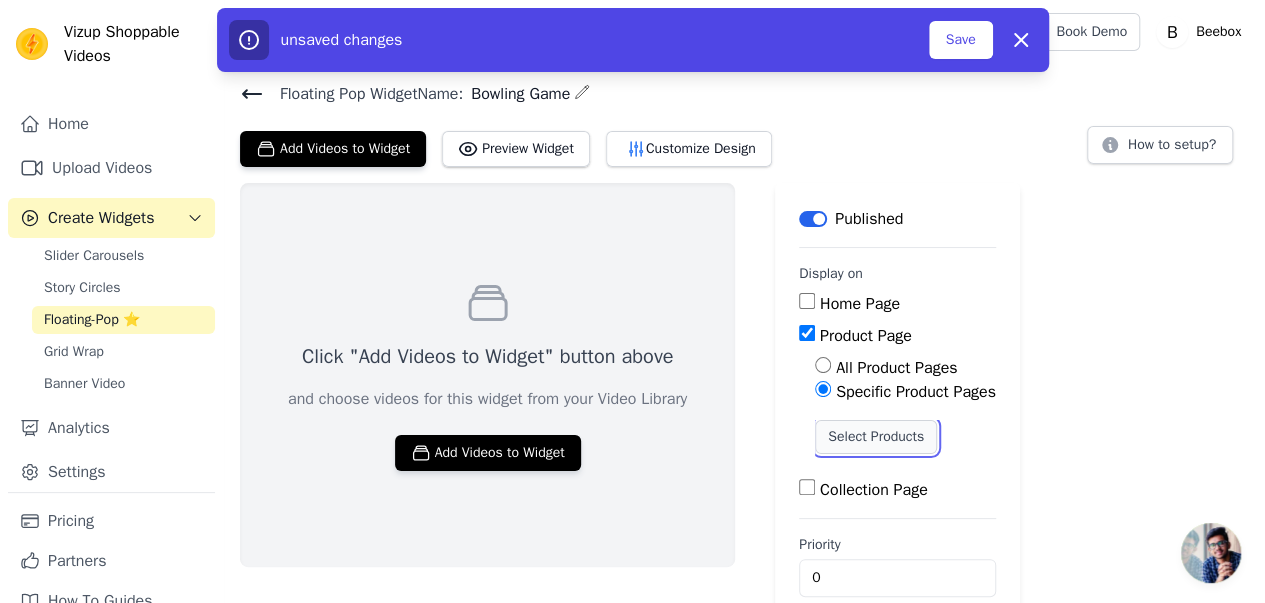 click on "Select Products" at bounding box center (876, 437) 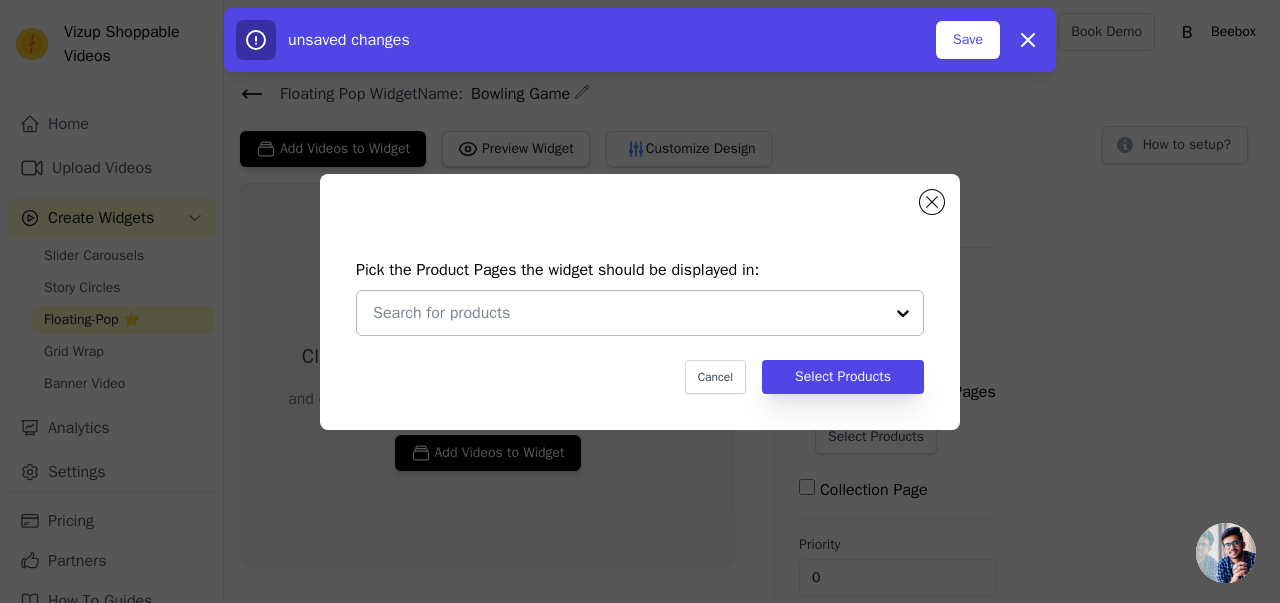 click at bounding box center (628, 313) 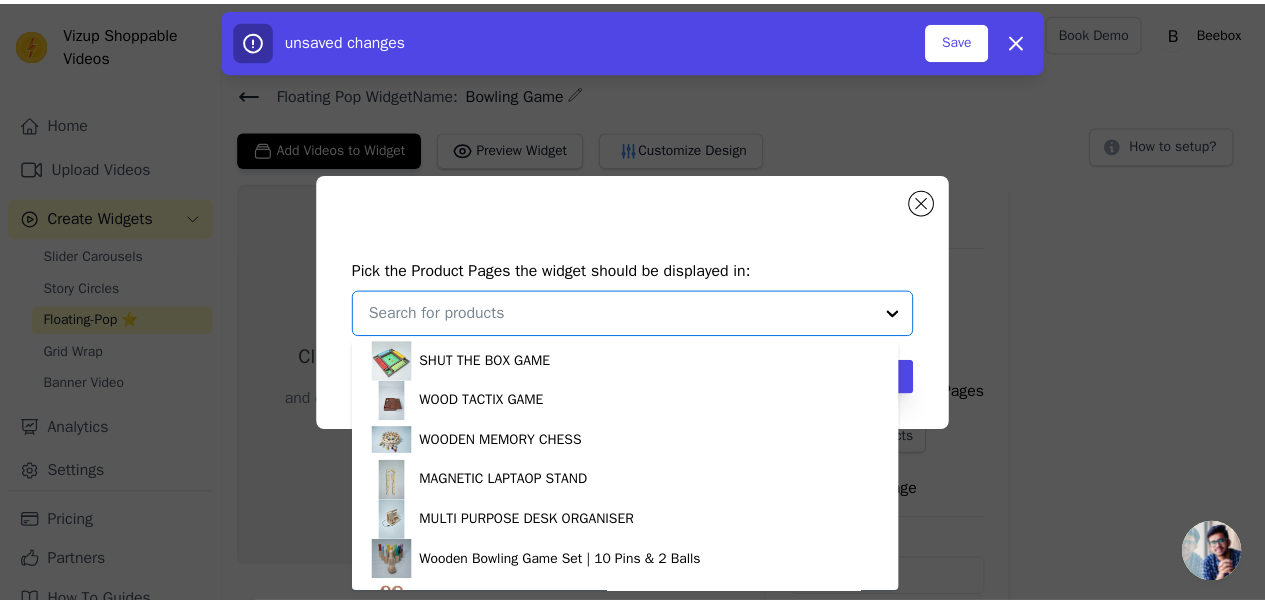 scroll, scrollTop: 873, scrollLeft: 0, axis: vertical 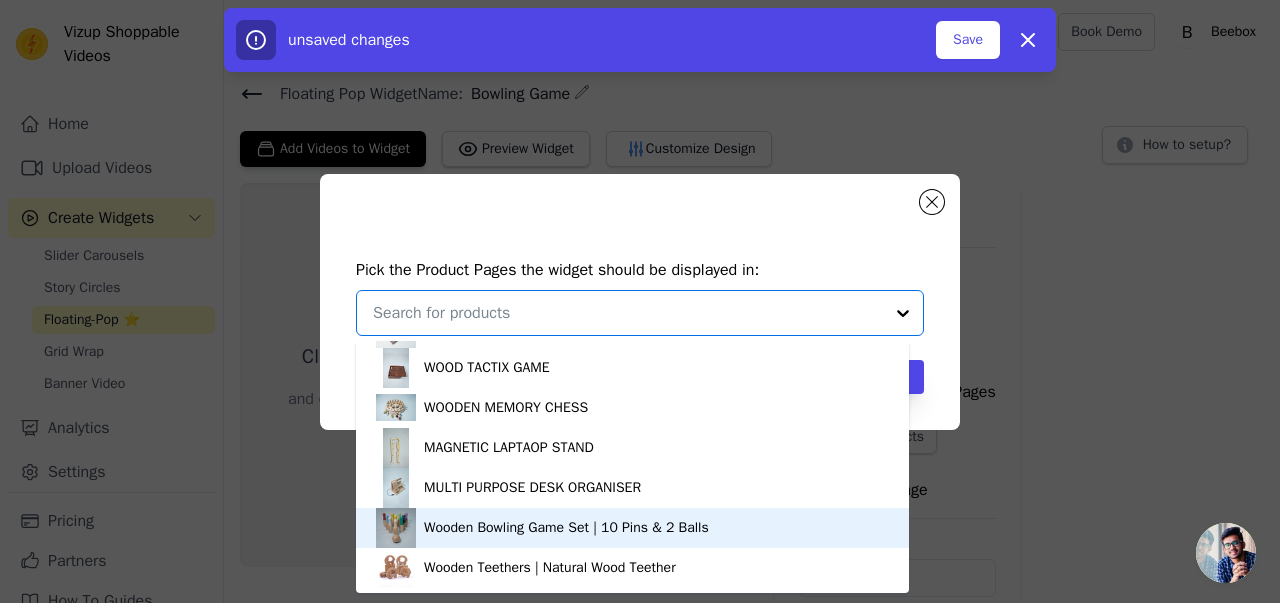 click on "Wooden Bowling Game Set | 10 Pins & 2 Balls" at bounding box center (566, 528) 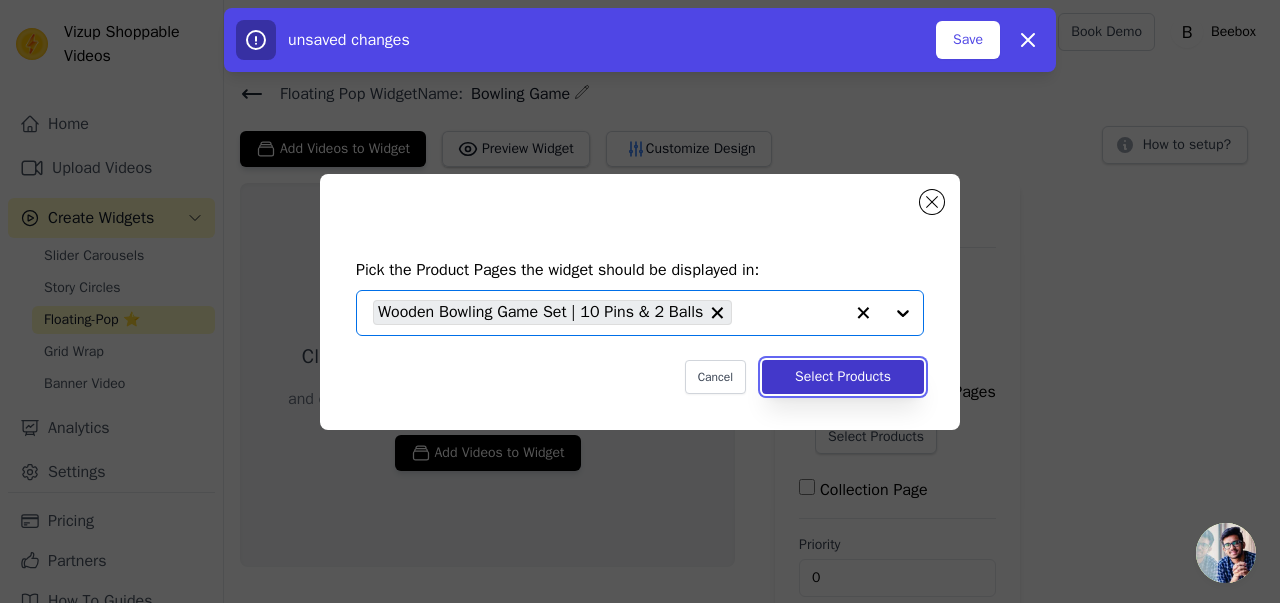 click on "Select Products" at bounding box center (843, 377) 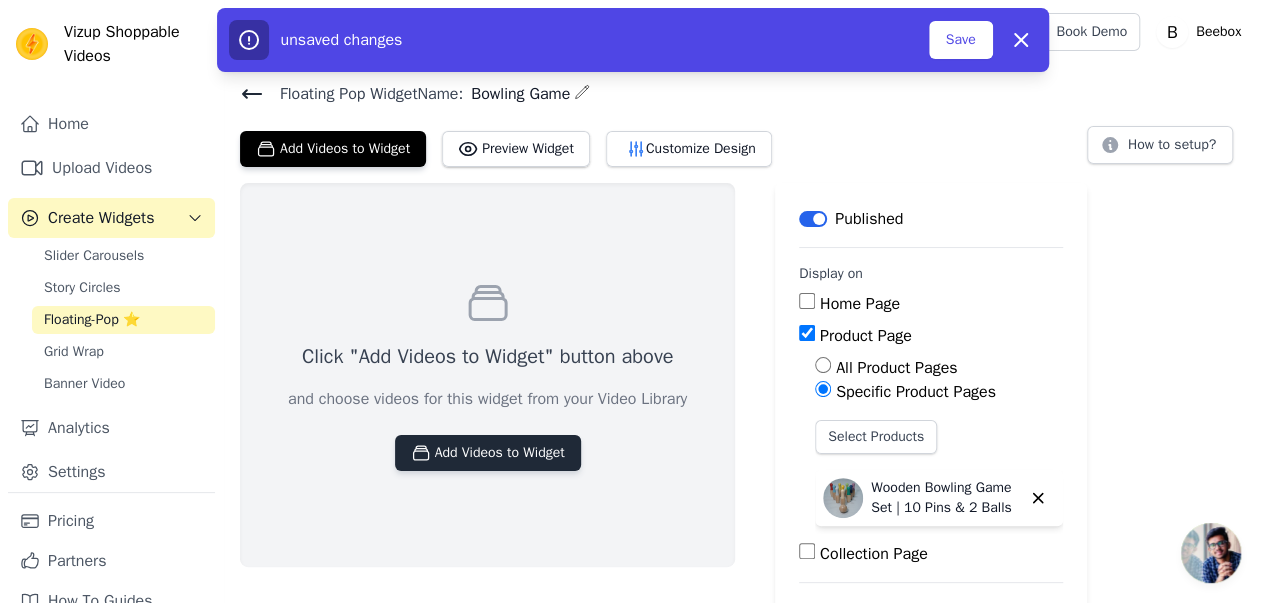 click on "Add Videos to Widget" at bounding box center (488, 453) 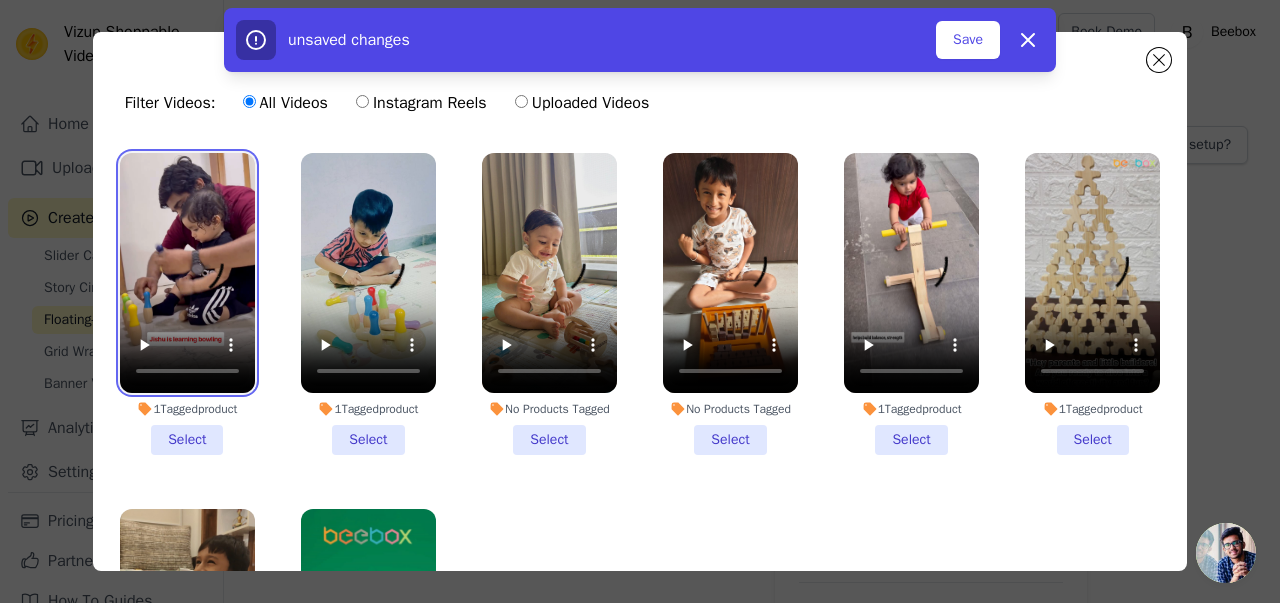 click at bounding box center [187, 273] 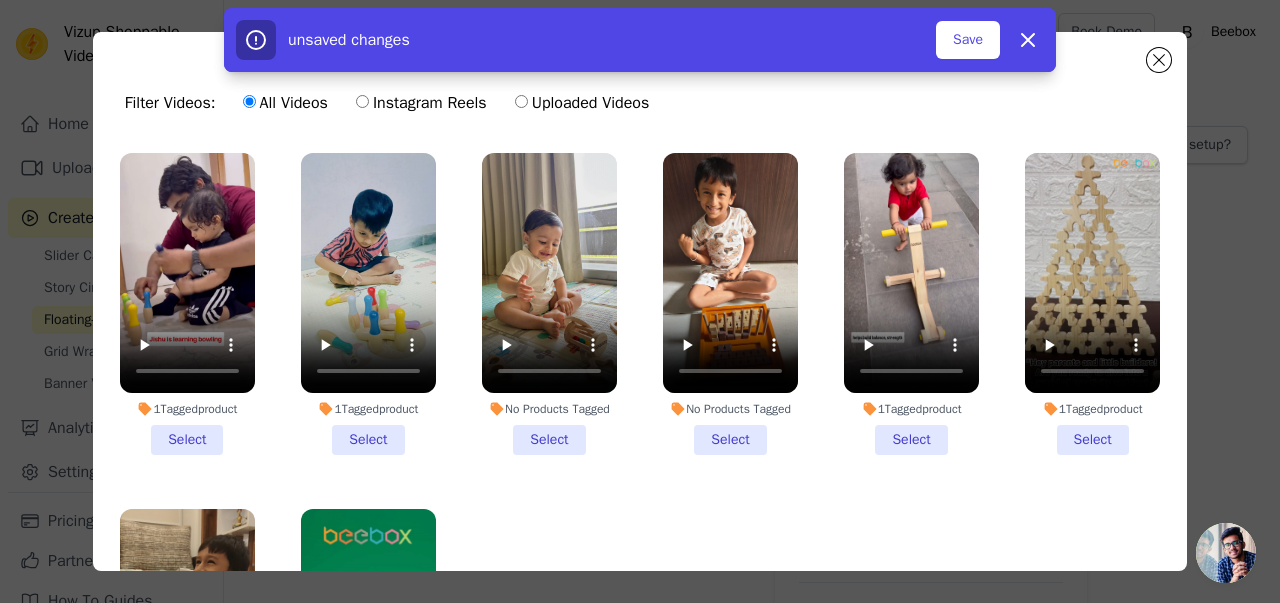 click on "1  Tagged  product     Select" at bounding box center (187, 304) 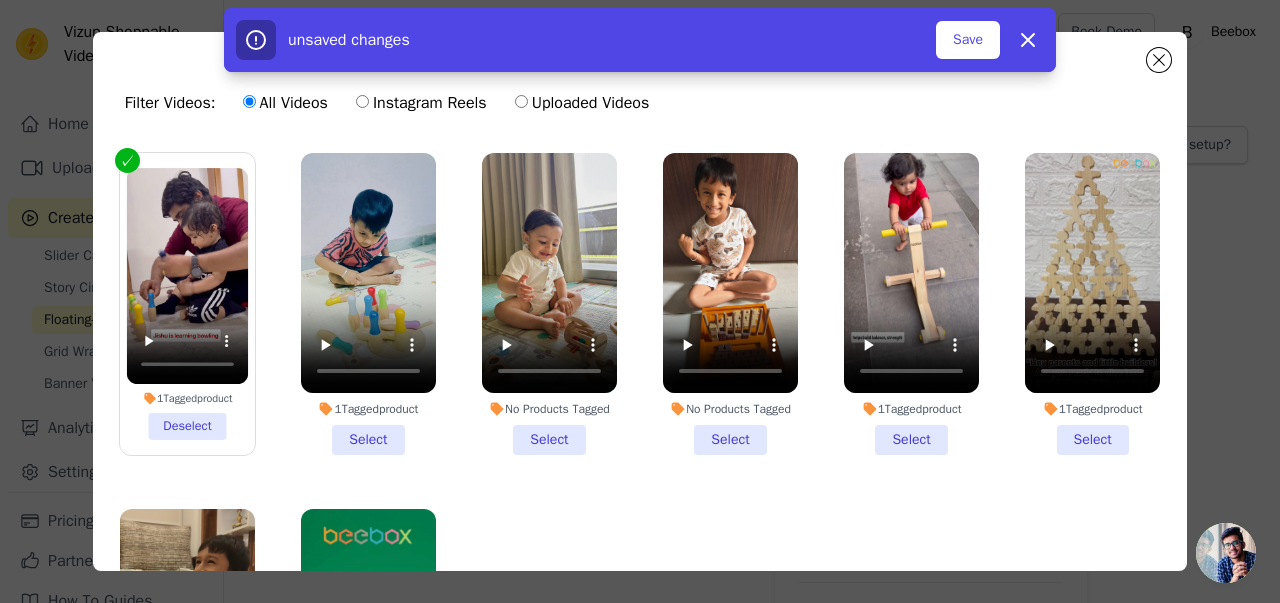click on "1  Tagged  product     Deselect" at bounding box center [188, 304] 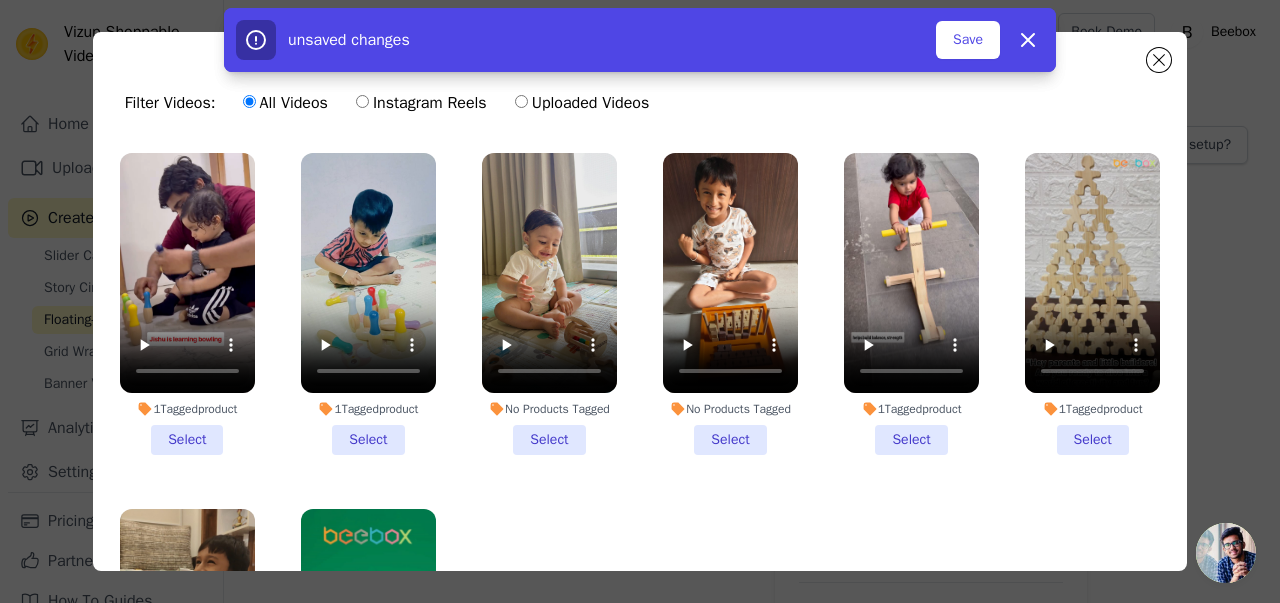 click on "1  Tagged  product     Select" at bounding box center [187, 304] 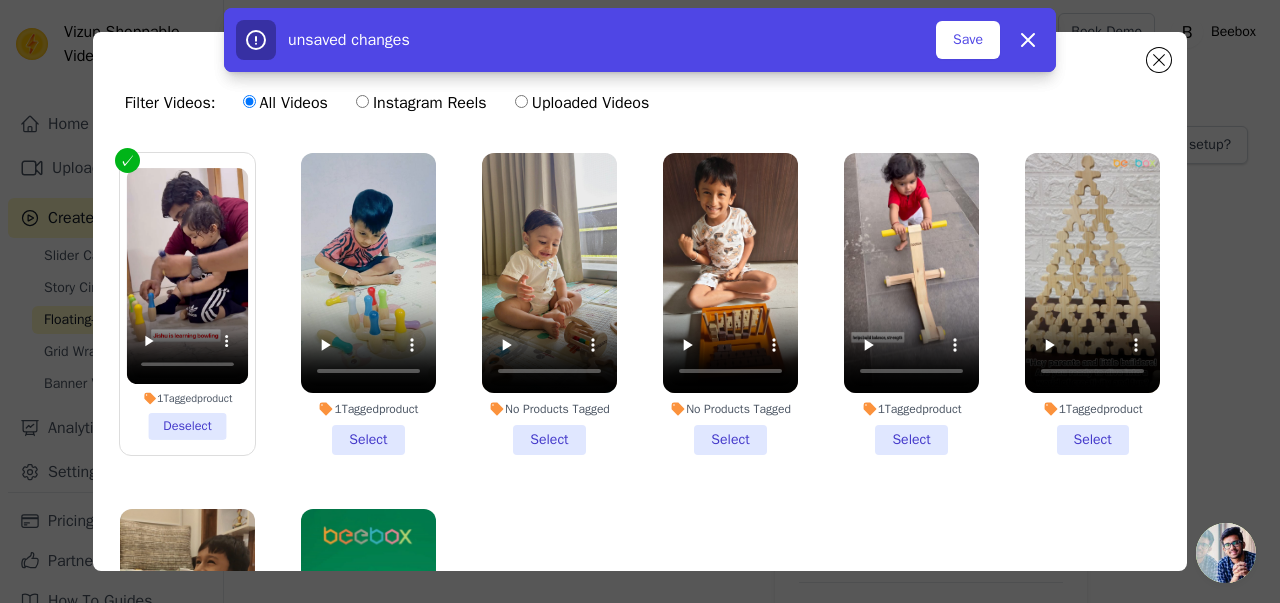 click on "1  Tagged  product     Select" at bounding box center [368, 304] 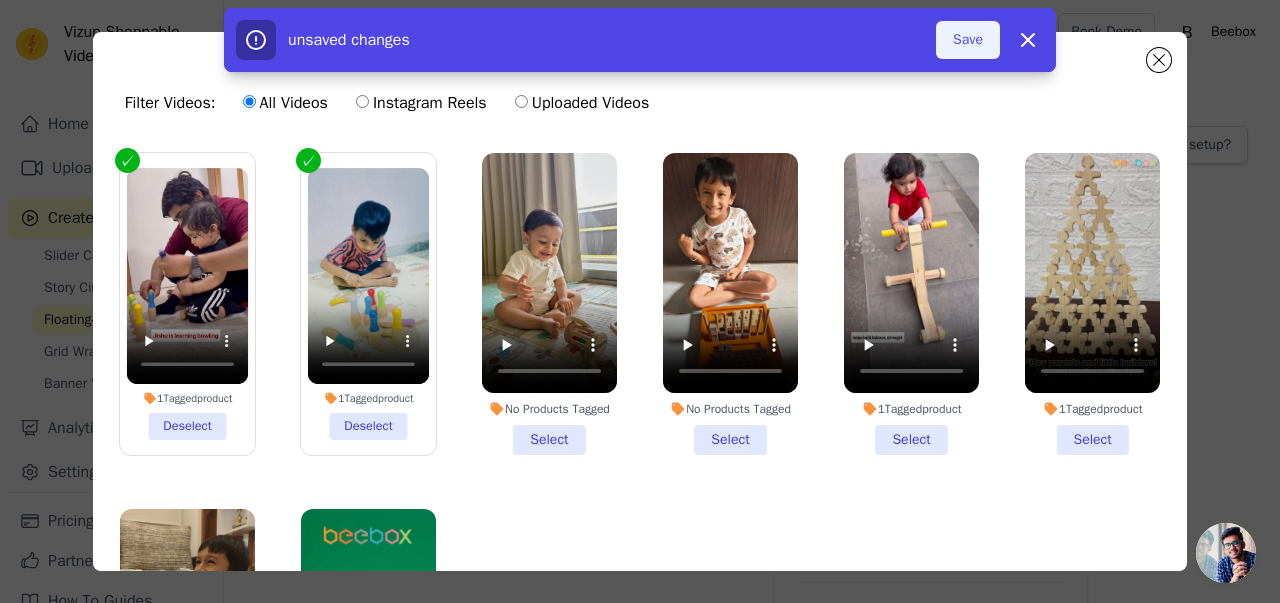 click on "Save" at bounding box center (968, 40) 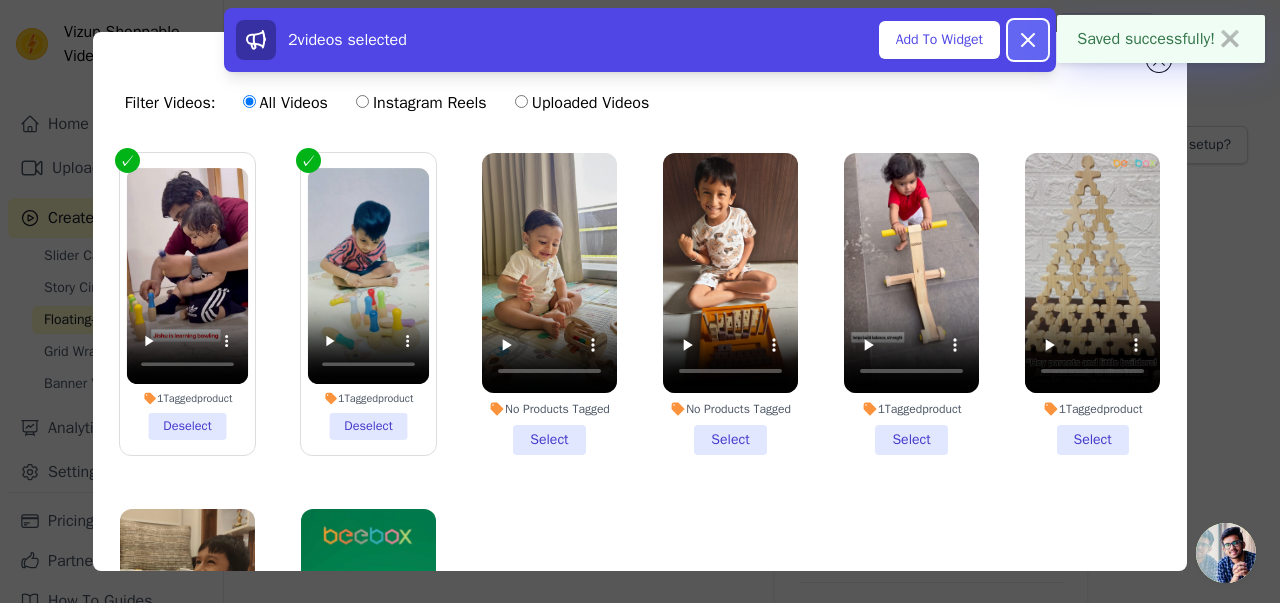 click 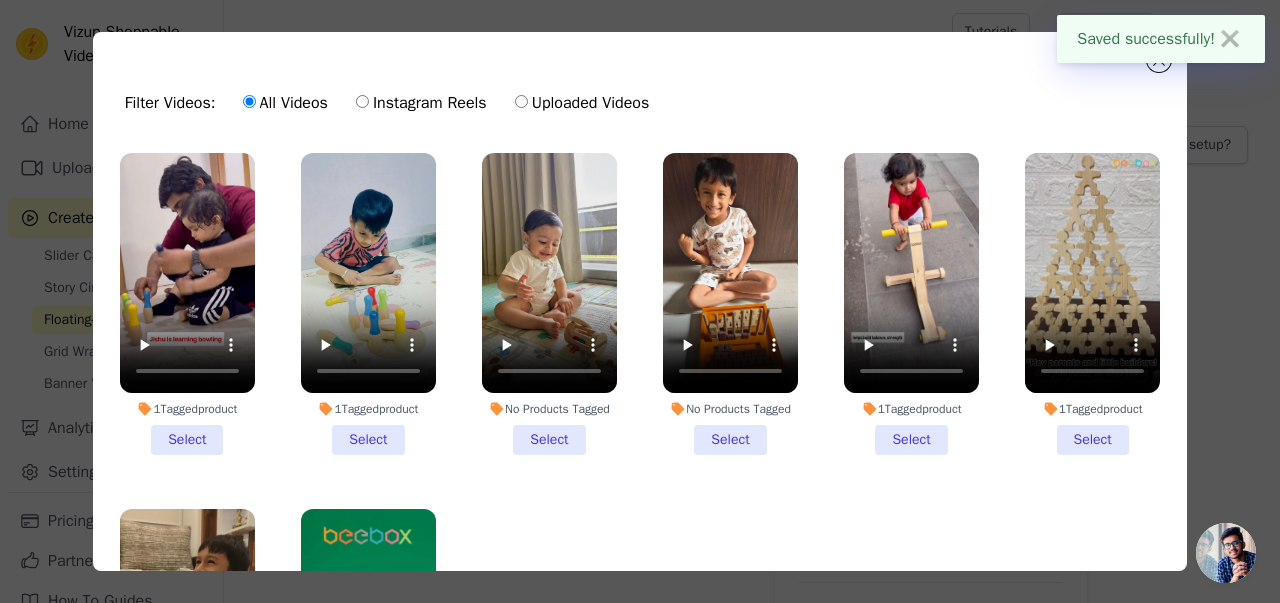click on "1  Tagged  product     Select" at bounding box center [187, 304] 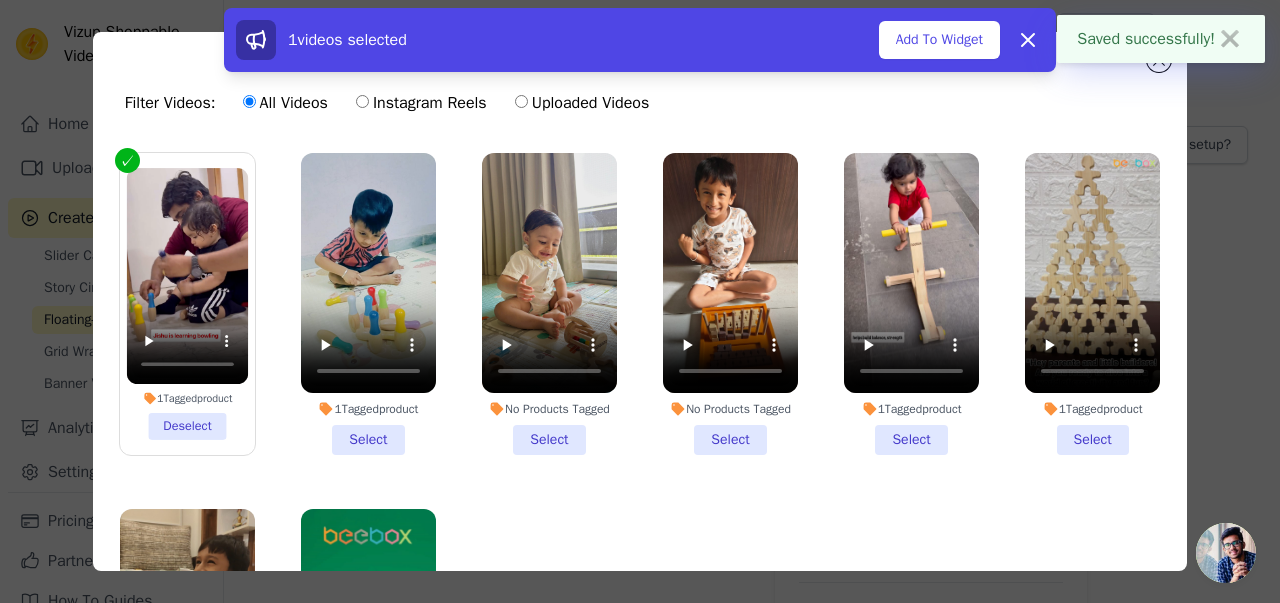 click on "1  Tagged  product     Select" at bounding box center (368, 304) 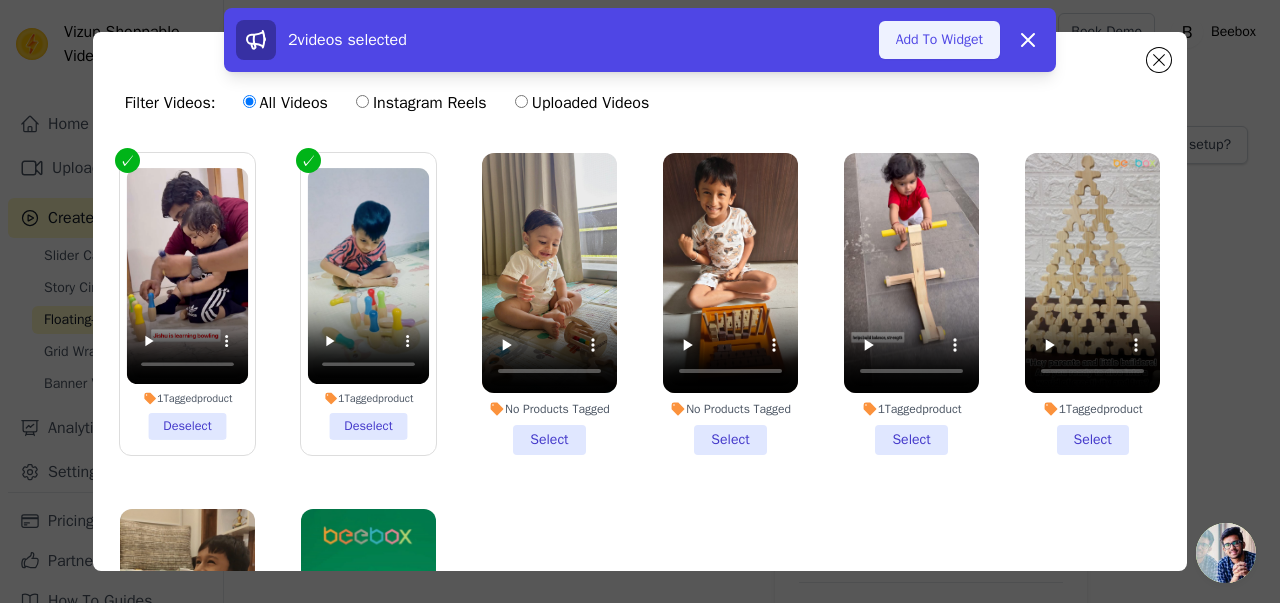 click on "Add To Widget" at bounding box center [939, 40] 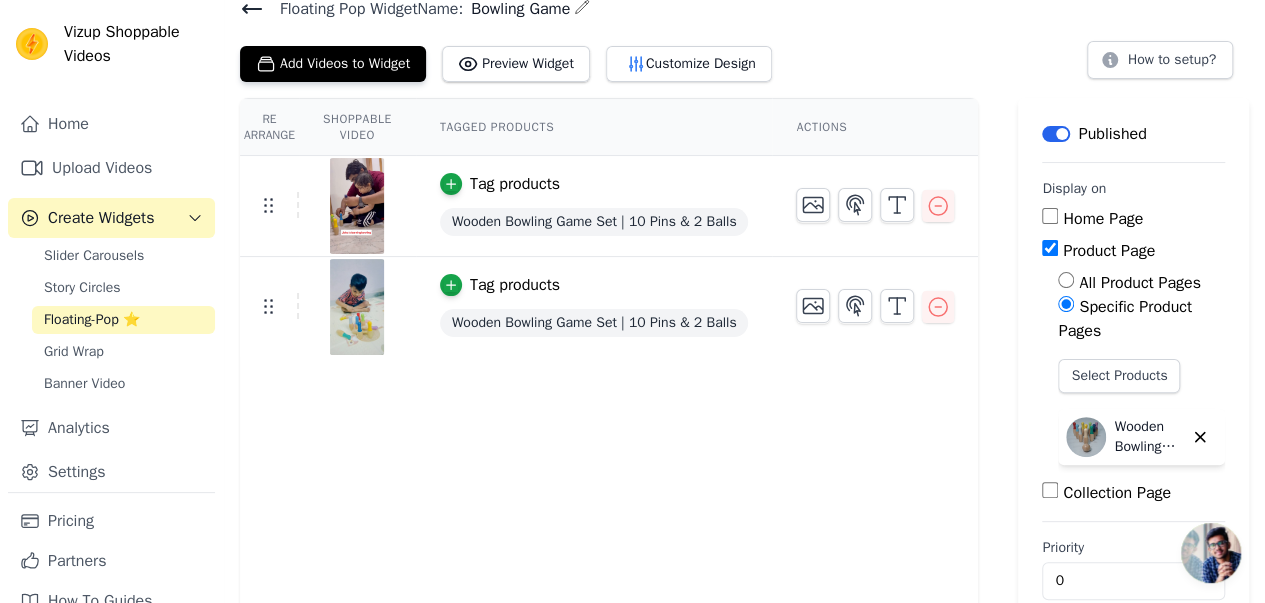 scroll, scrollTop: 118, scrollLeft: 0, axis: vertical 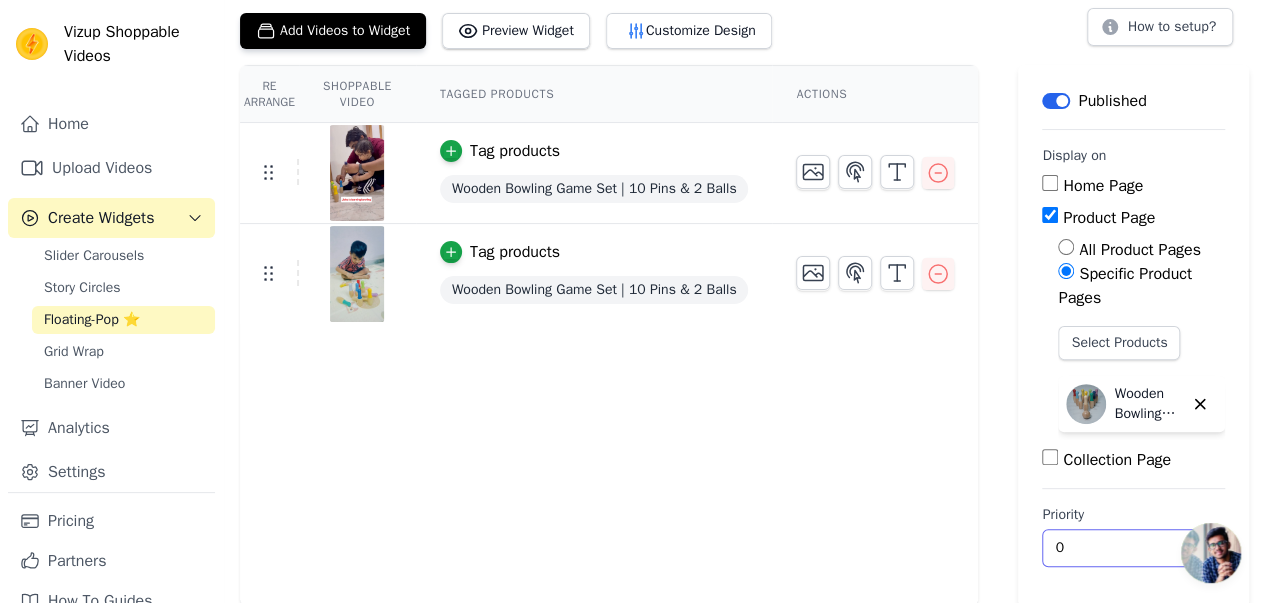 click on "0" at bounding box center (1133, 548) 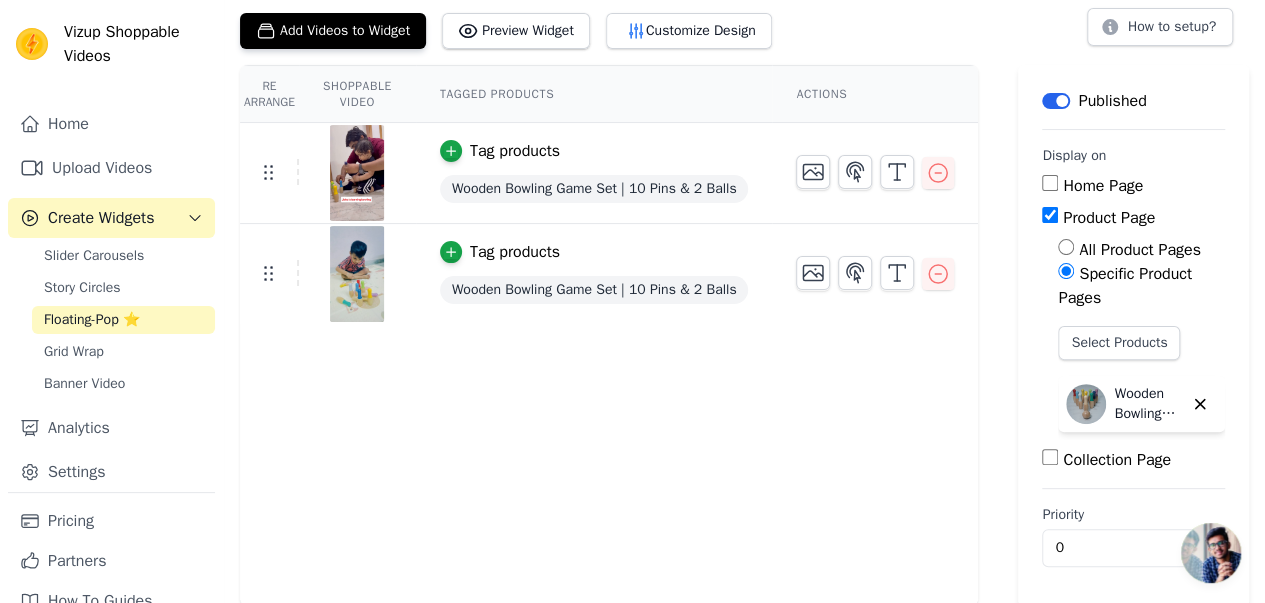 click on "Re Arrange   Shoppable Video   Tagged Products   Actions             Tag products   Wooden Bowling Game Set | 10 Pins & 2 Balls                             Tag products   Wooden Bowling Game Set | 10 Pins & 2 Balls" at bounding box center (609, 336) 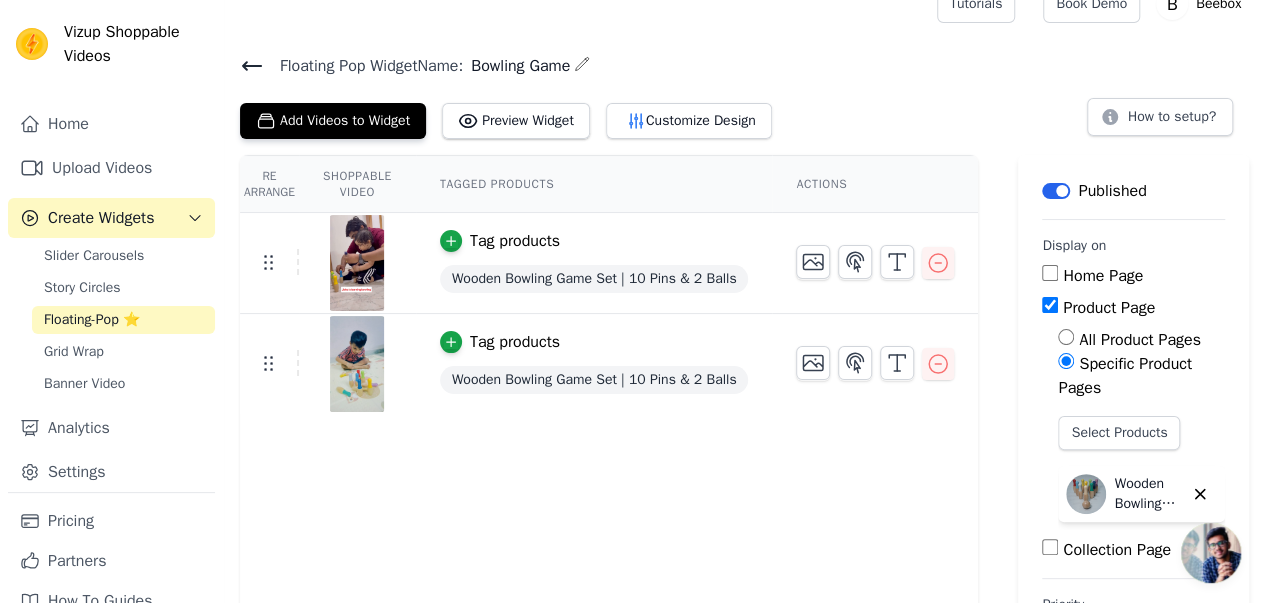 scroll, scrollTop: 0, scrollLeft: 0, axis: both 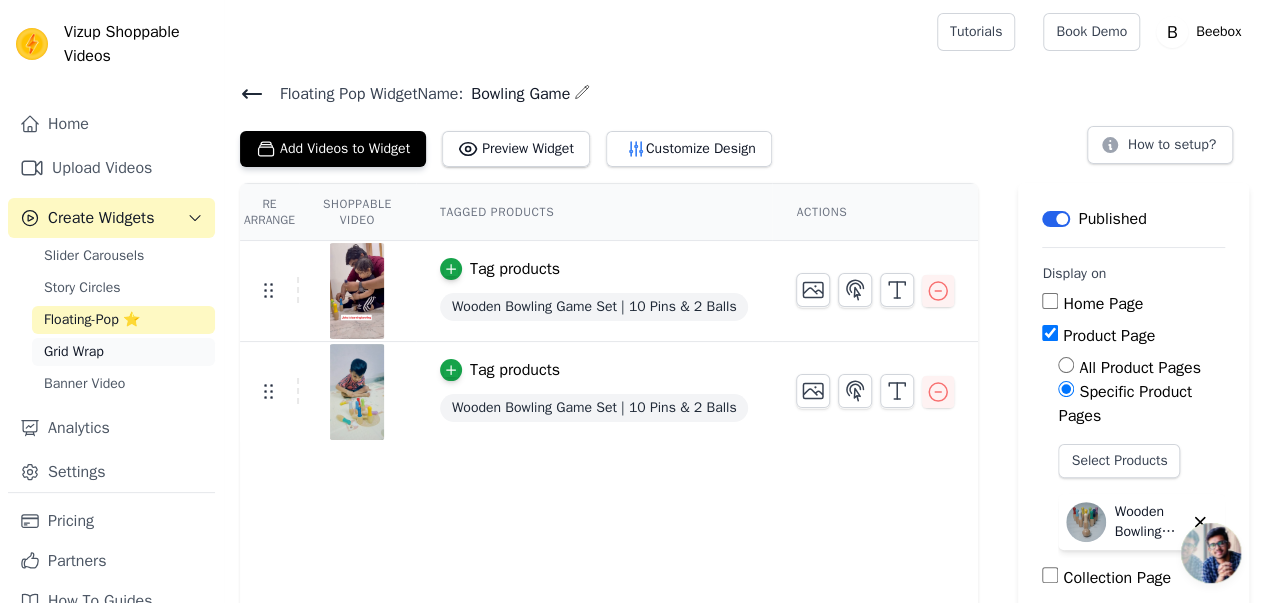 click on "Grid Wrap" at bounding box center (74, 352) 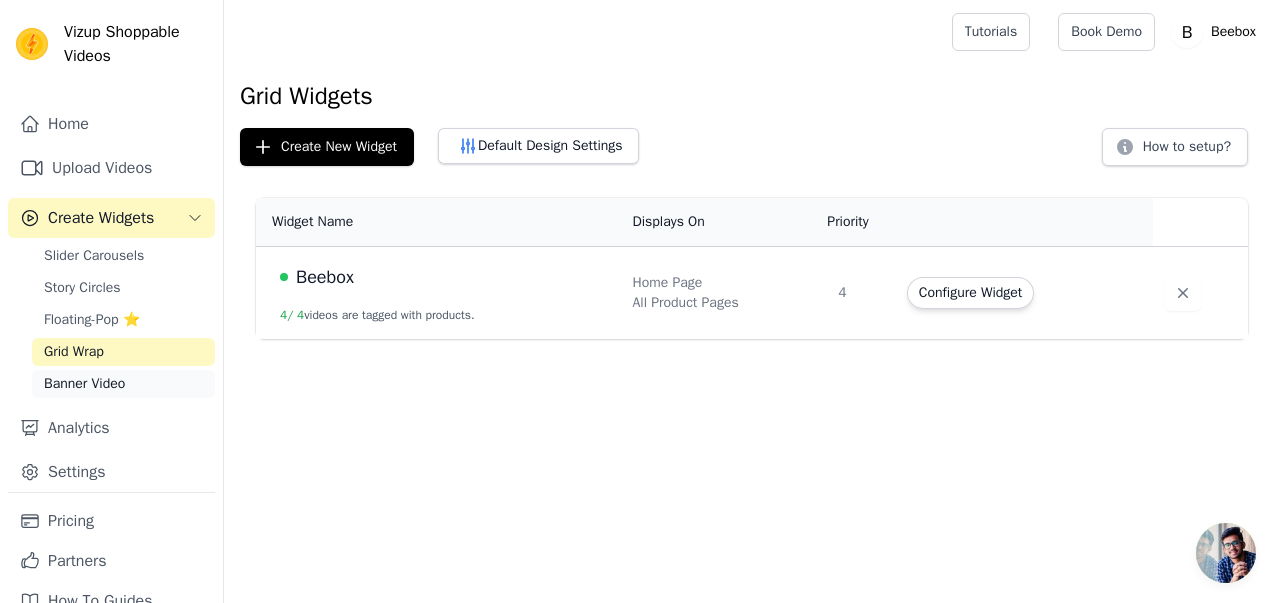 click on "Banner Video" at bounding box center [84, 384] 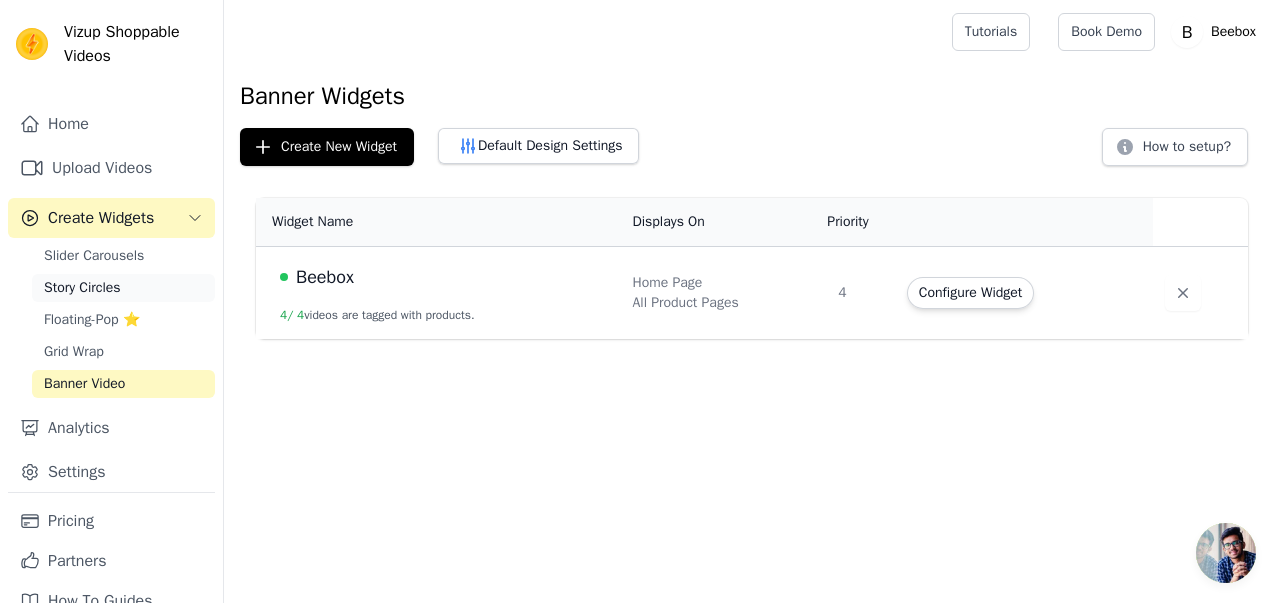 click on "Story Circles" at bounding box center [82, 288] 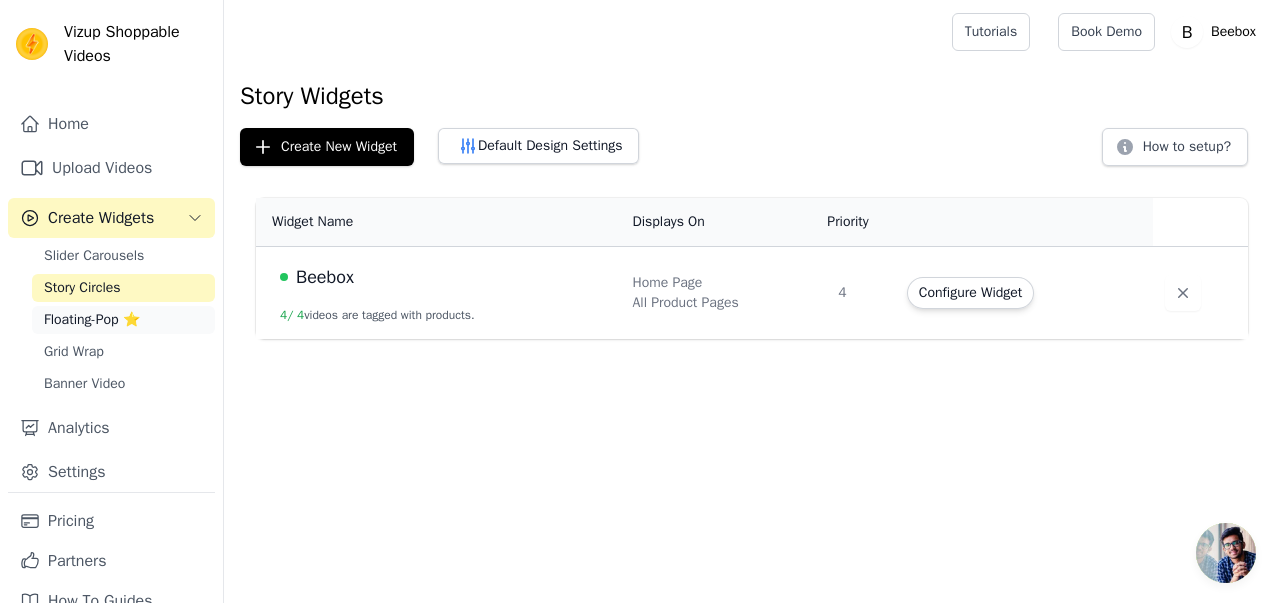 click on "Floating-Pop ⭐" at bounding box center [92, 320] 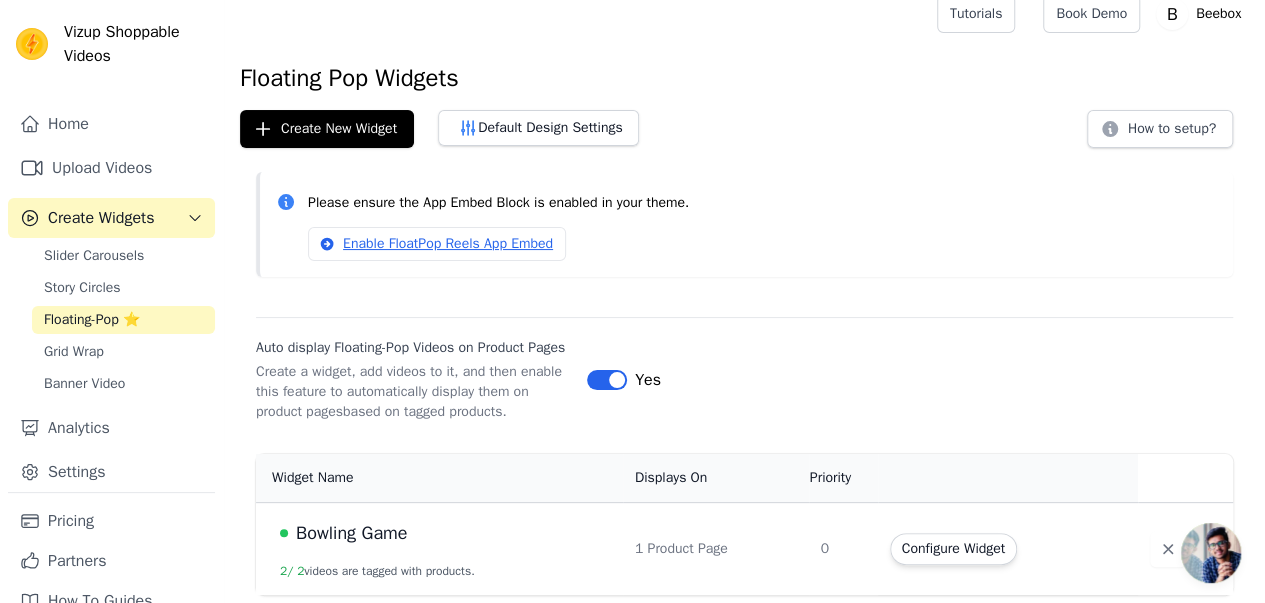 scroll, scrollTop: 35, scrollLeft: 0, axis: vertical 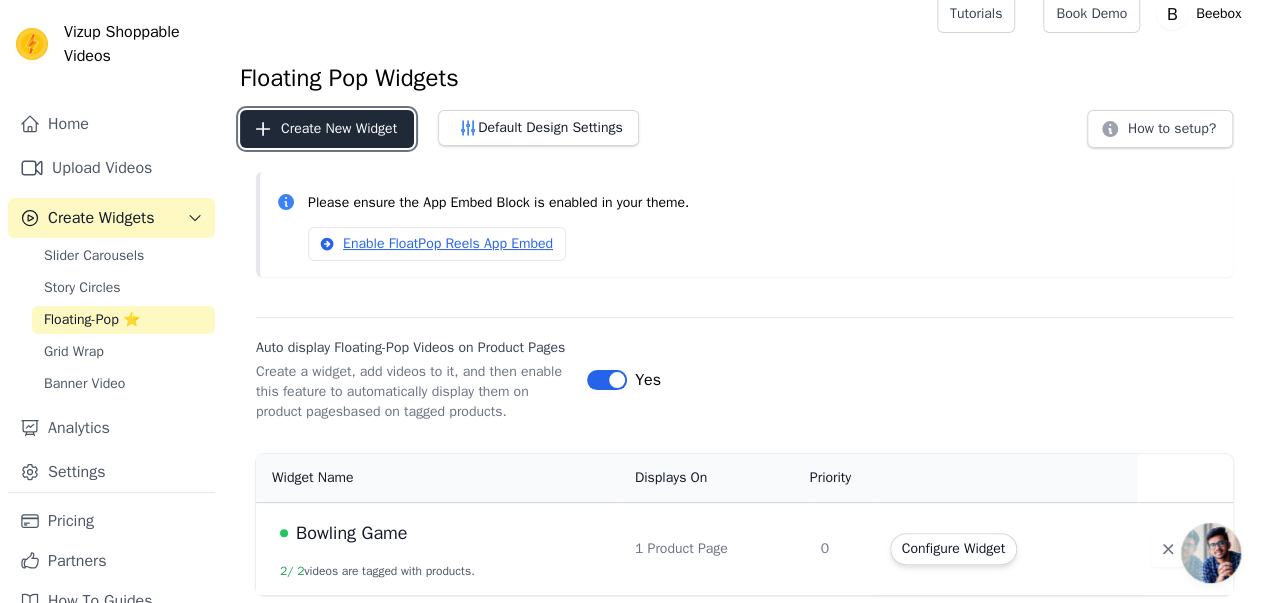 click on "Create New Widget" at bounding box center [327, 129] 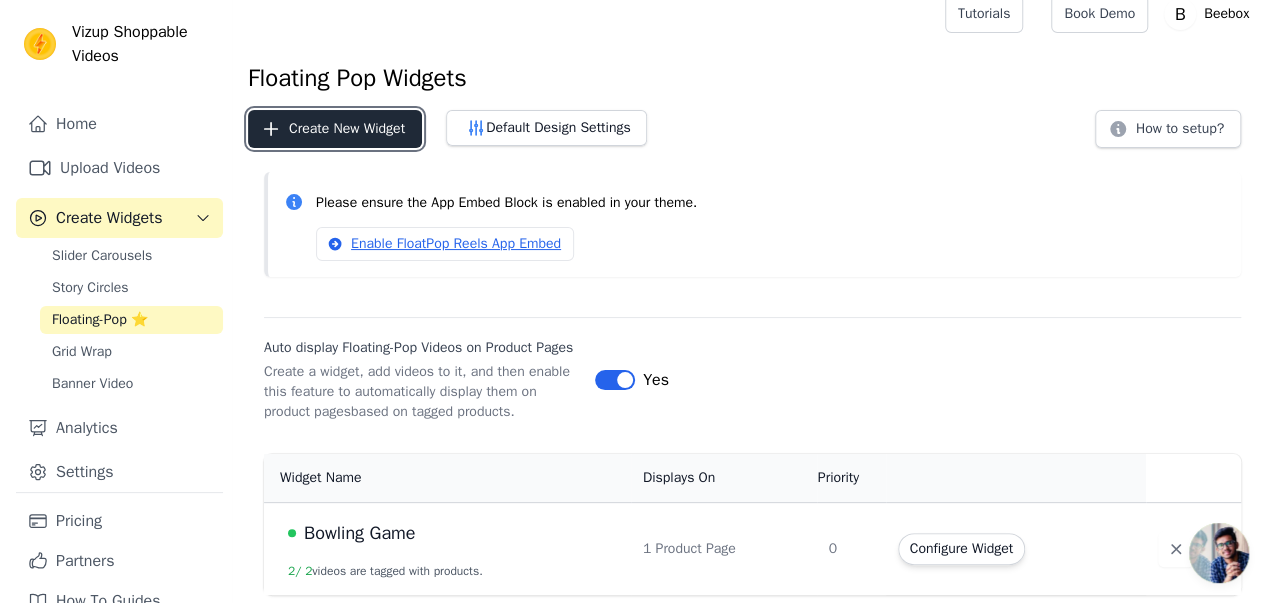scroll, scrollTop: 0, scrollLeft: 0, axis: both 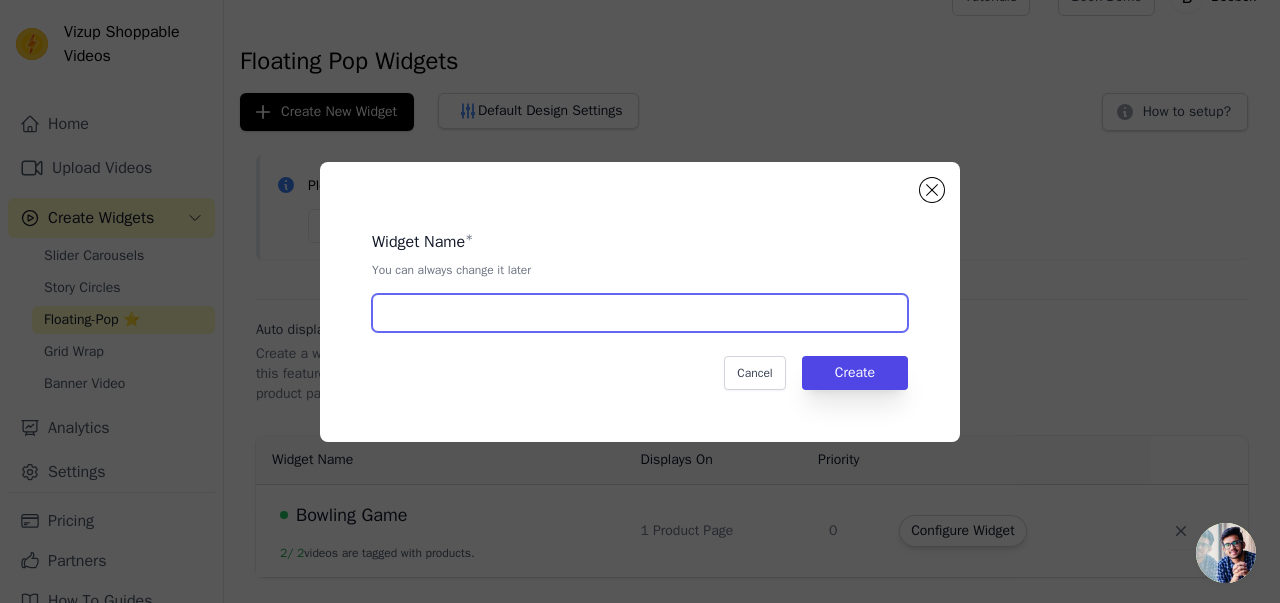 click at bounding box center [640, 313] 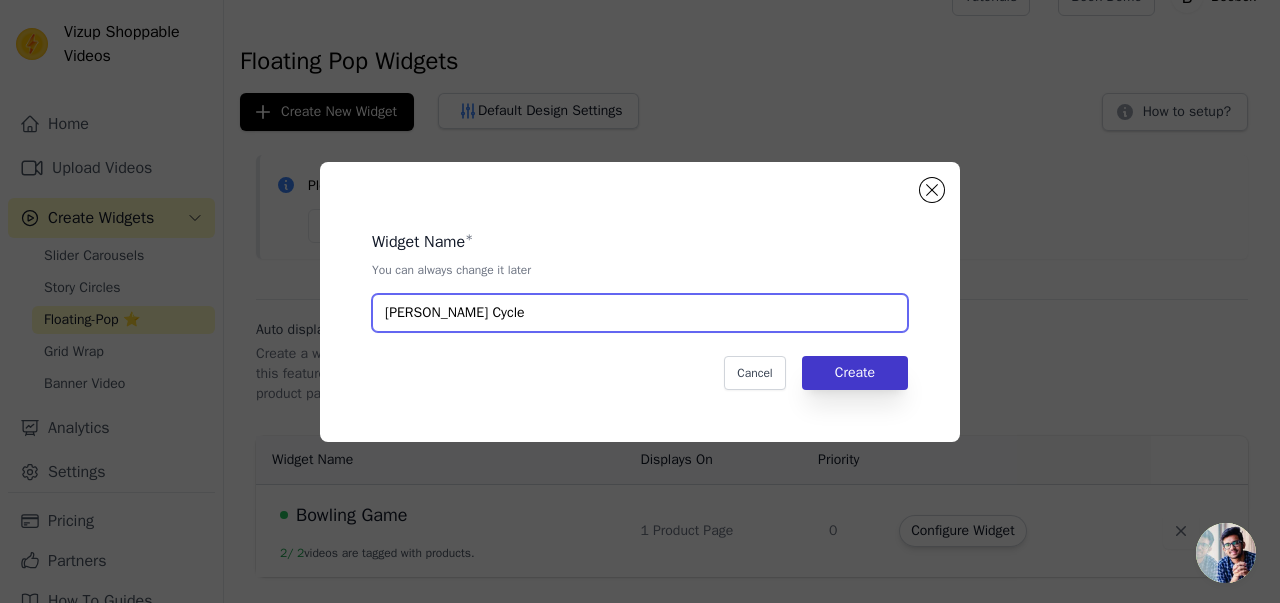 type on "Walker Cycle" 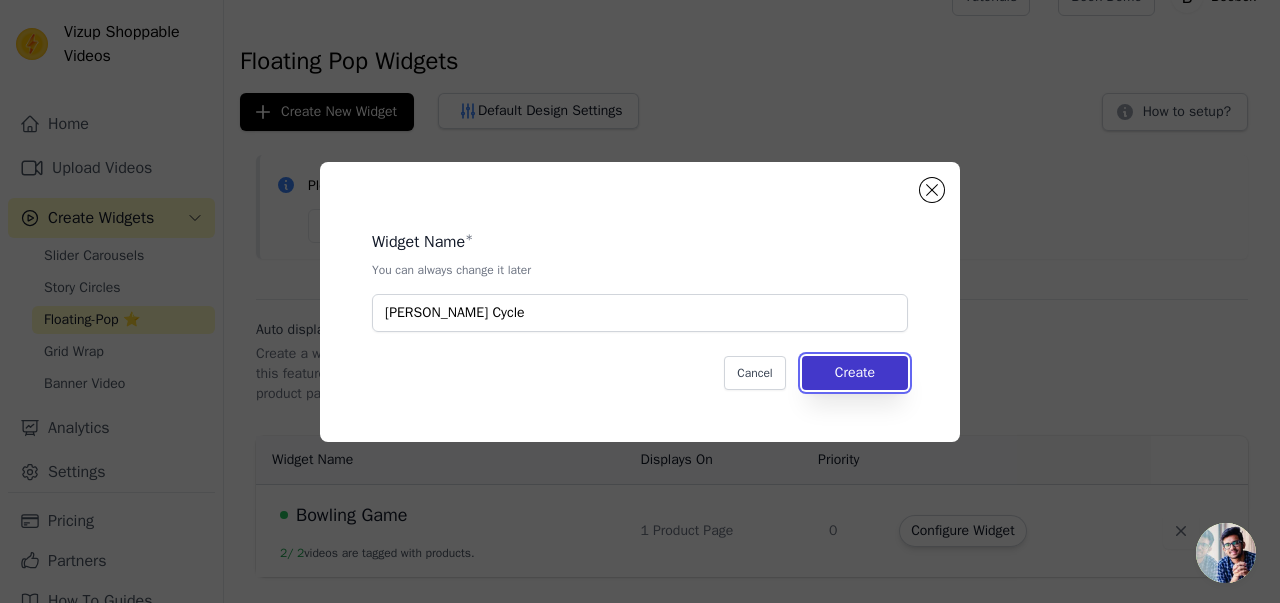 click on "Create" at bounding box center (855, 373) 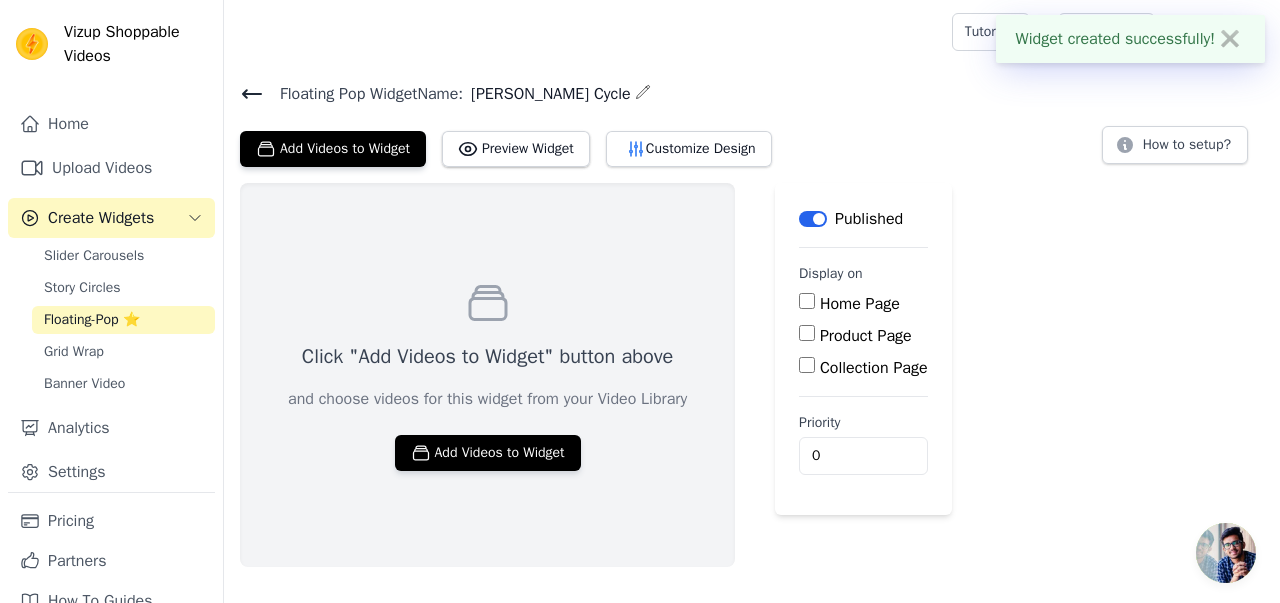 click on "Product Page" at bounding box center [807, 333] 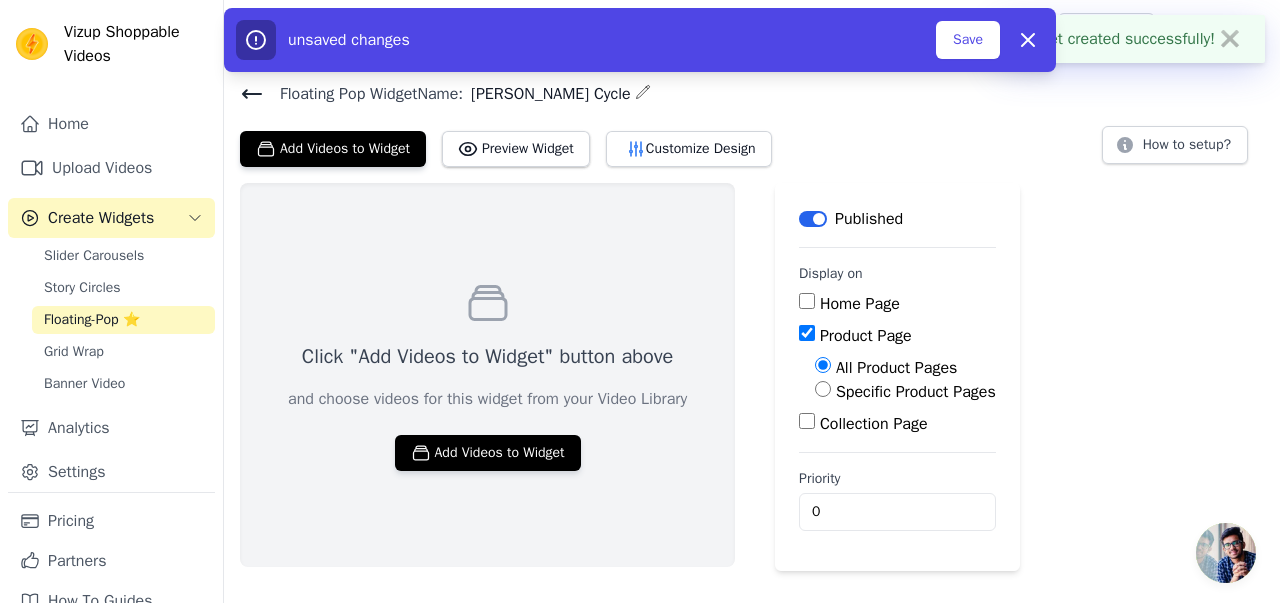 click on "Specific Product Pages" at bounding box center [916, 392] 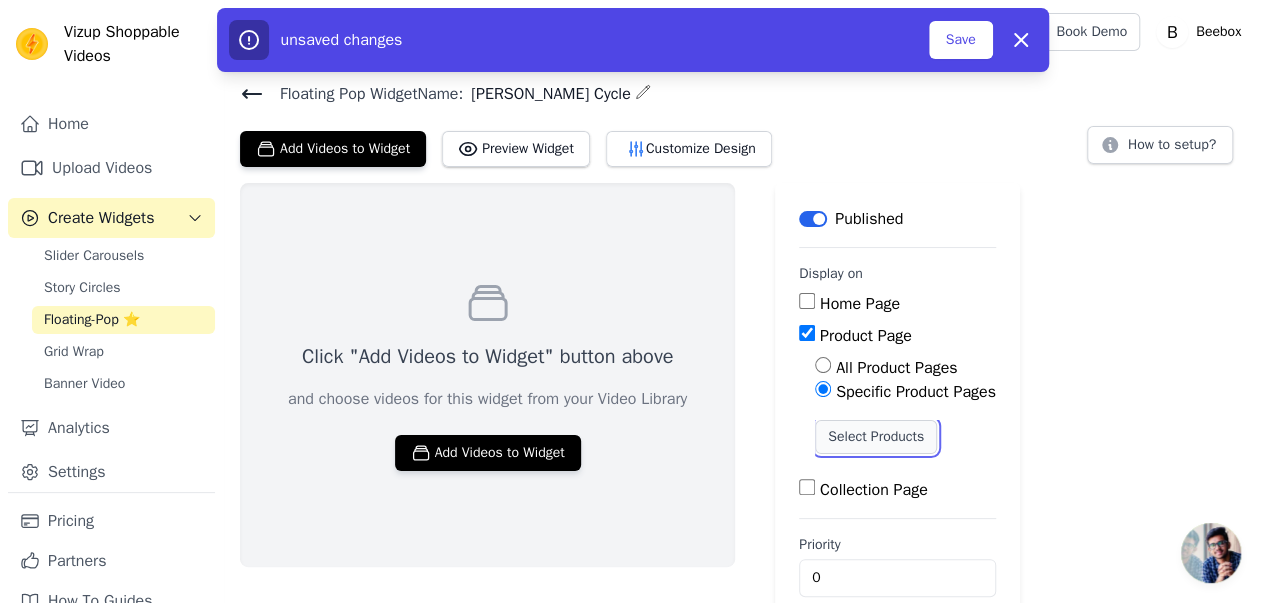click on "Select Products" at bounding box center [876, 437] 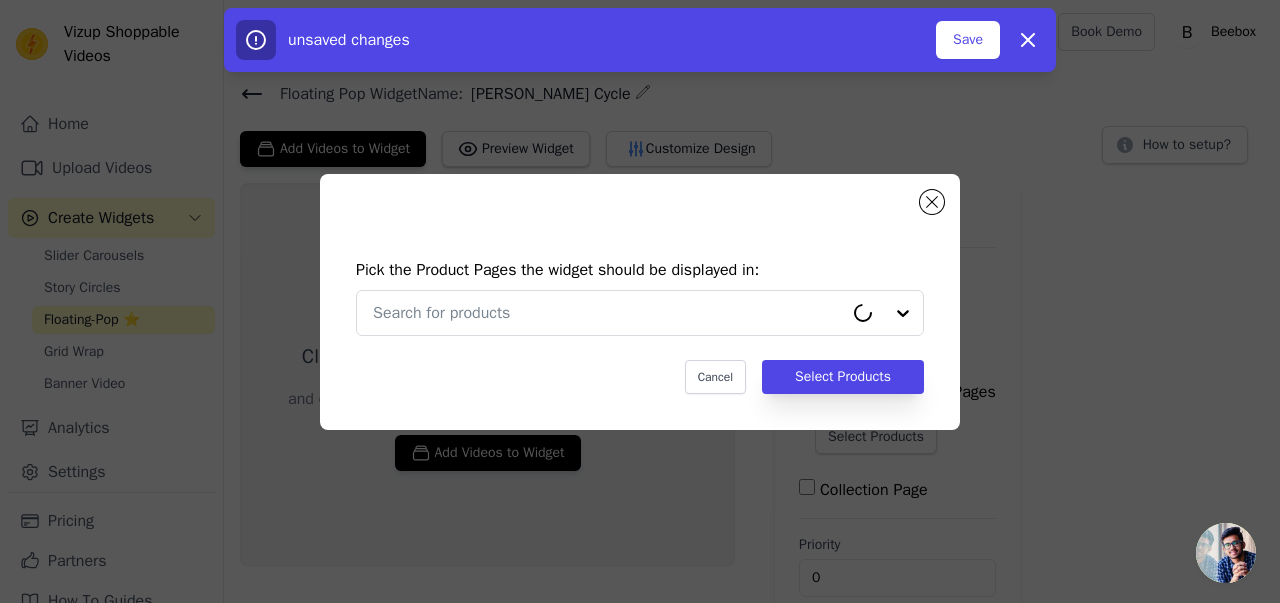 click on "Pick the Product Pages the widget should be displayed in:                       Cancel   Select Products" at bounding box center [640, 326] 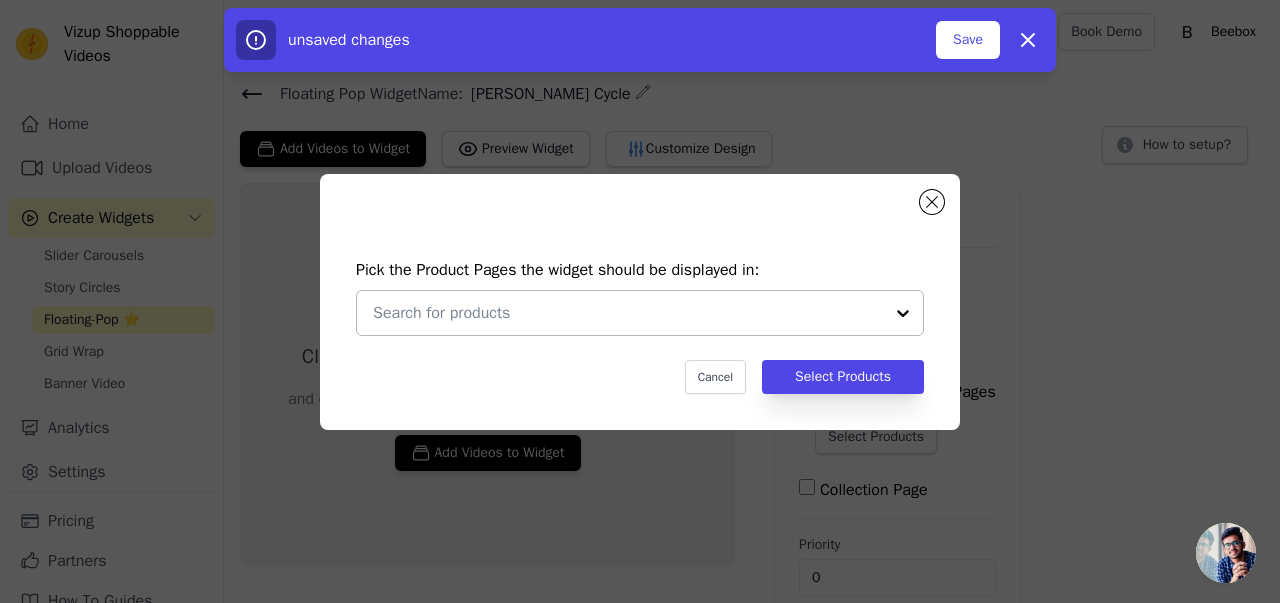 click at bounding box center (628, 313) 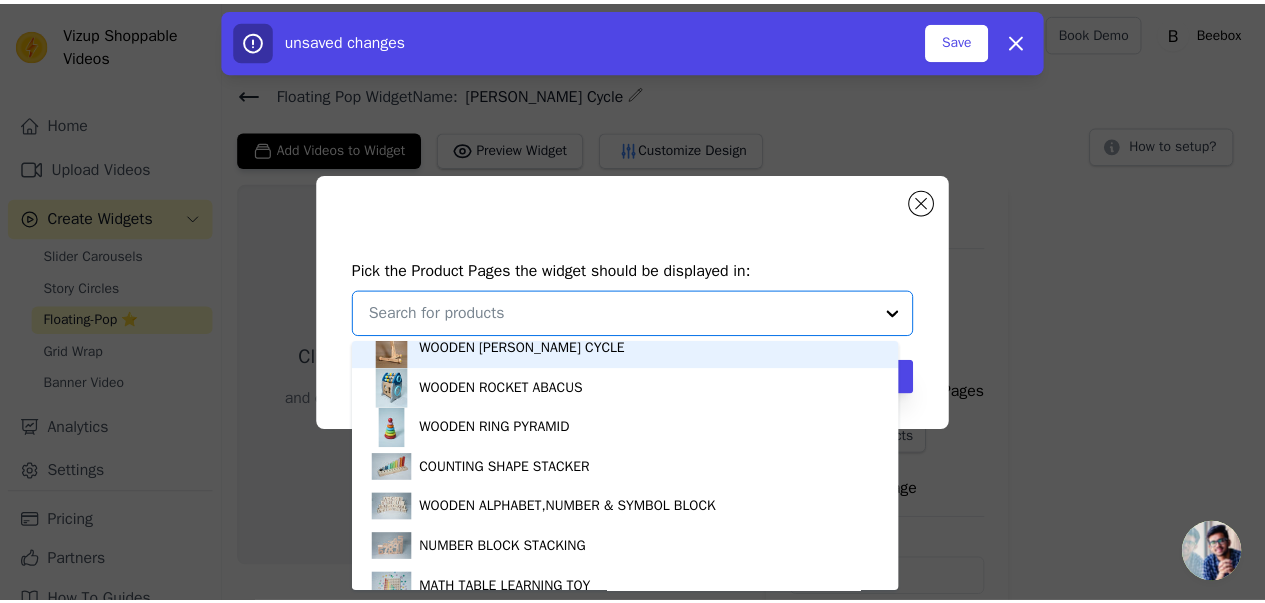 scroll, scrollTop: 120, scrollLeft: 0, axis: vertical 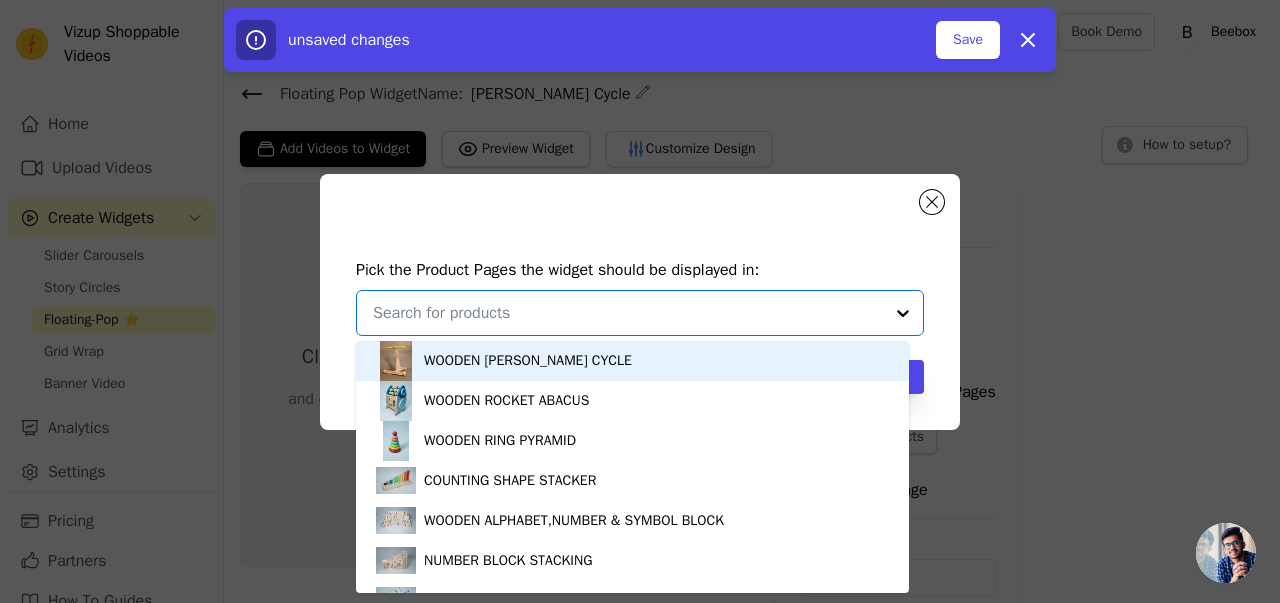 click on "WOODEN [PERSON_NAME] CYCLE" at bounding box center [528, 361] 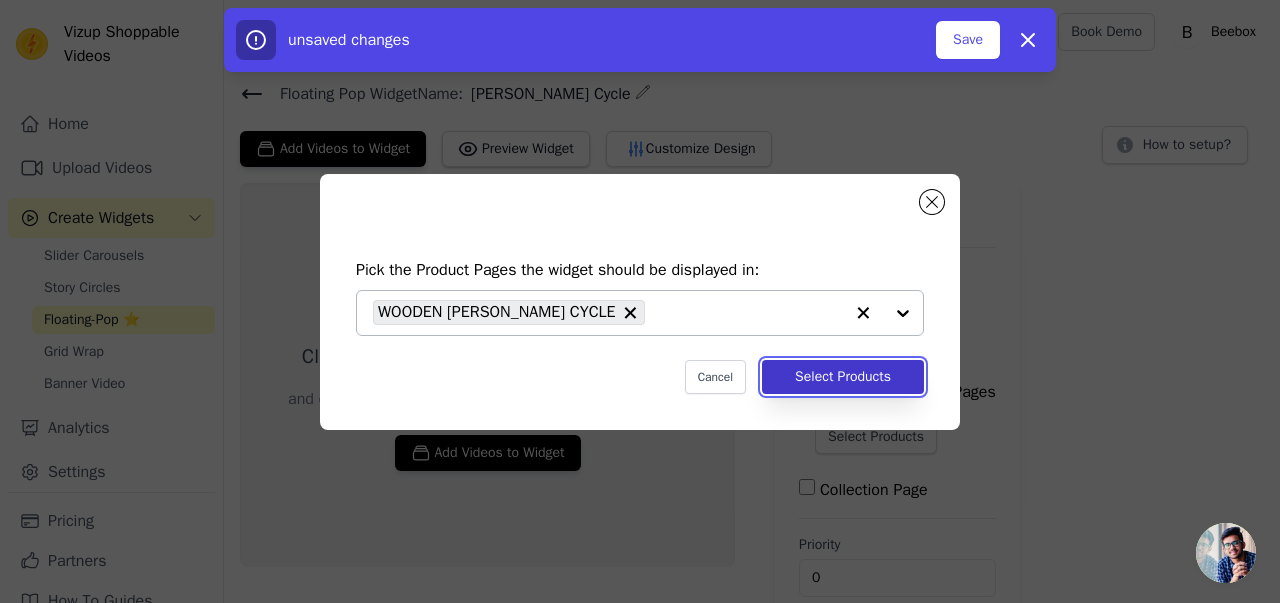 click on "Select Products" at bounding box center [843, 377] 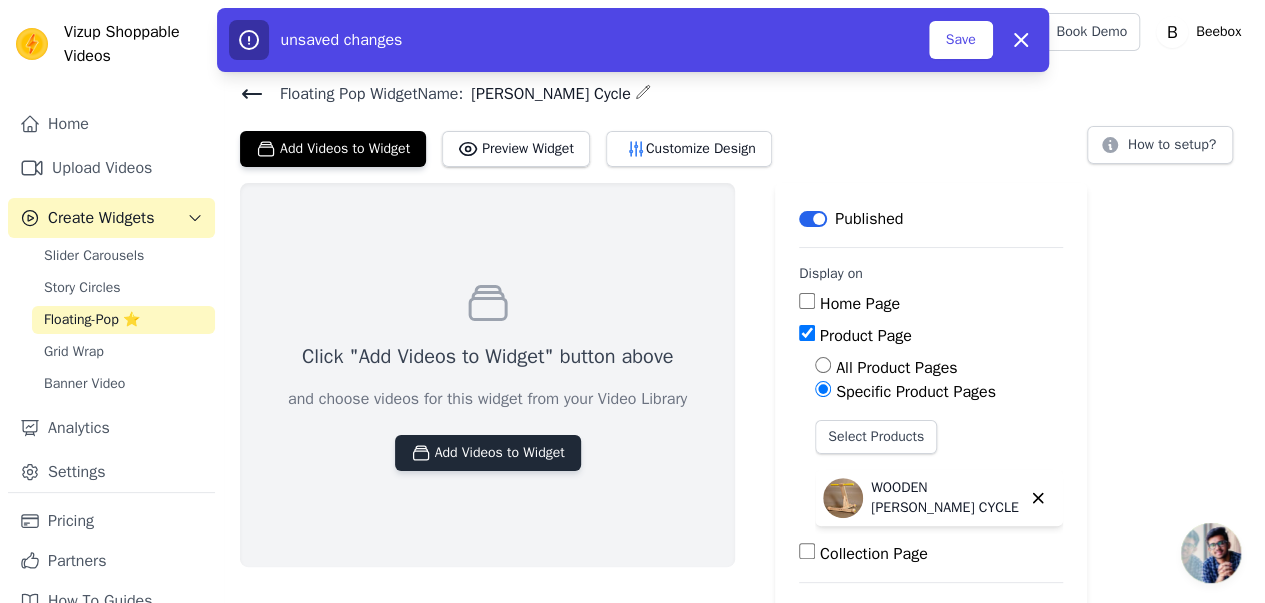 click on "Add Videos to Widget" at bounding box center (488, 453) 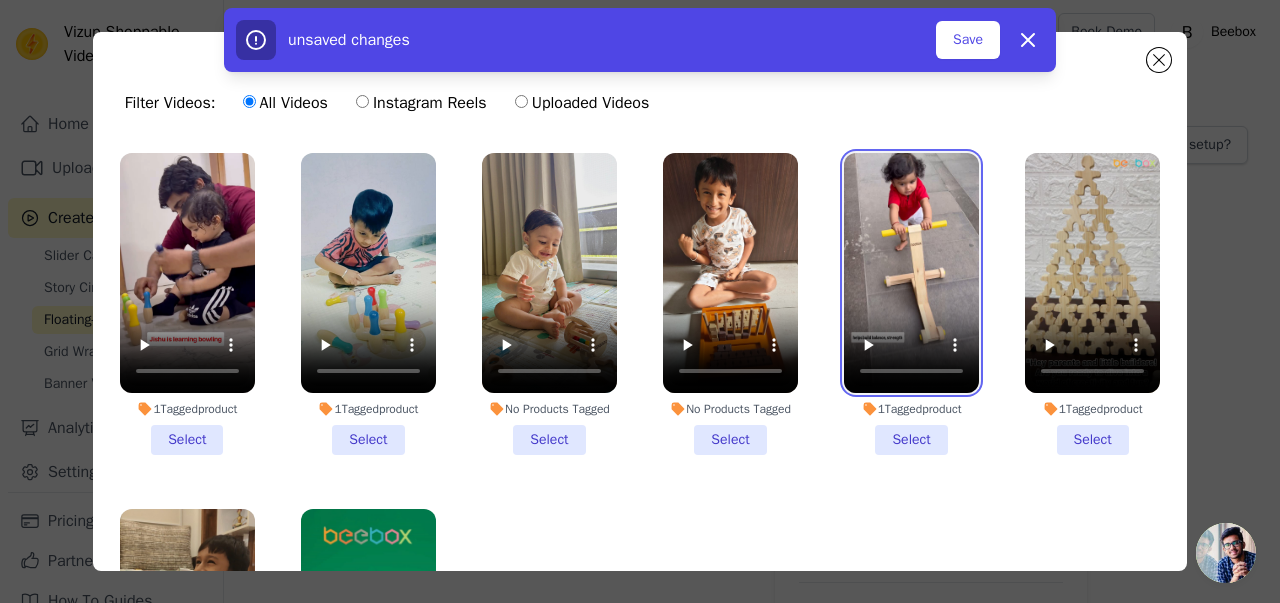 click at bounding box center [911, 273] 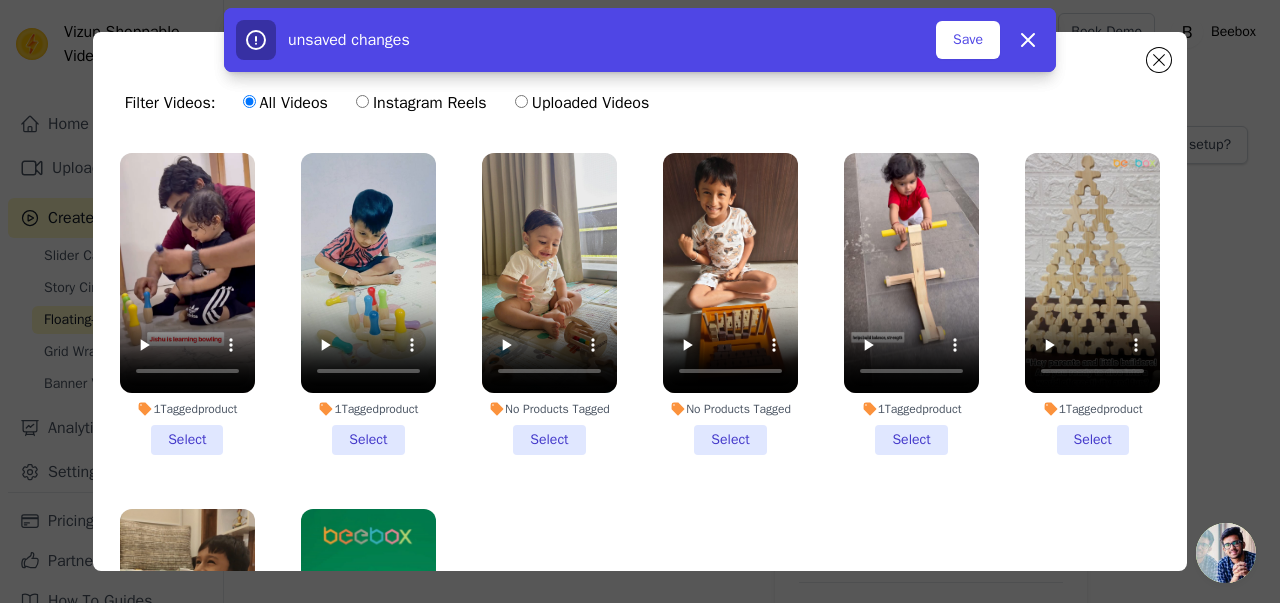 click on "1  Tagged  product     Select" at bounding box center (911, 304) 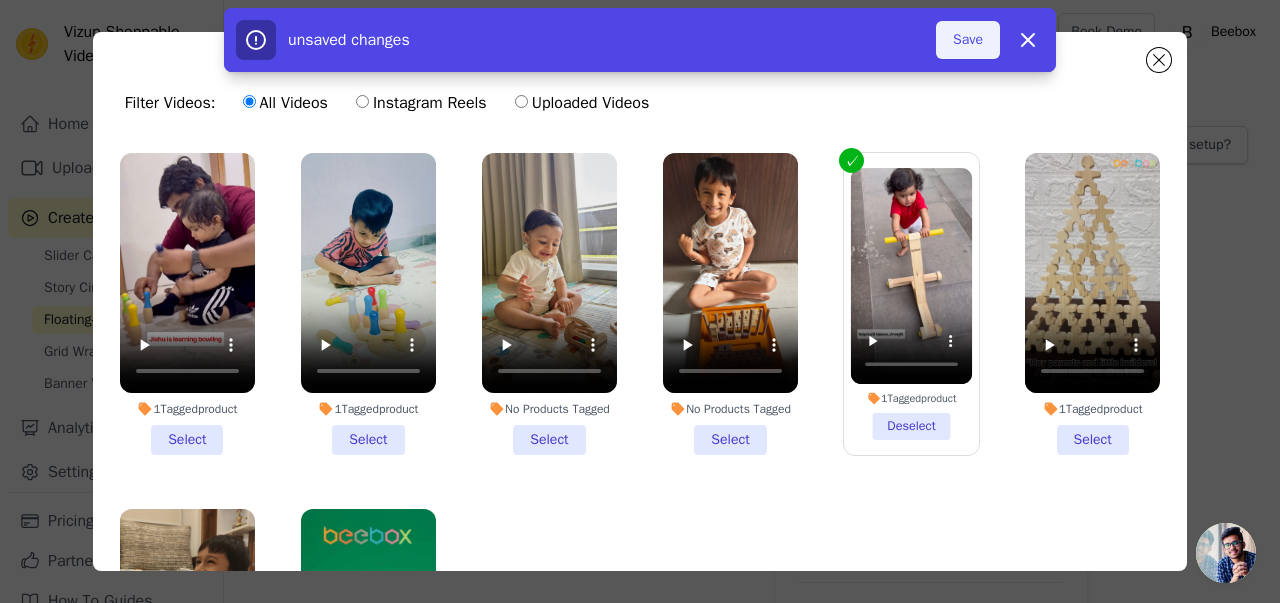 click on "Save" at bounding box center [968, 40] 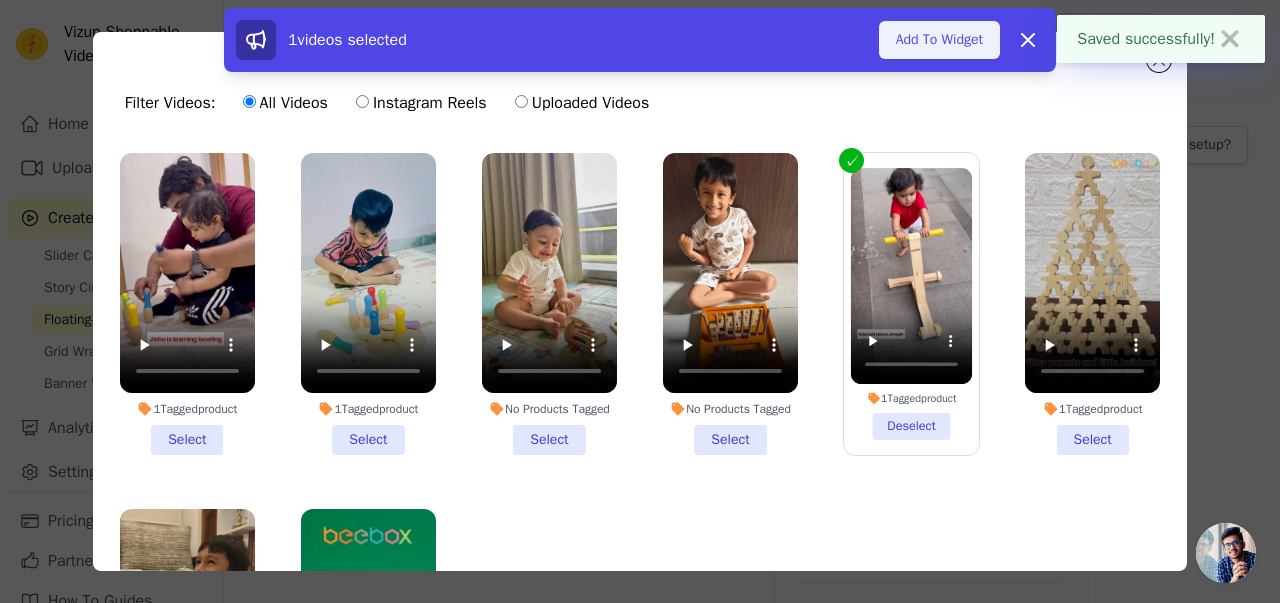 click on "Add To Widget" at bounding box center (939, 40) 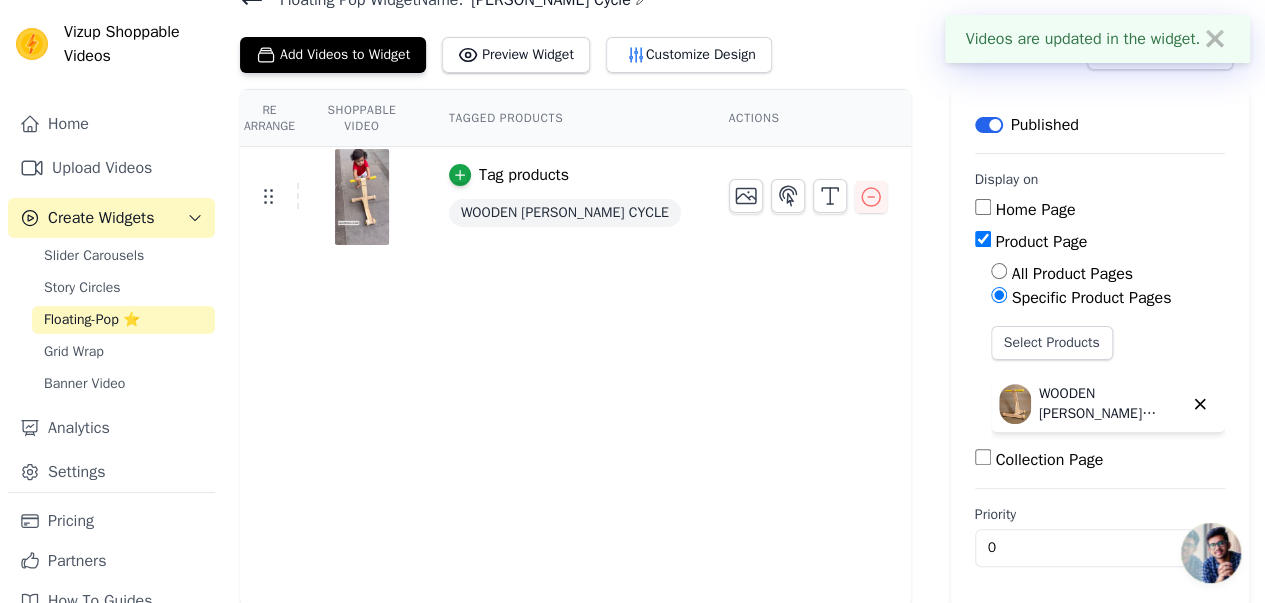 scroll, scrollTop: 0, scrollLeft: 0, axis: both 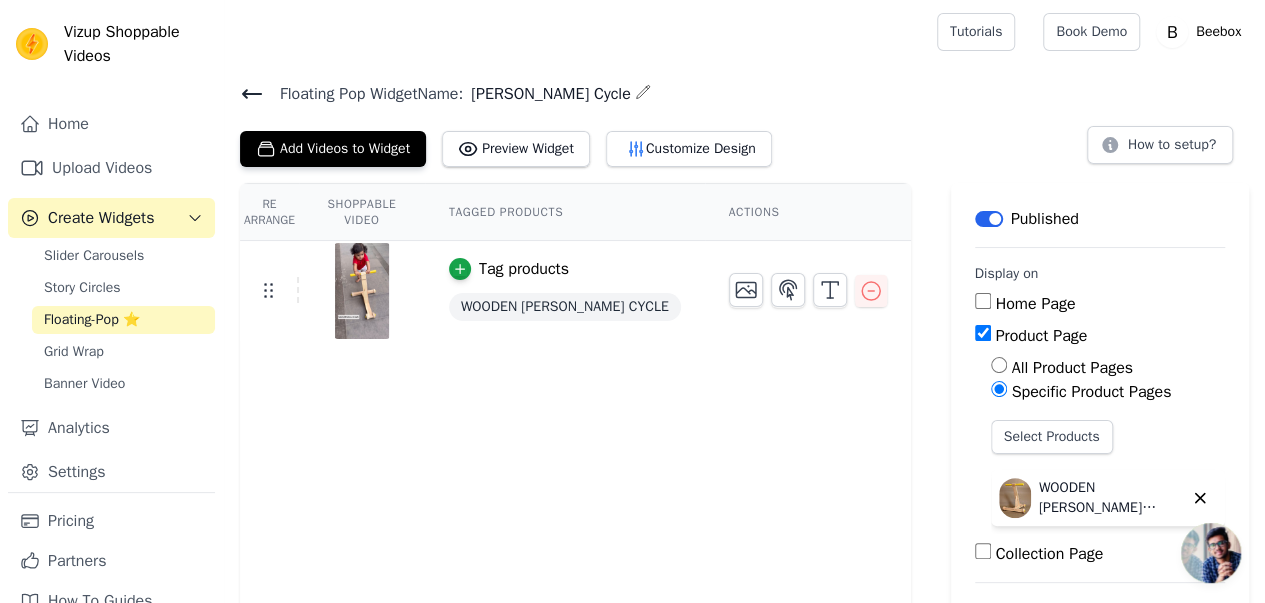 click 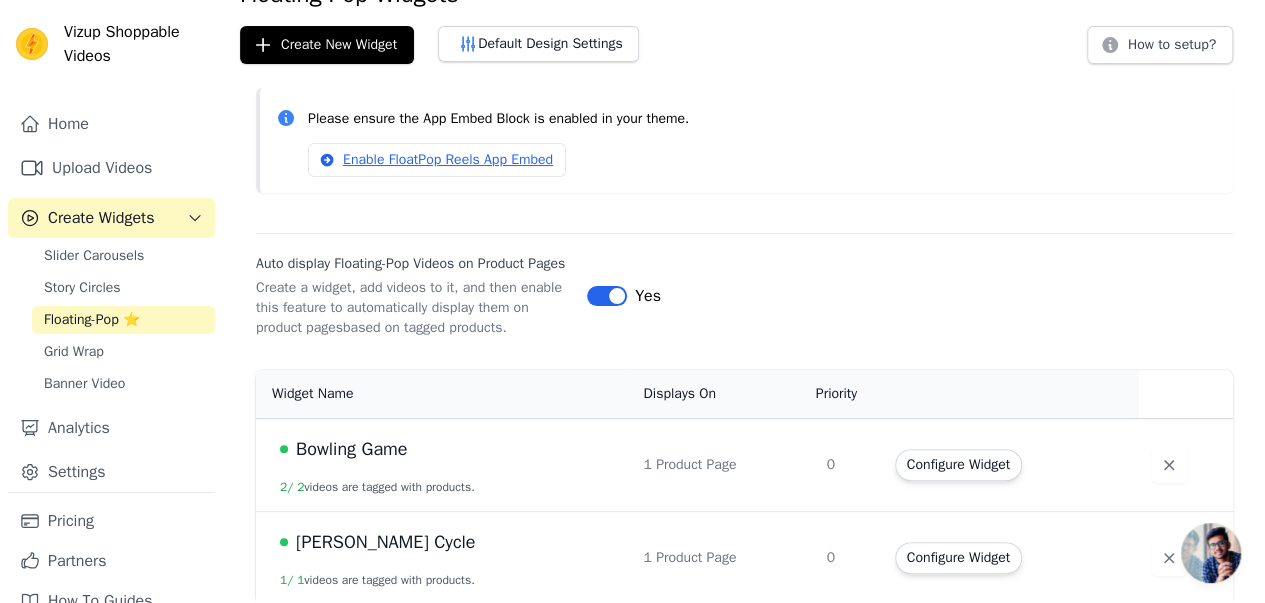 scroll, scrollTop: 128, scrollLeft: 0, axis: vertical 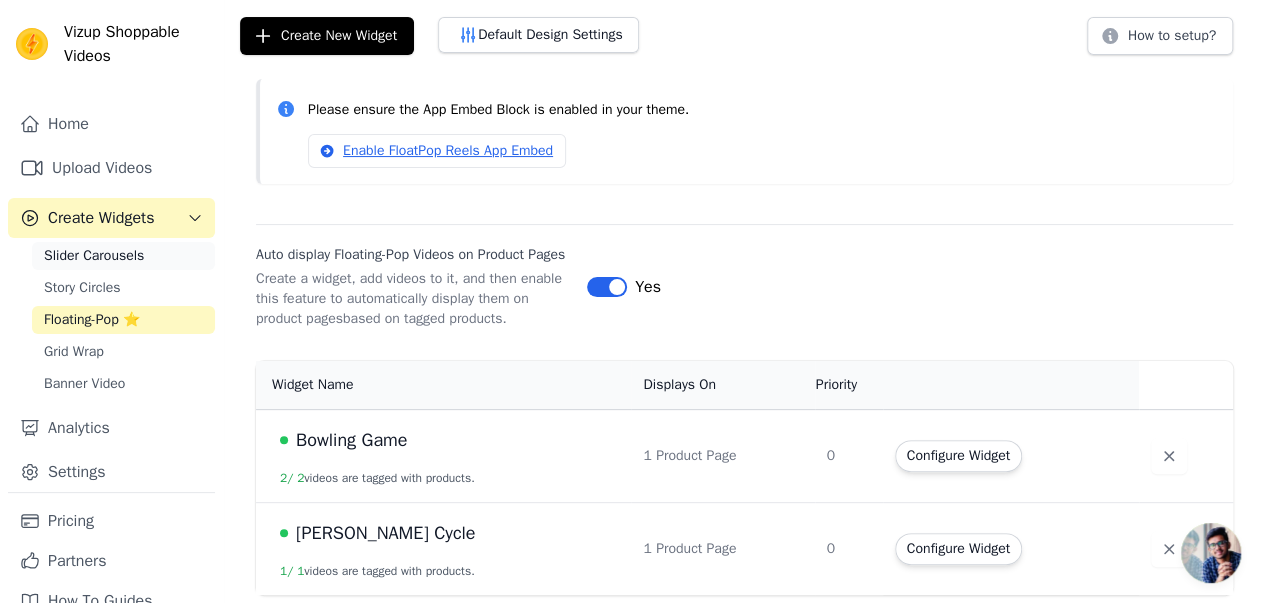 click on "Slider Carousels" at bounding box center [94, 256] 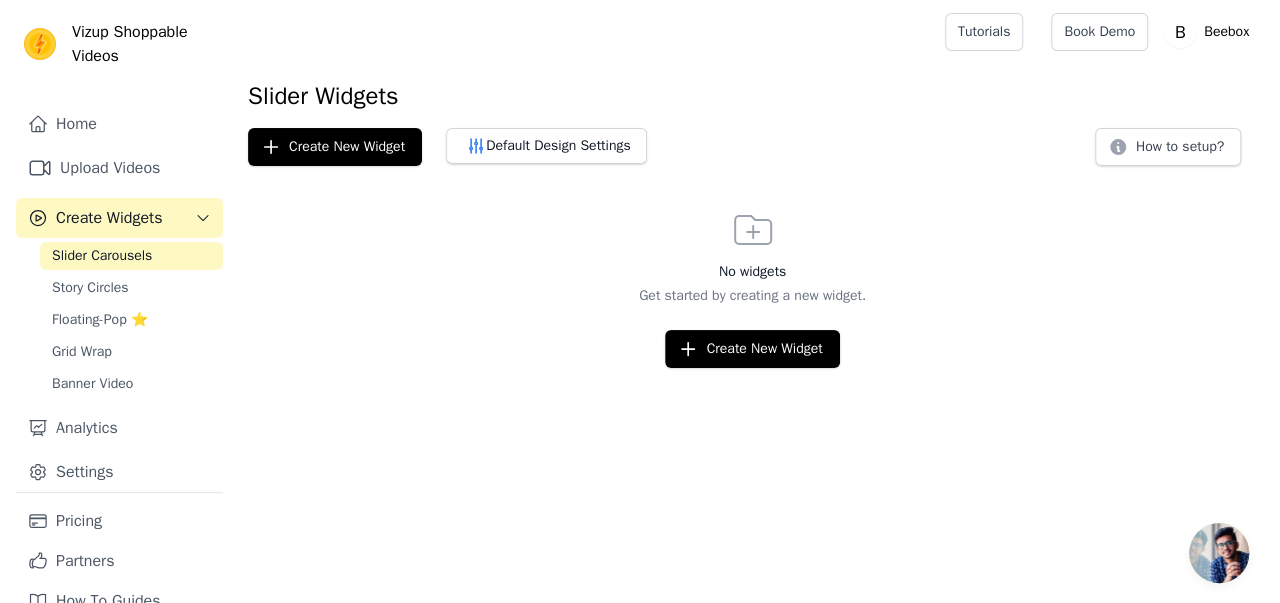 scroll, scrollTop: 0, scrollLeft: 0, axis: both 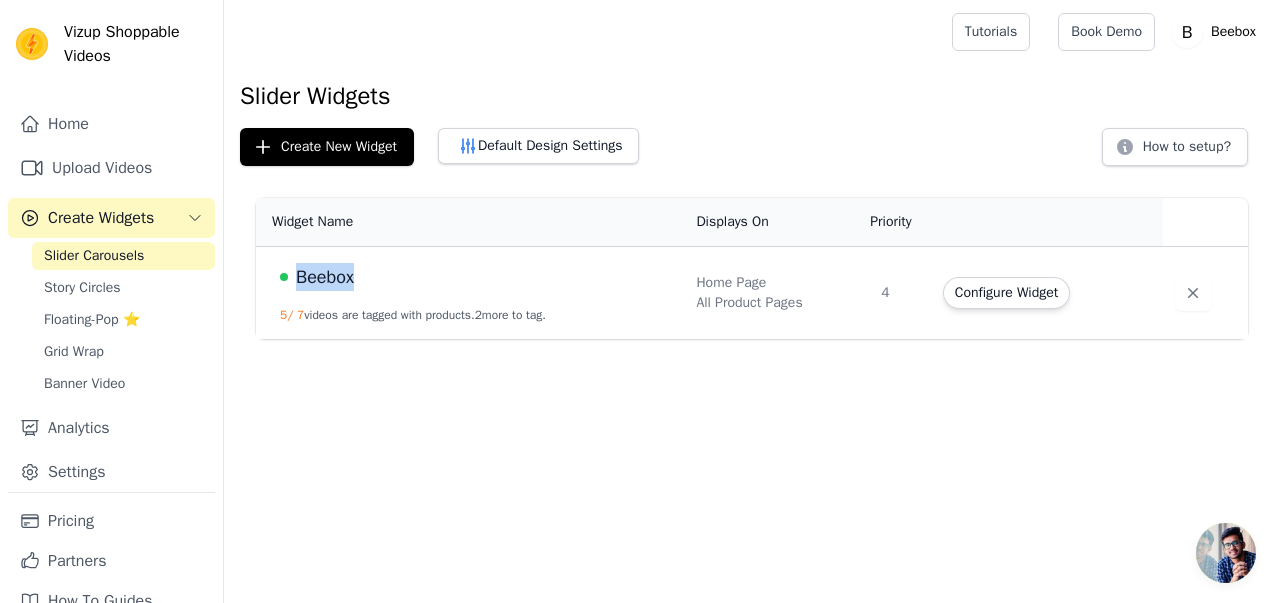 drag, startPoint x: 368, startPoint y: 281, endPoint x: 300, endPoint y: 283, distance: 68.0294 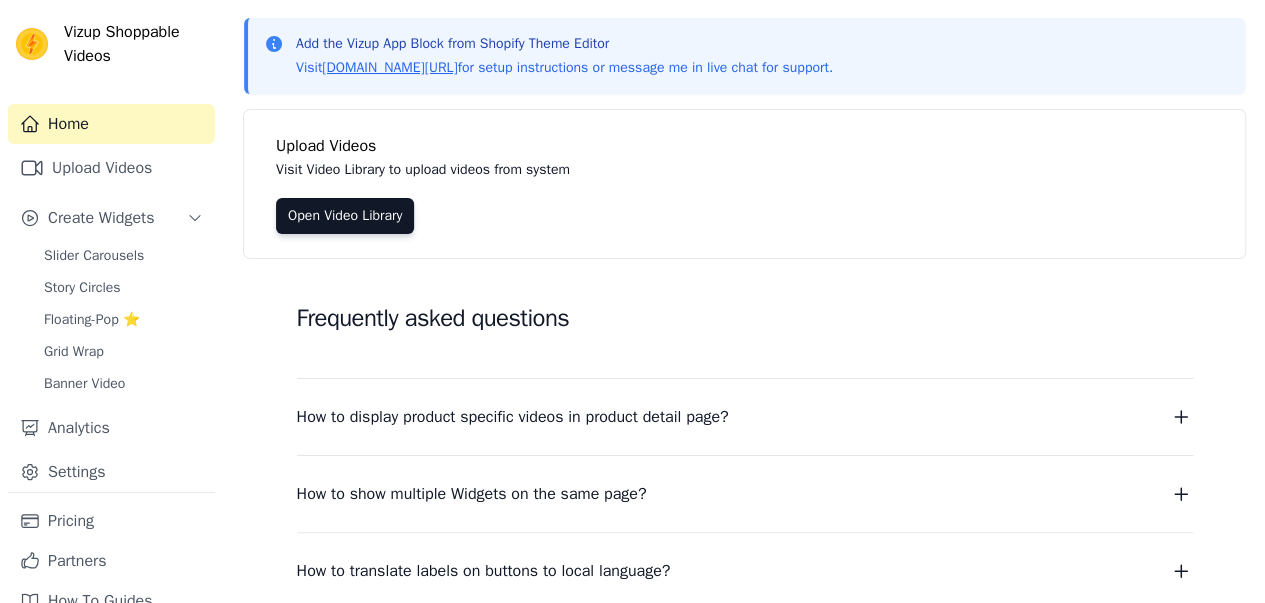 scroll, scrollTop: 133, scrollLeft: 0, axis: vertical 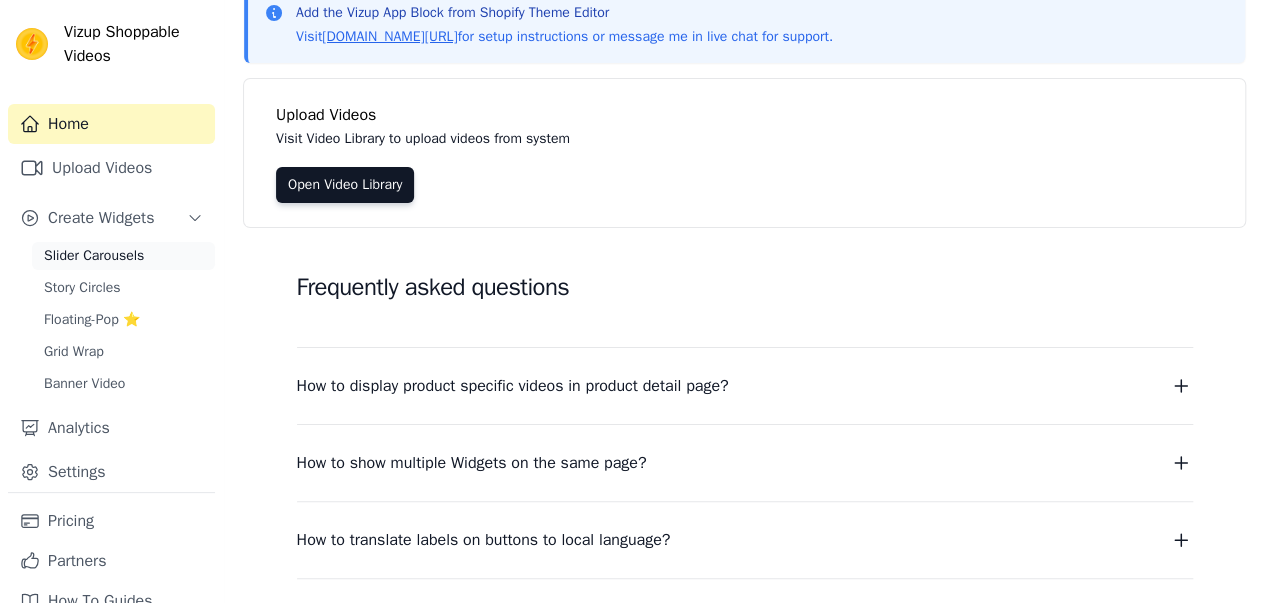 click on "Slider Carousels" at bounding box center (123, 256) 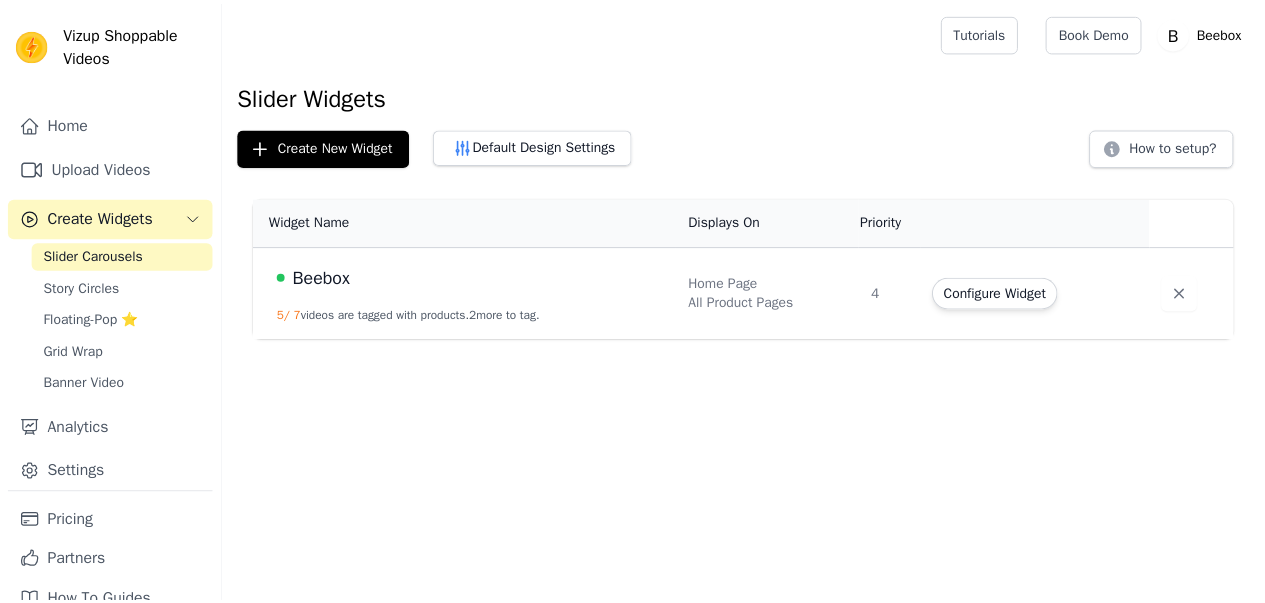 scroll, scrollTop: 0, scrollLeft: 0, axis: both 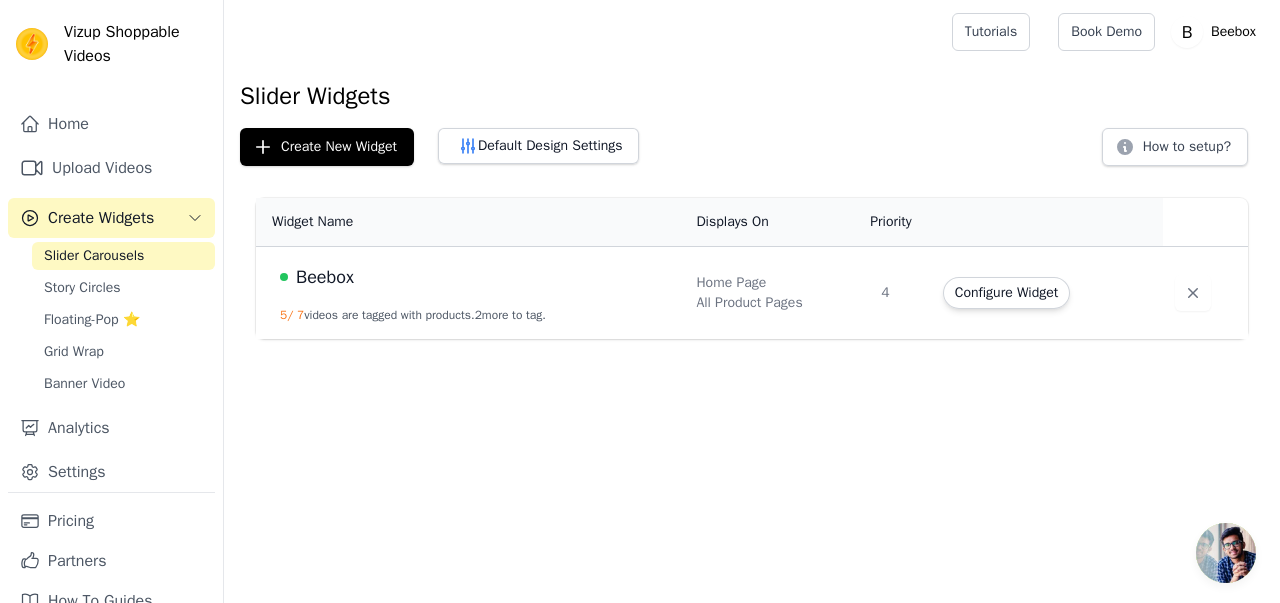 click on "Beebox" at bounding box center [476, 277] 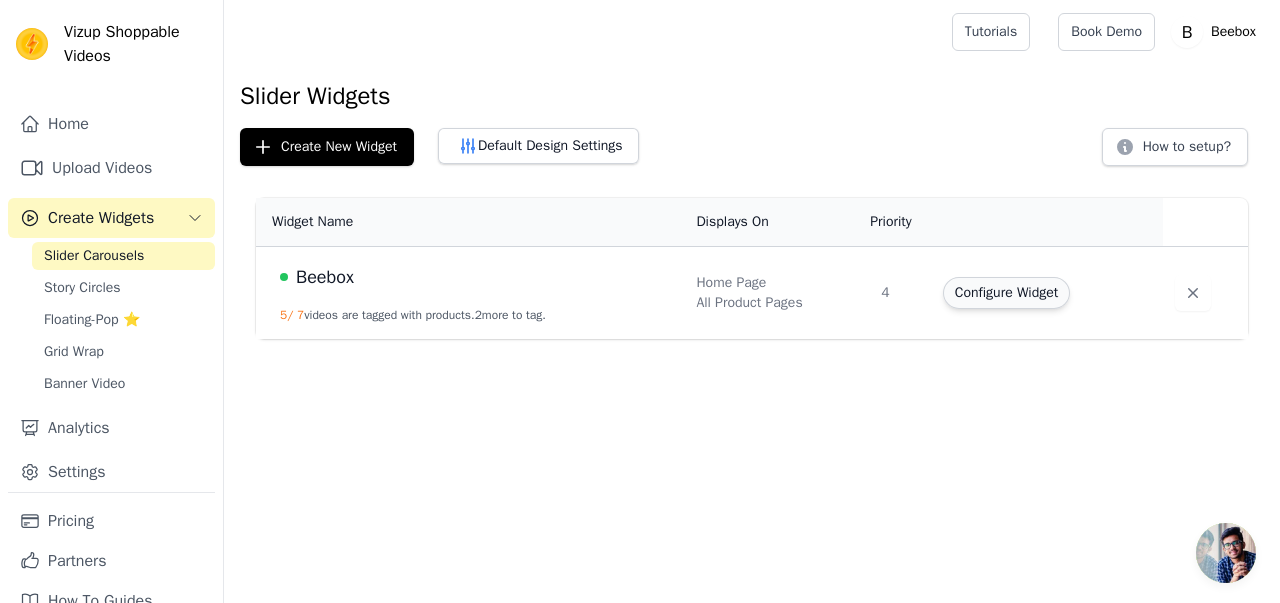 click on "Configure Widget" at bounding box center (1006, 293) 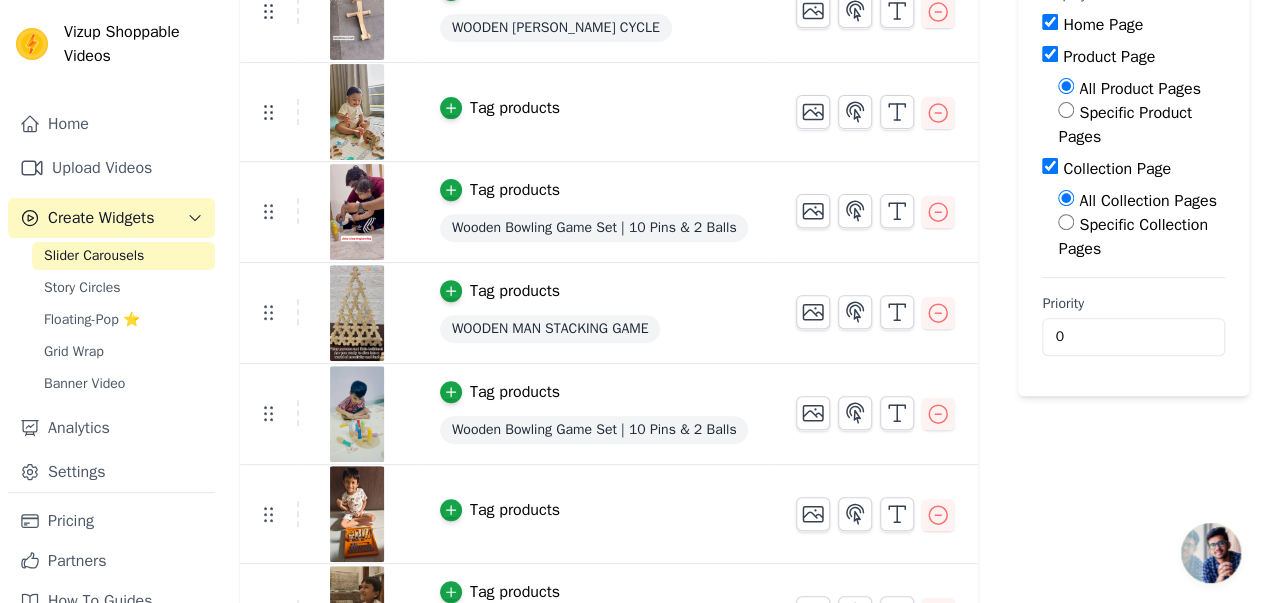 scroll, scrollTop: 336, scrollLeft: 0, axis: vertical 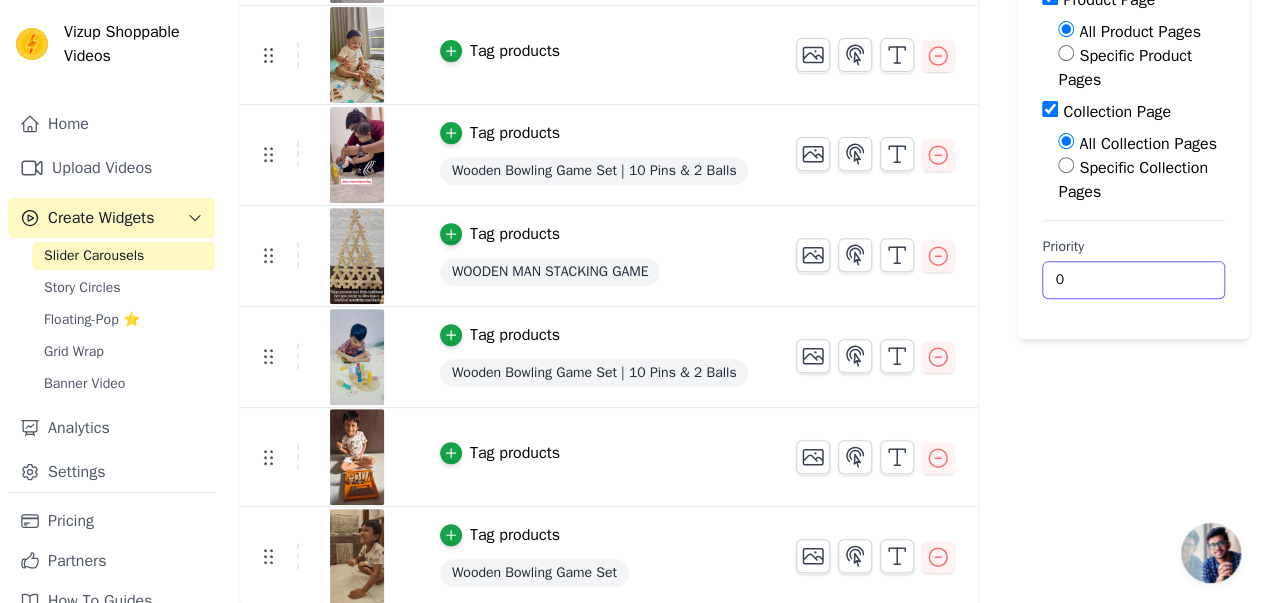 click on "0" at bounding box center (1133, 280) 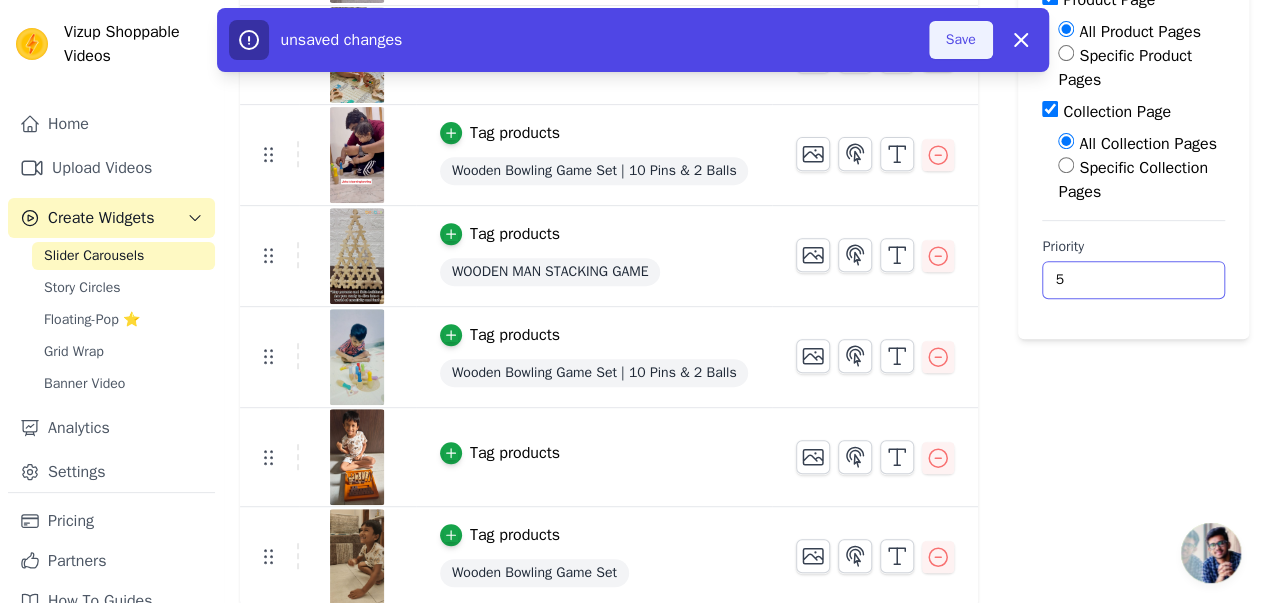 type on "5" 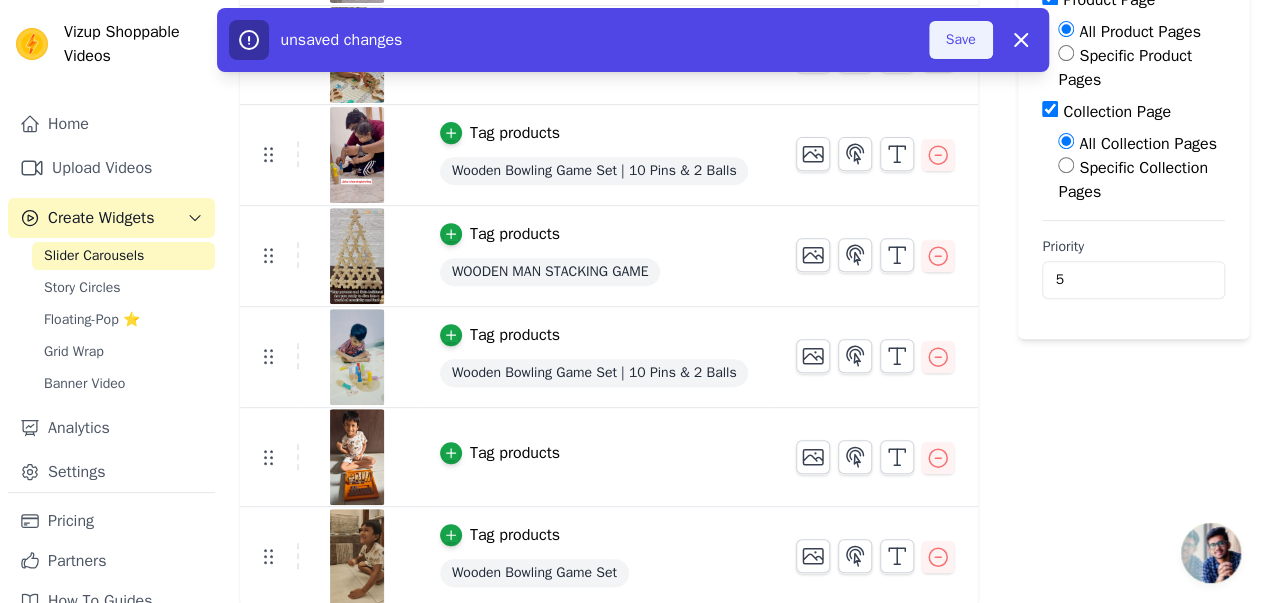 click on "Save" at bounding box center (961, 40) 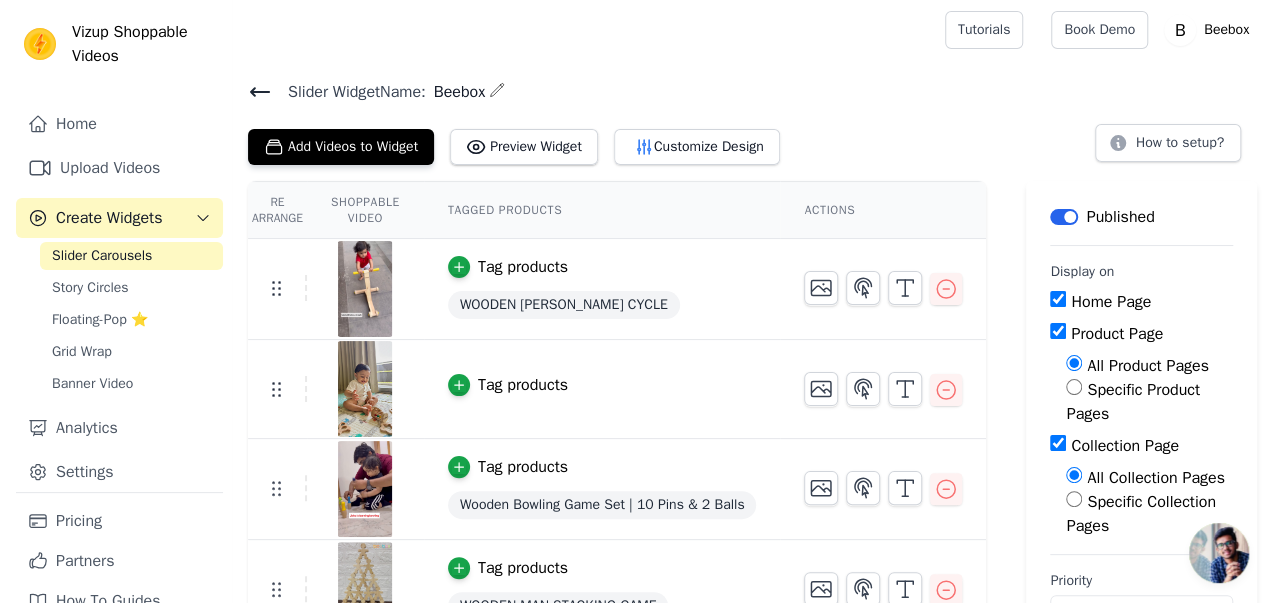 scroll, scrollTop: 0, scrollLeft: 0, axis: both 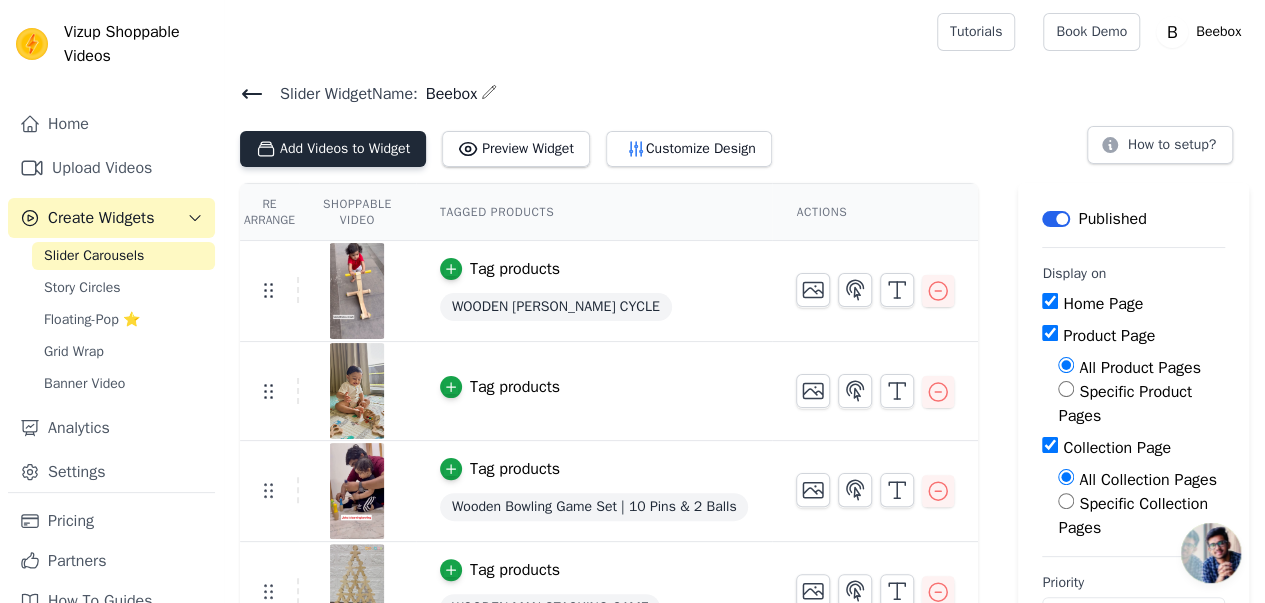 click on "Add Videos to Widget" at bounding box center [333, 149] 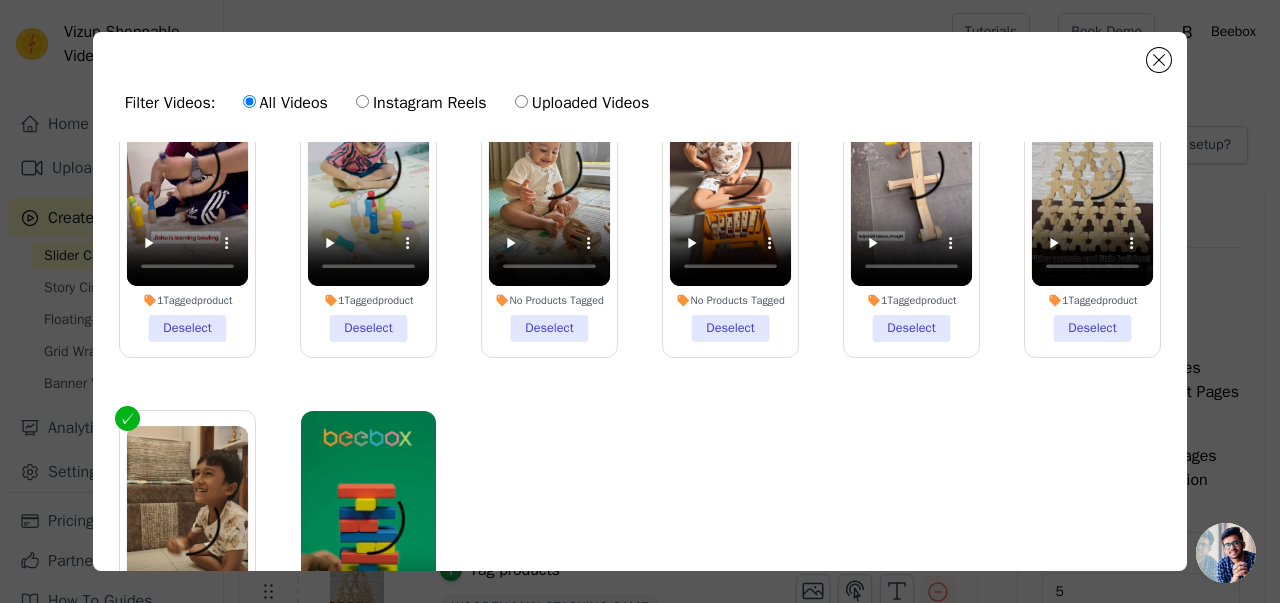 scroll, scrollTop: 167, scrollLeft: 0, axis: vertical 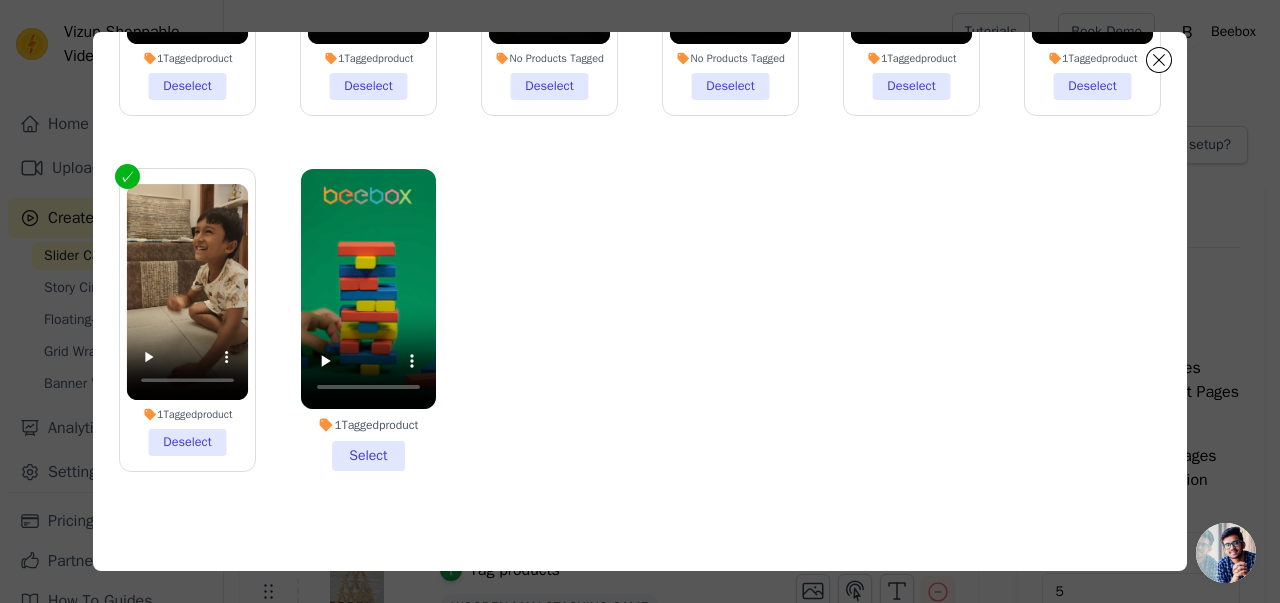 click on "1  Tagged  product     Select" at bounding box center (368, 320) 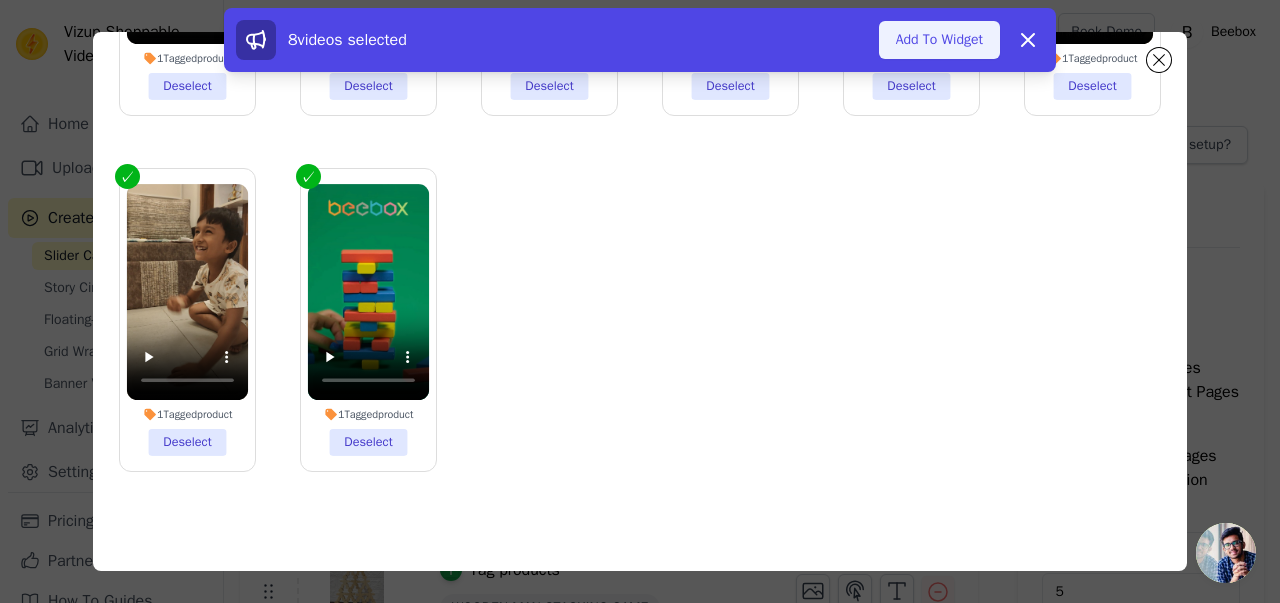 click on "Add To Widget" at bounding box center (939, 40) 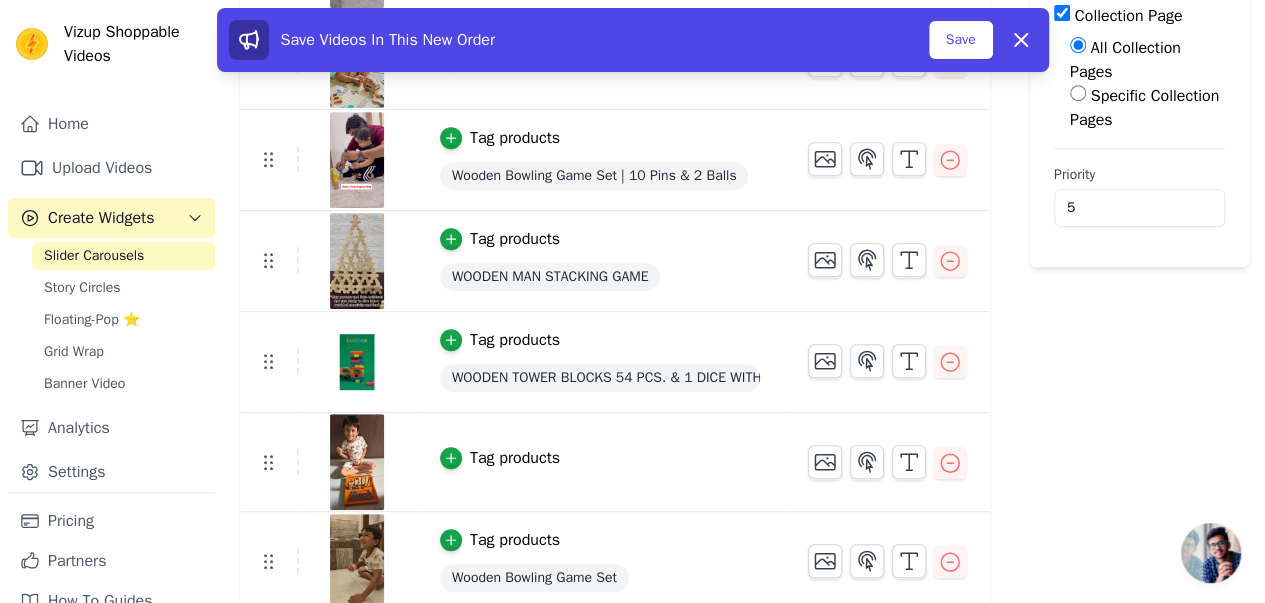 scroll, scrollTop: 436, scrollLeft: 0, axis: vertical 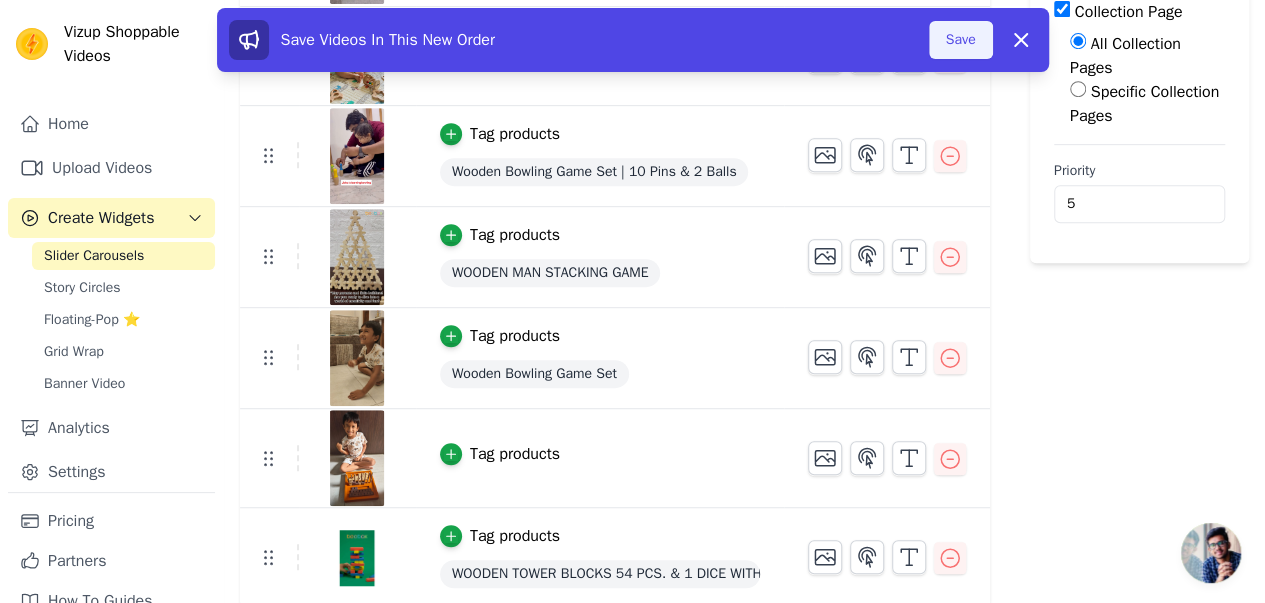 click on "Save" at bounding box center (961, 40) 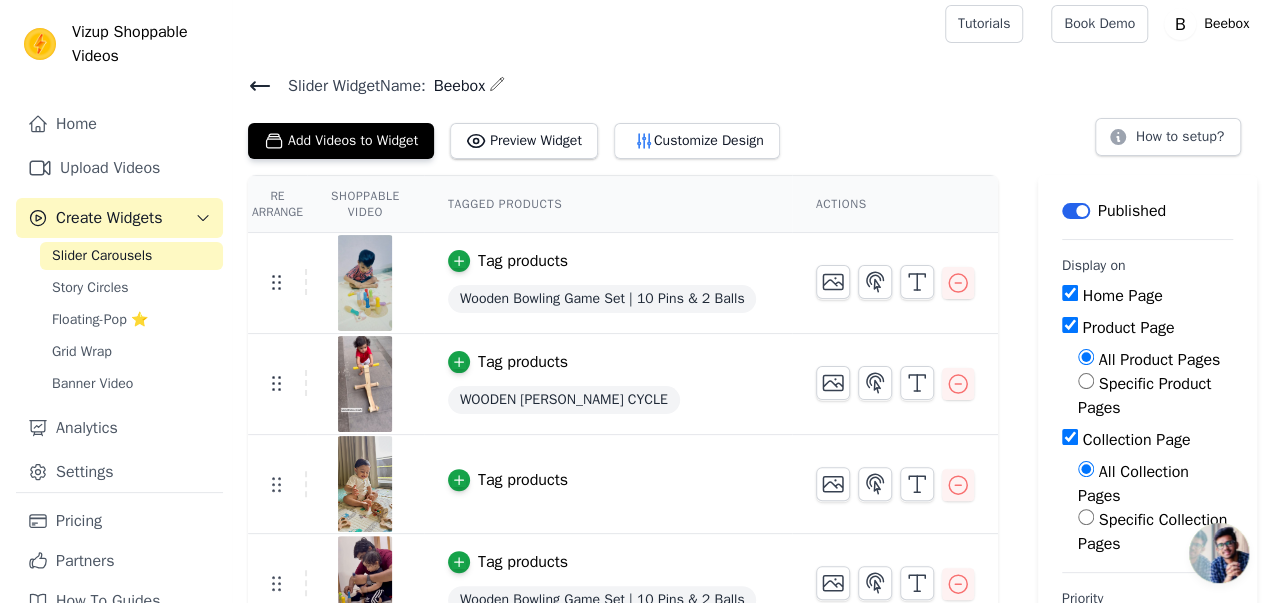 scroll, scrollTop: 0, scrollLeft: 0, axis: both 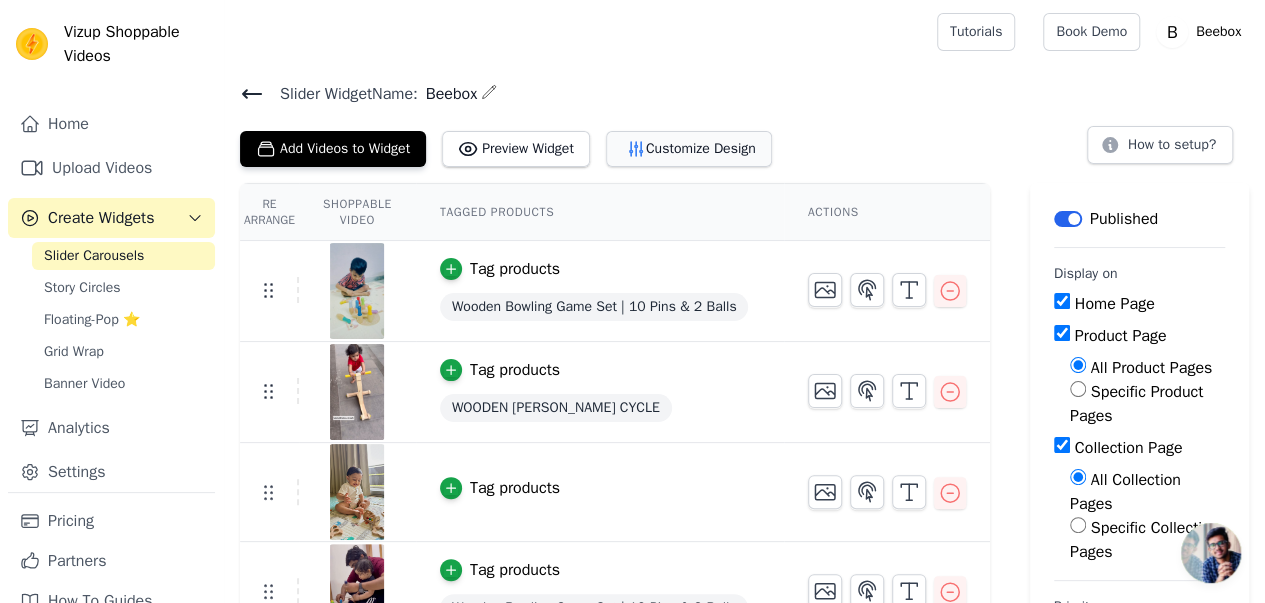 click on "Customize Design" at bounding box center [689, 149] 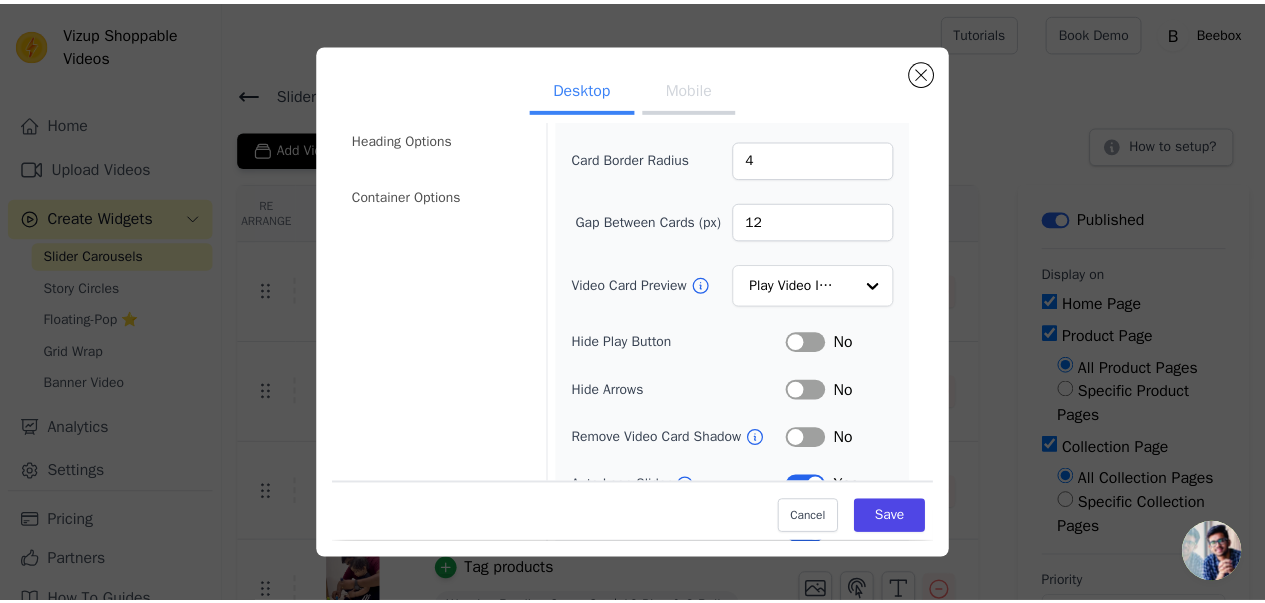scroll, scrollTop: 256, scrollLeft: 0, axis: vertical 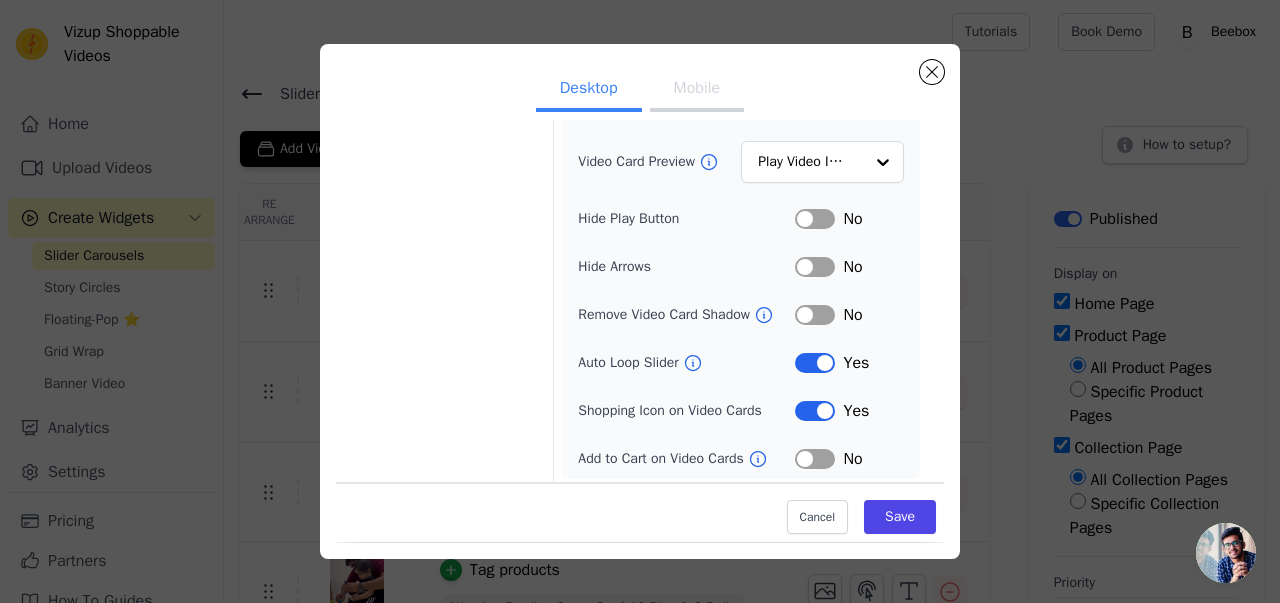click on "Label" at bounding box center [815, 459] 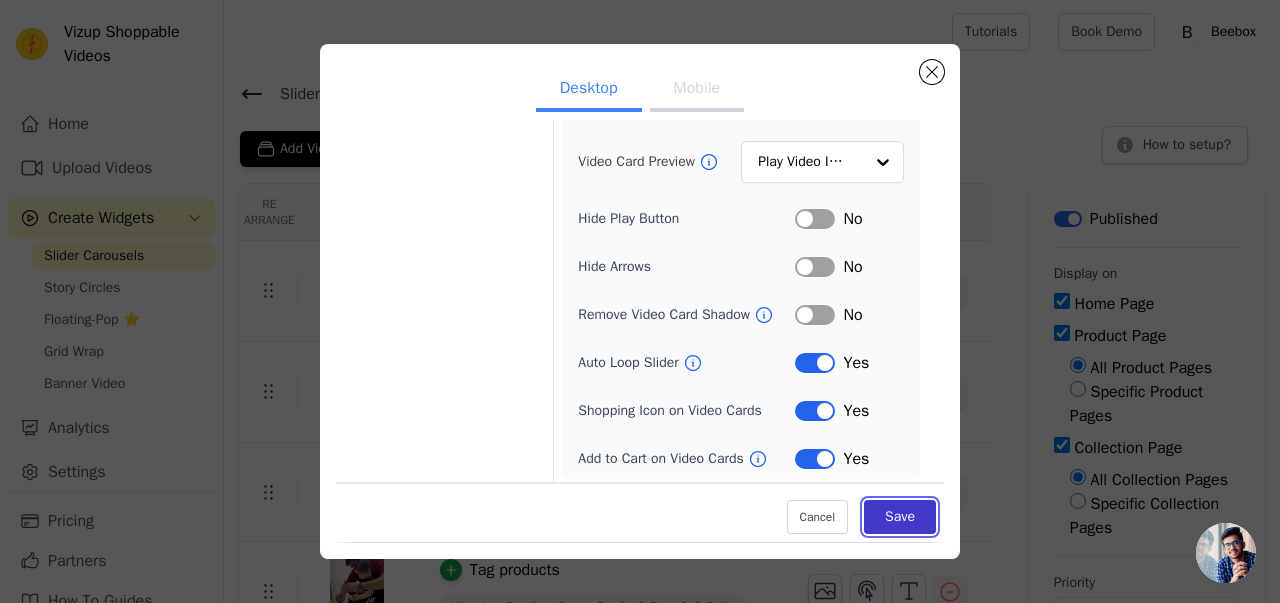 click on "Save" at bounding box center (900, 518) 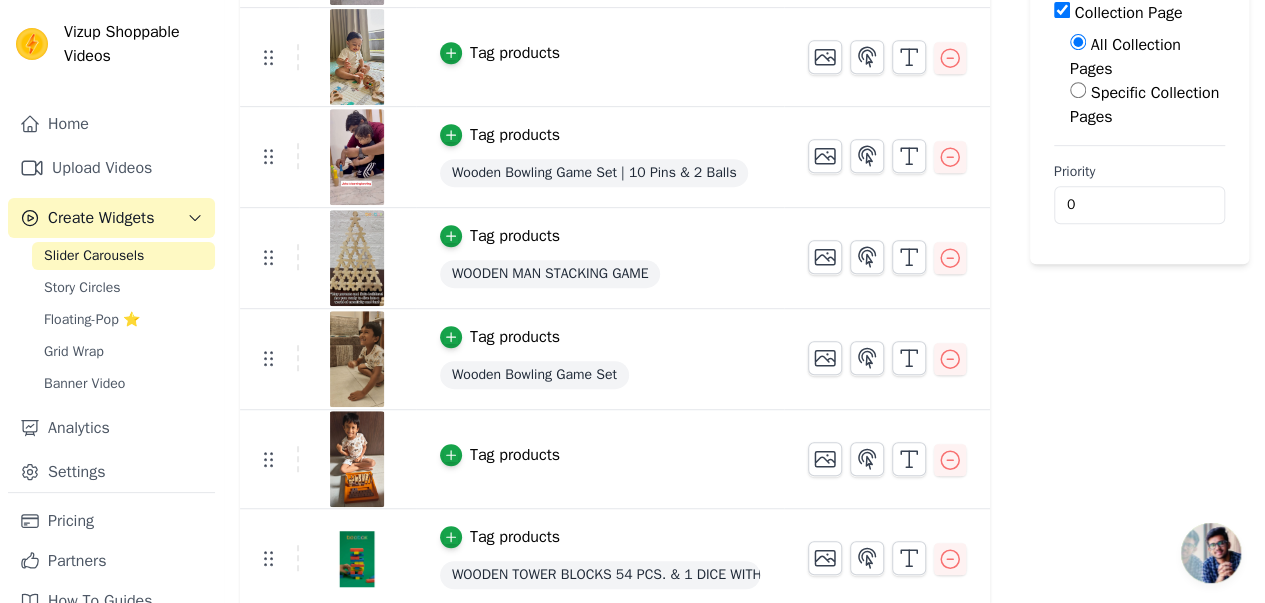 scroll, scrollTop: 436, scrollLeft: 0, axis: vertical 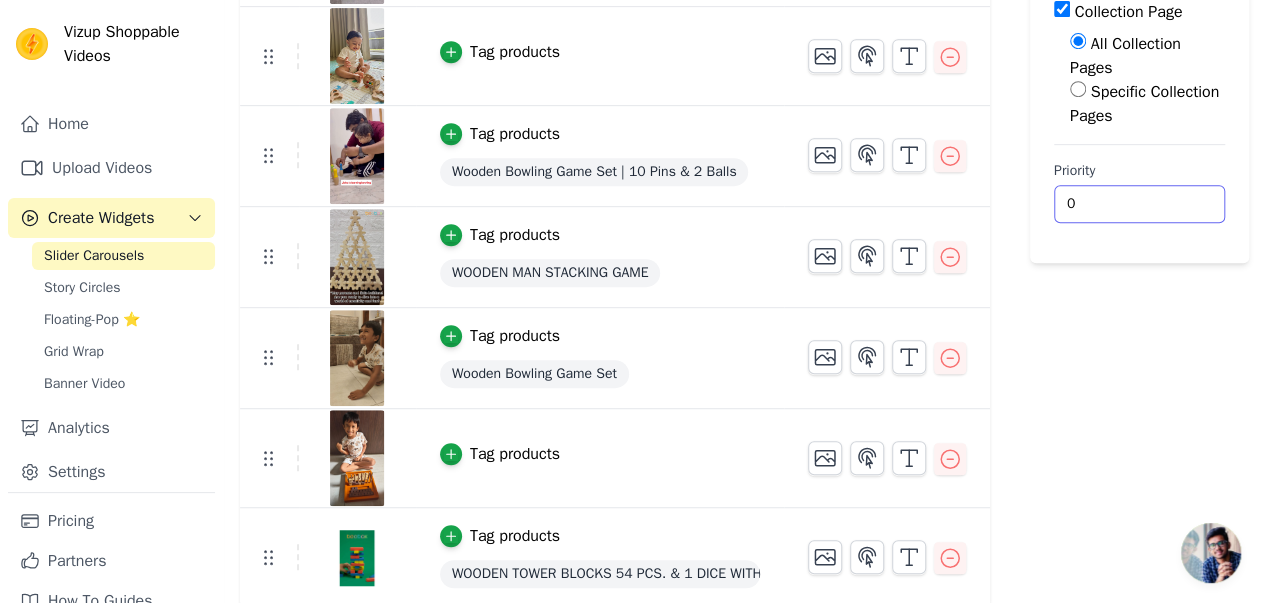 click on "0" at bounding box center [1139, 204] 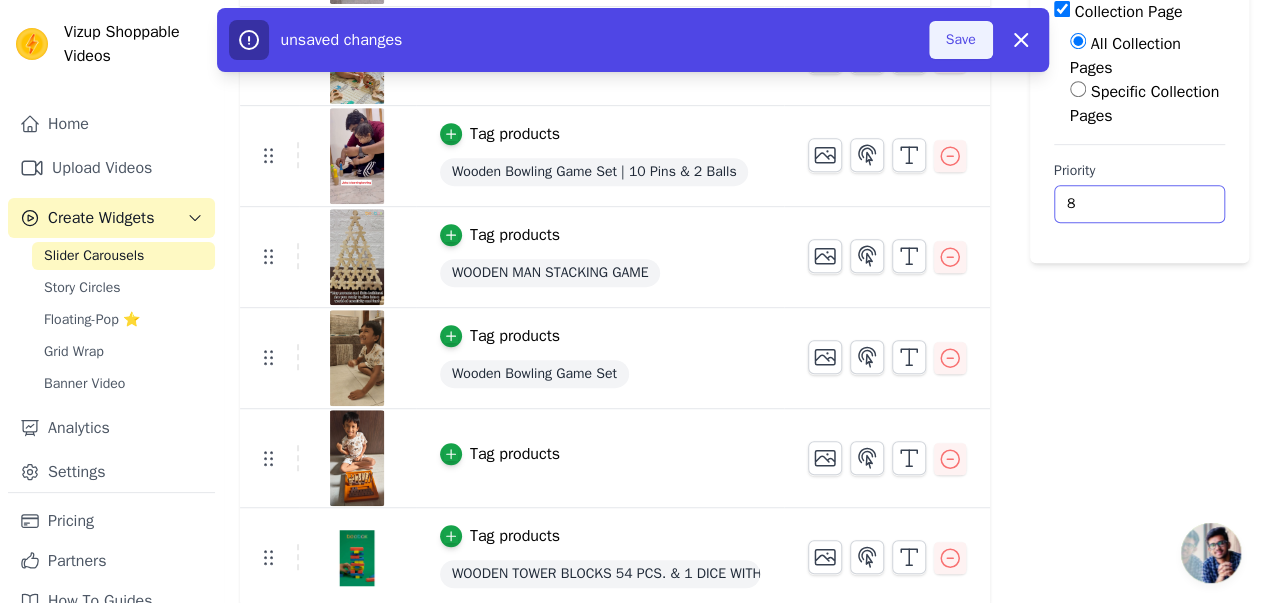 type on "8" 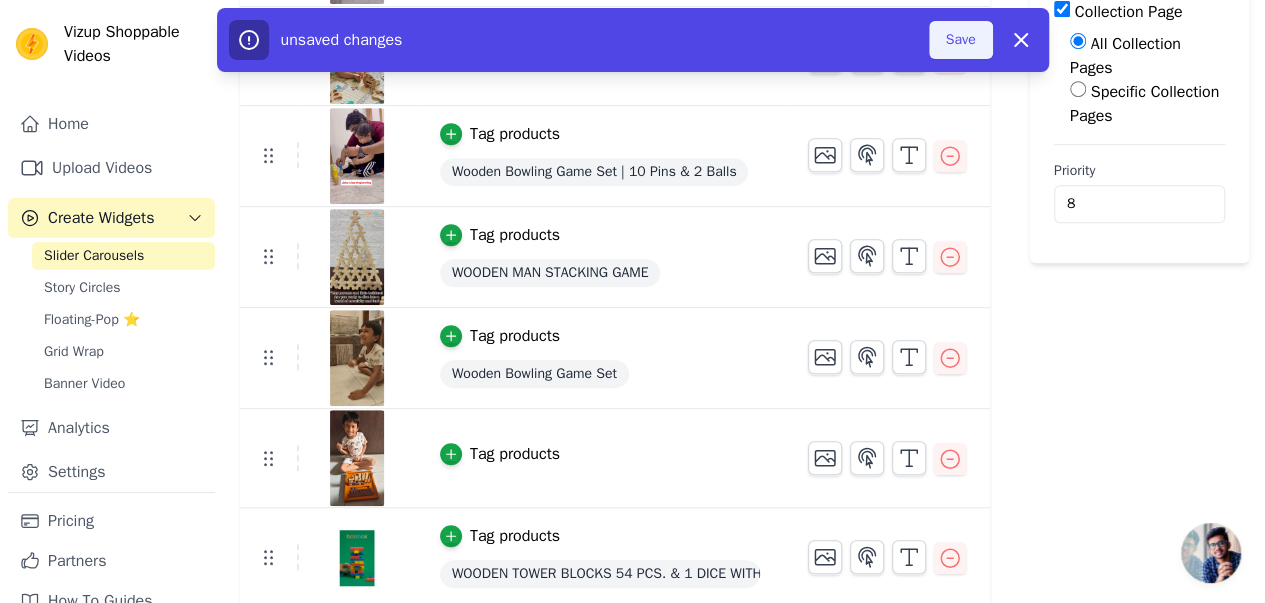 click on "Save" at bounding box center (961, 40) 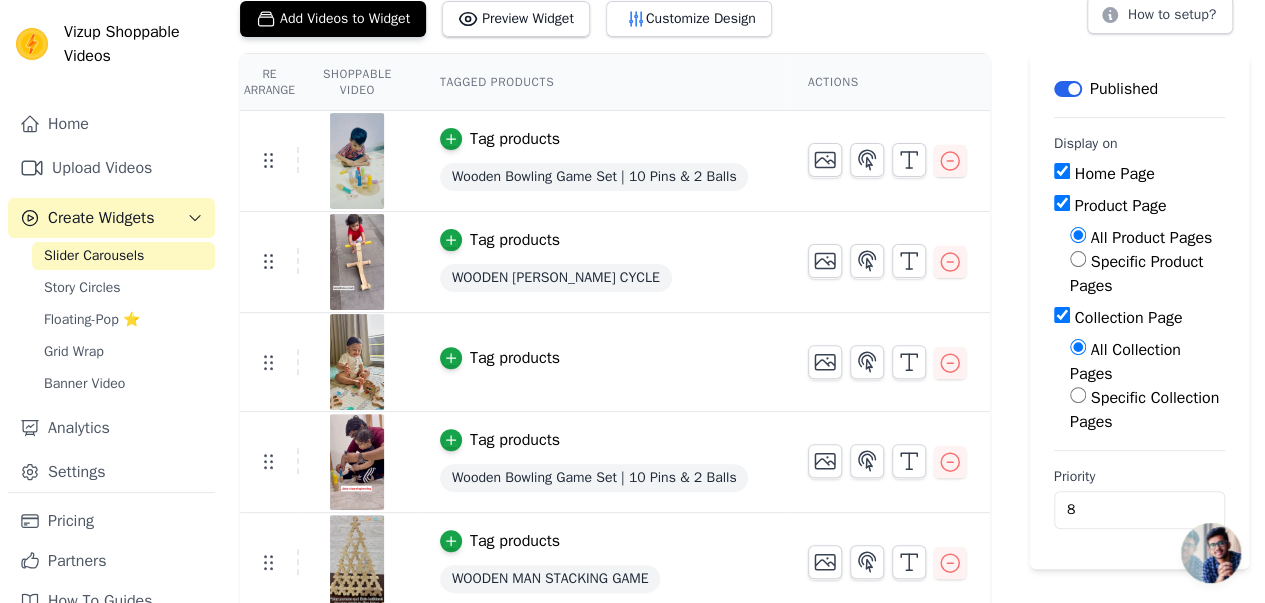 scroll, scrollTop: 0, scrollLeft: 0, axis: both 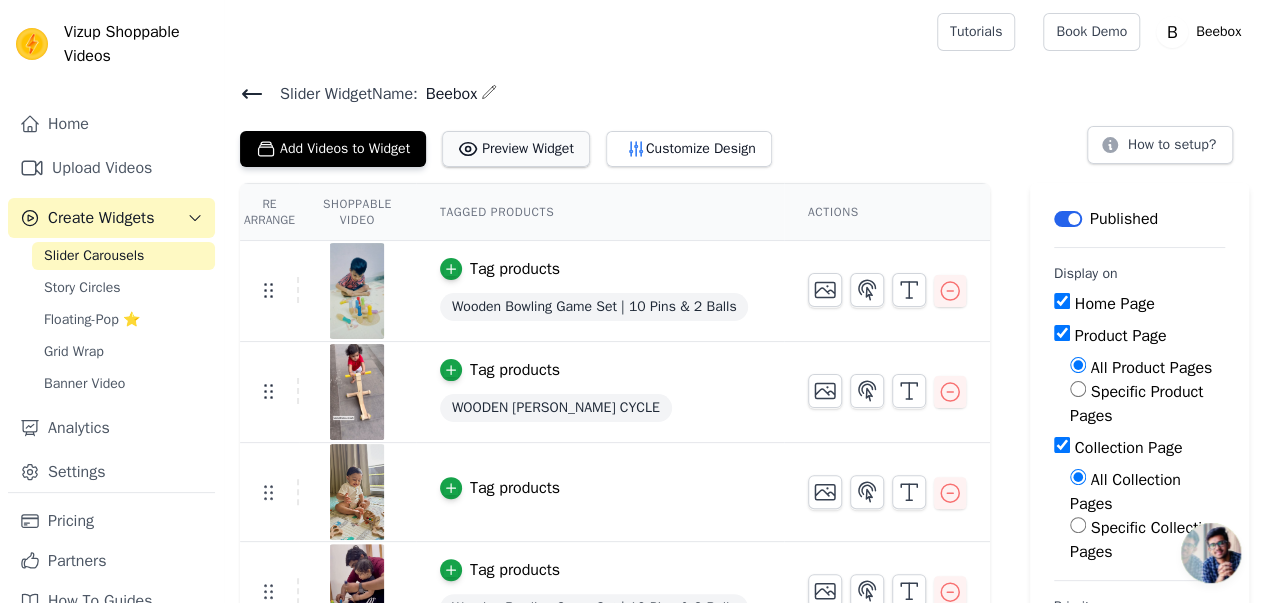 click on "Preview Widget" at bounding box center [516, 149] 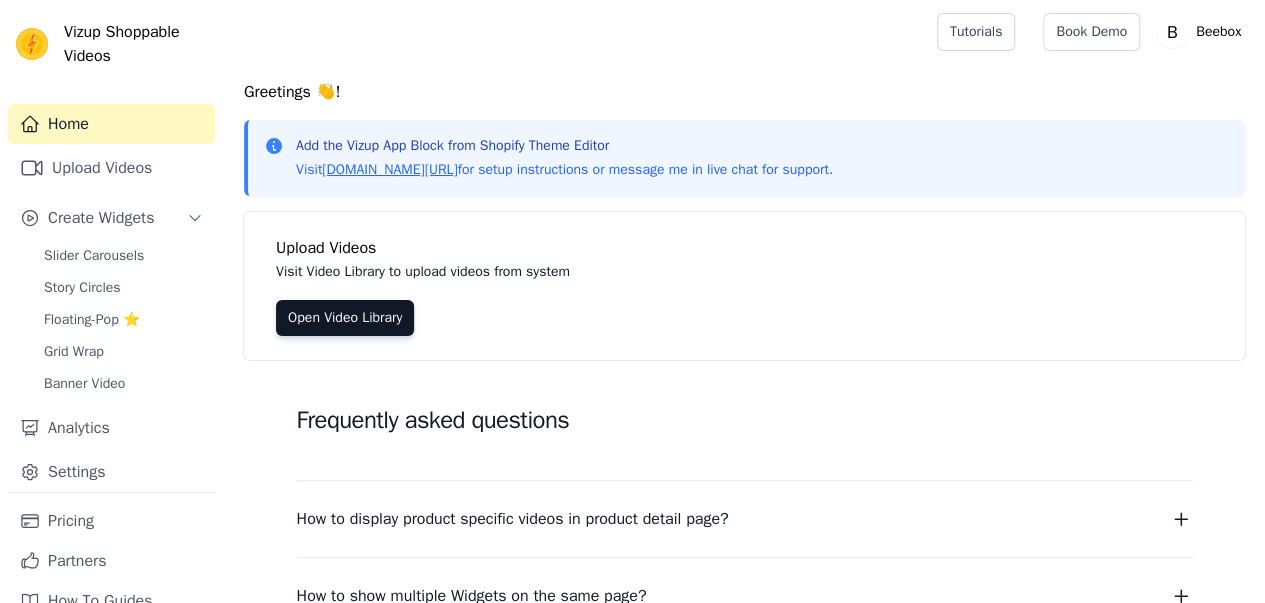 scroll, scrollTop: 133, scrollLeft: 0, axis: vertical 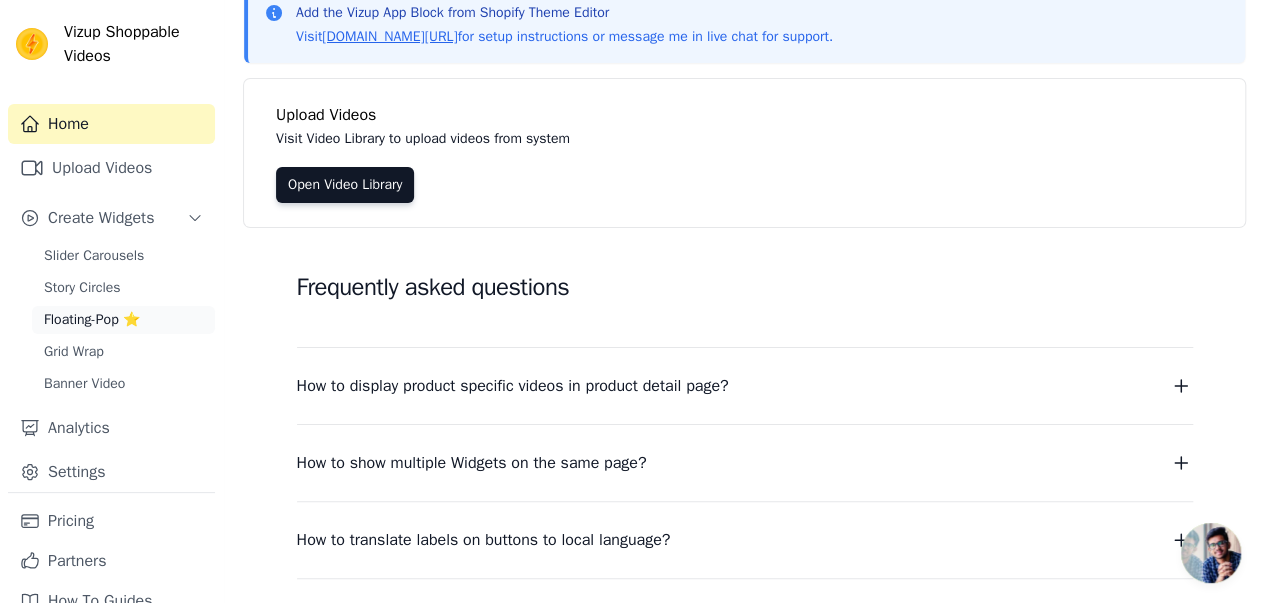 click on "Floating-Pop ⭐" at bounding box center (92, 320) 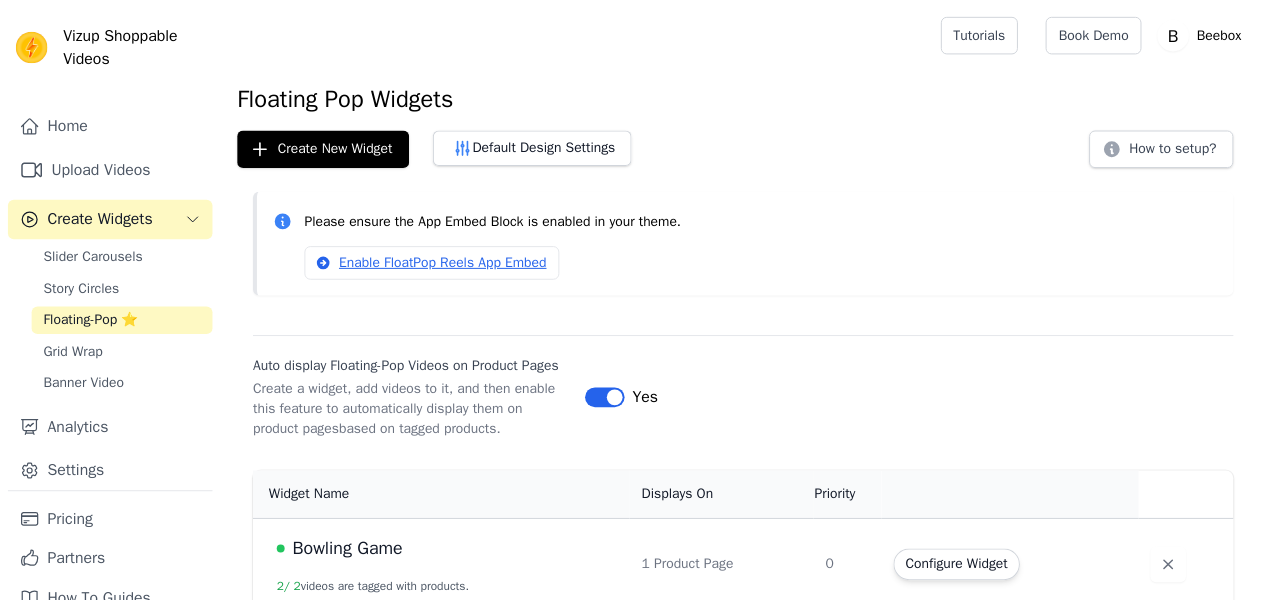 scroll, scrollTop: 0, scrollLeft: 0, axis: both 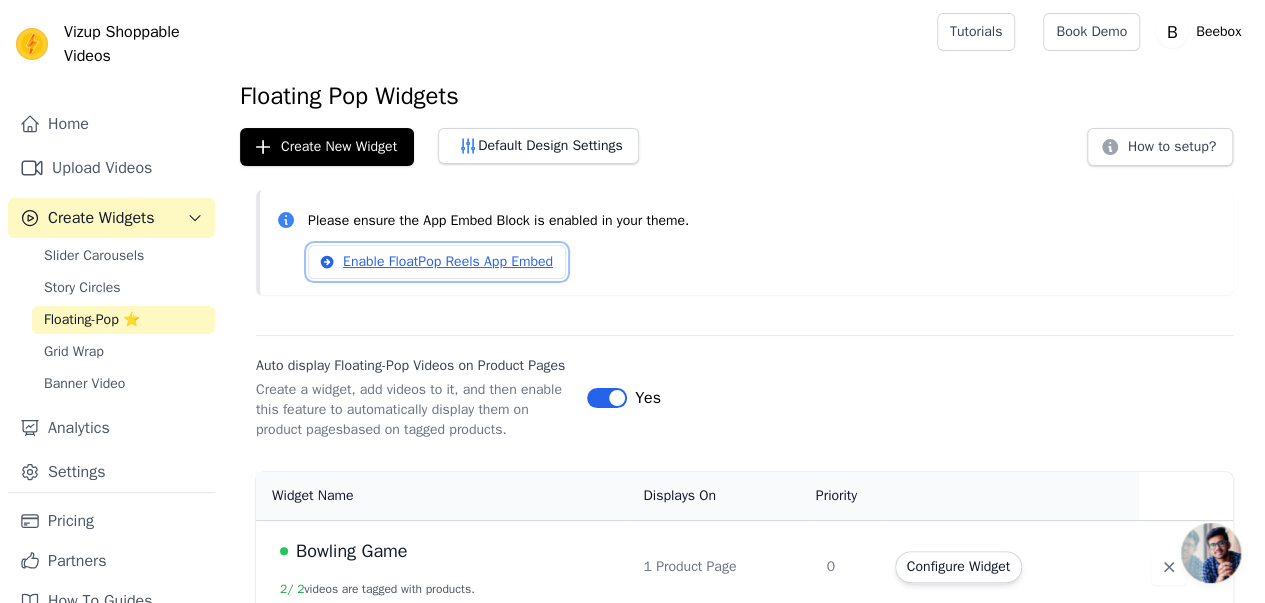 click on "Enable FloatPop Reels App Embed" at bounding box center (437, 262) 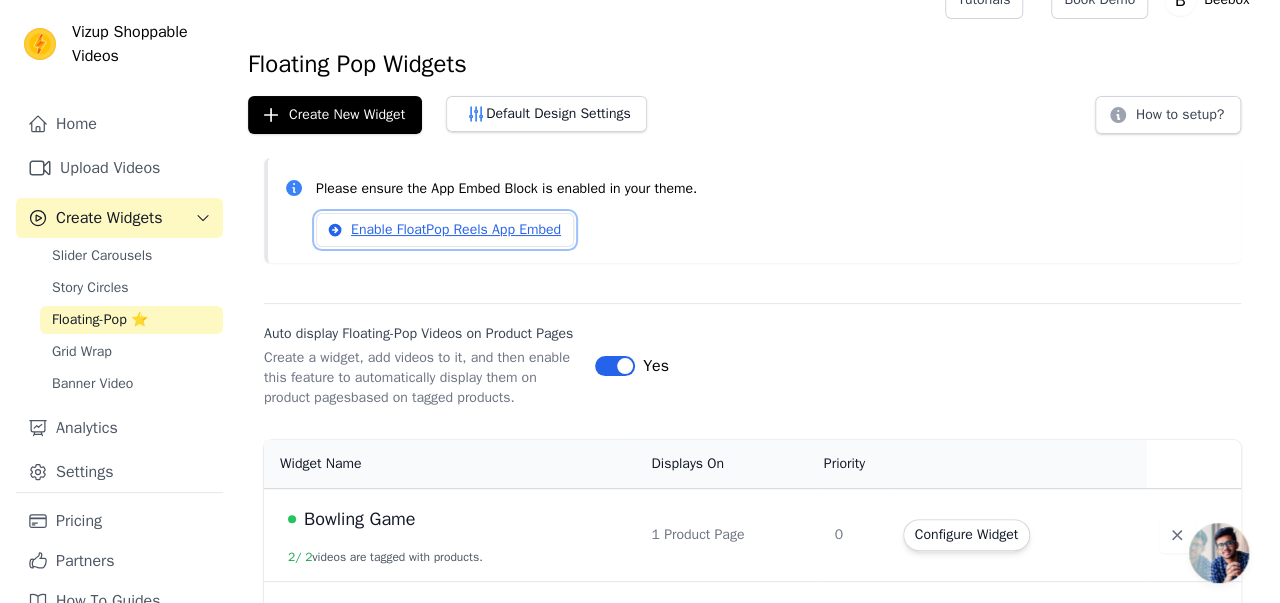 scroll, scrollTop: 0, scrollLeft: 0, axis: both 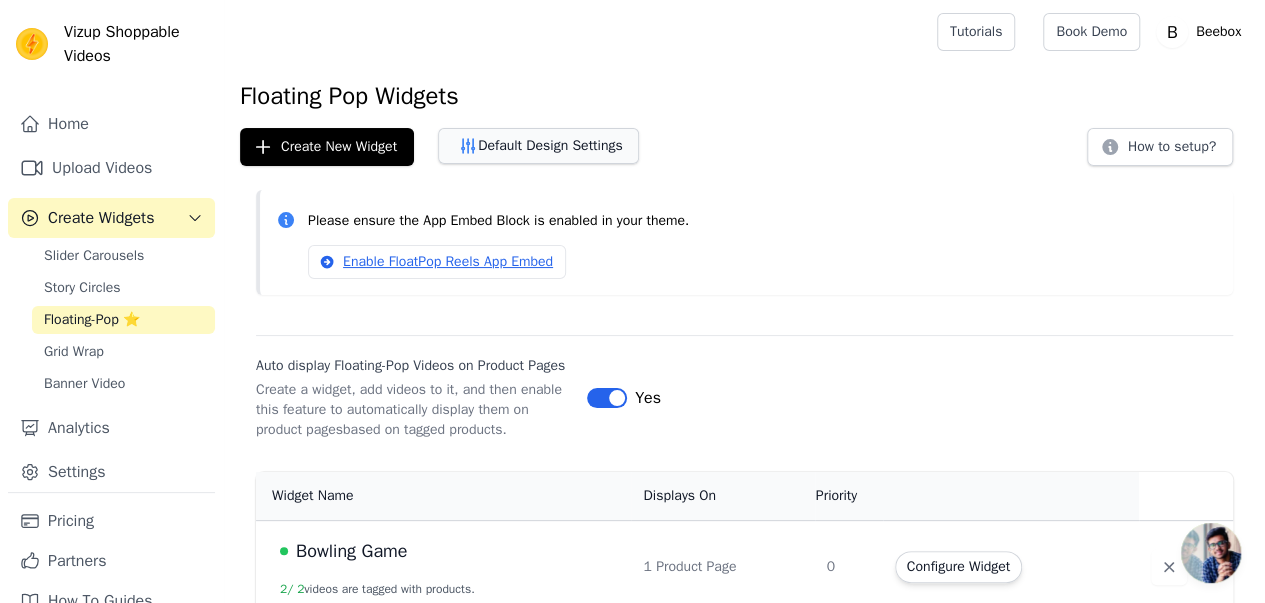click on "Default Design Settings" at bounding box center [538, 146] 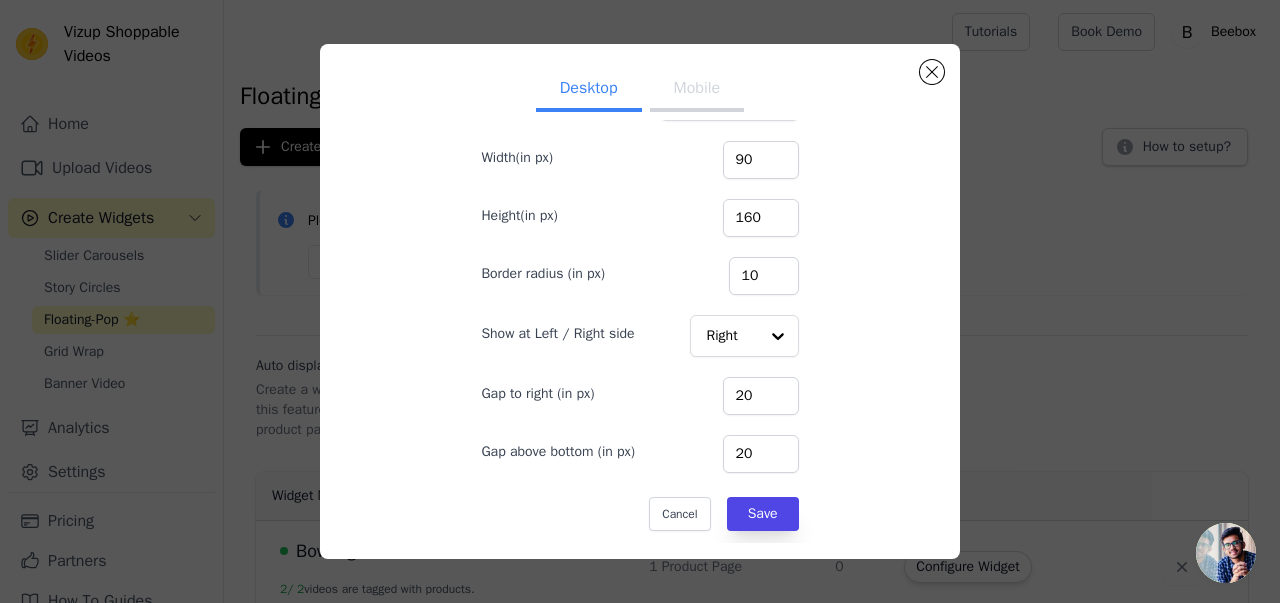 scroll, scrollTop: 0, scrollLeft: 0, axis: both 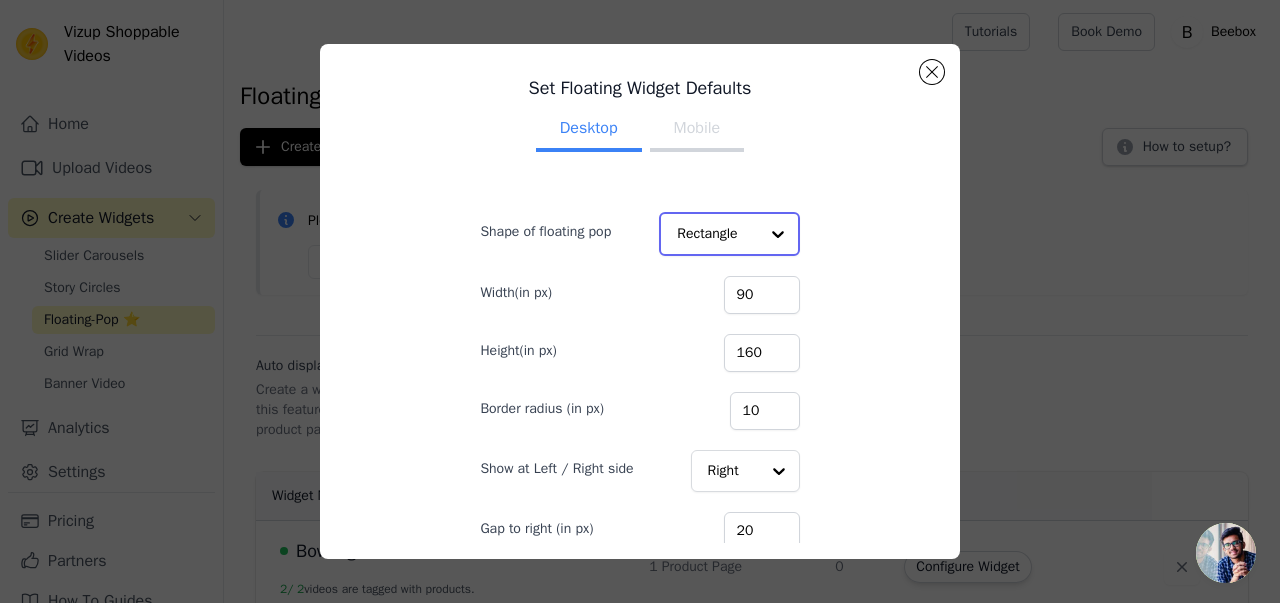 click on "Shape of floating pop" 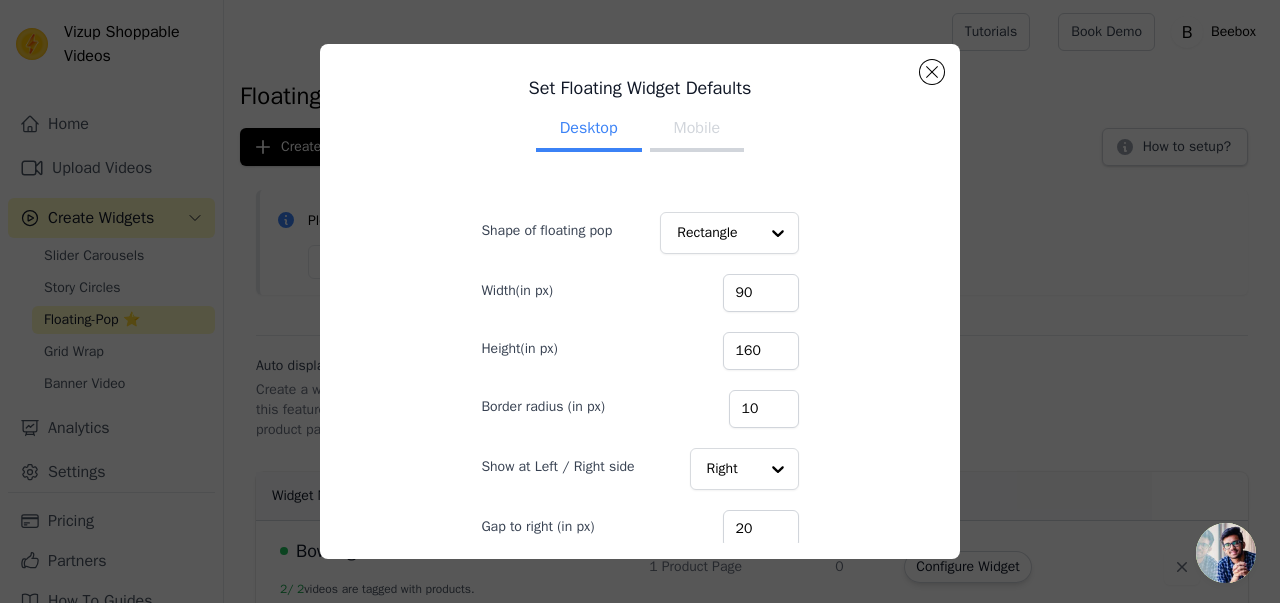 click on "Width(in px)   90" at bounding box center (639, 291) 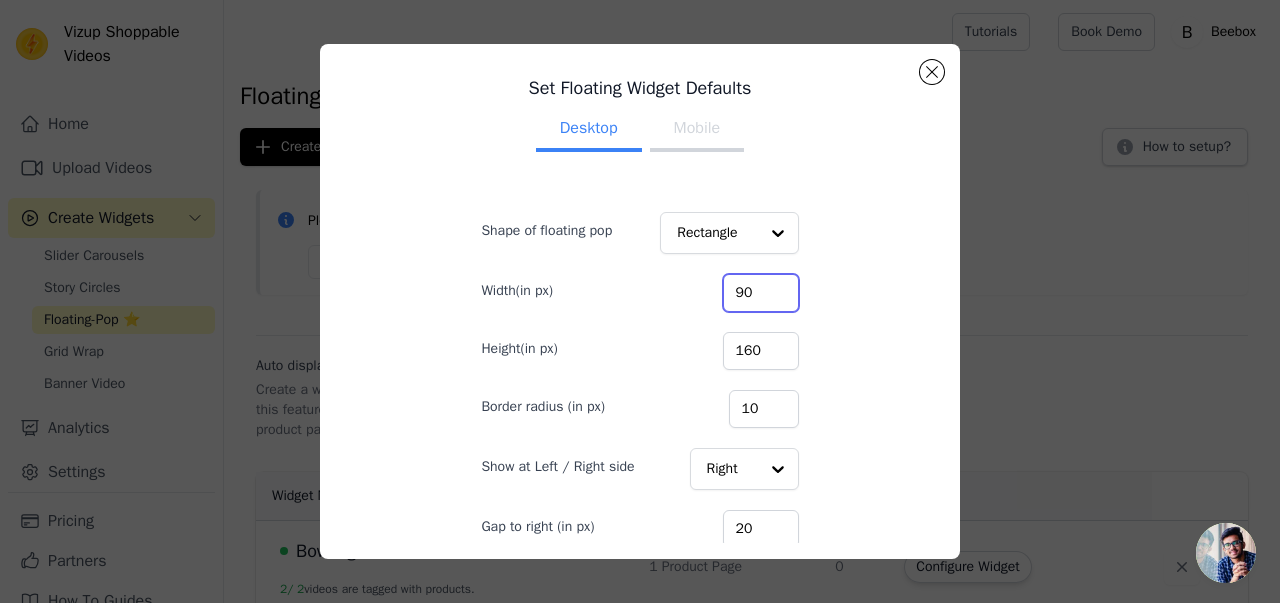 click on "90" at bounding box center [761, 293] 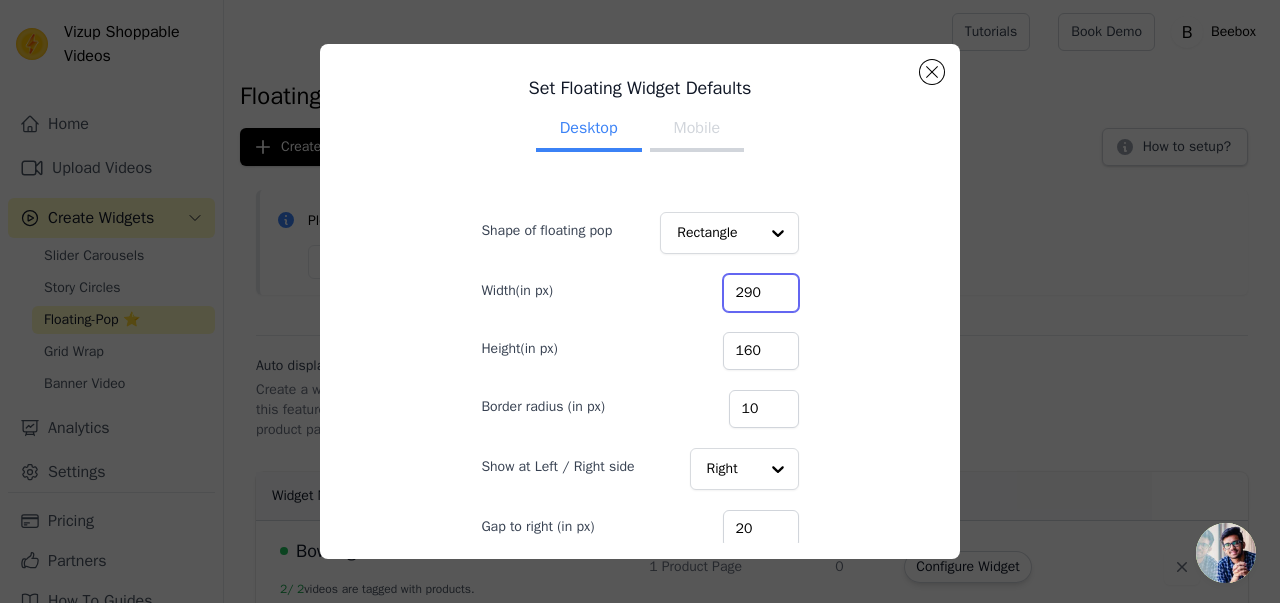 type on "290" 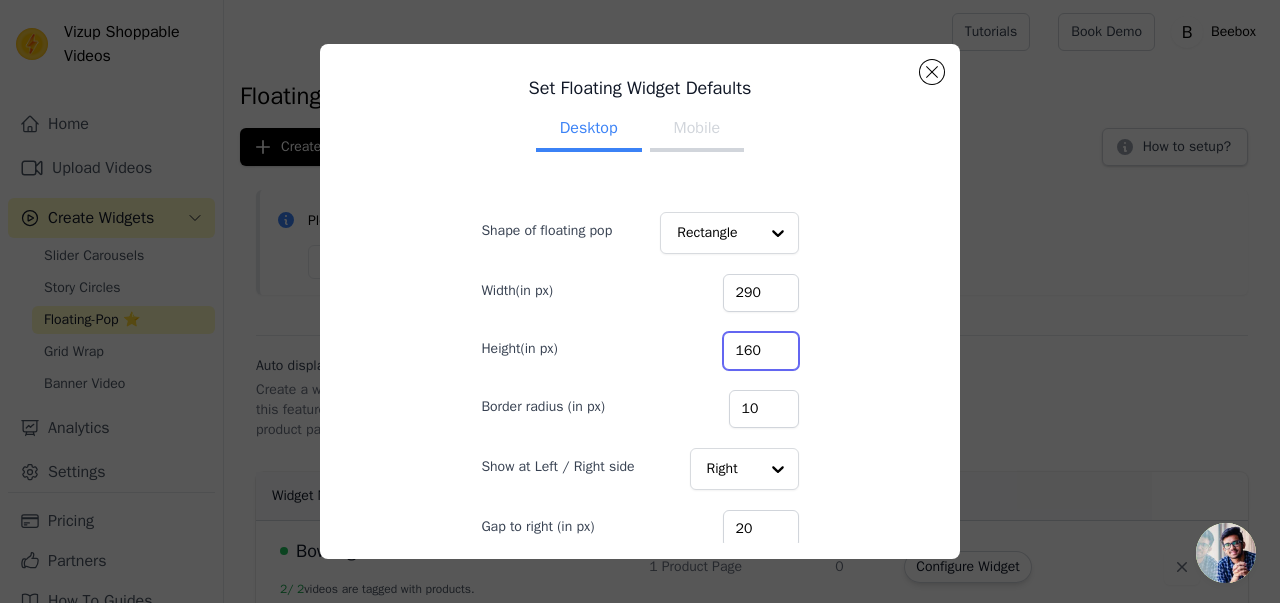 click on "160" at bounding box center (761, 351) 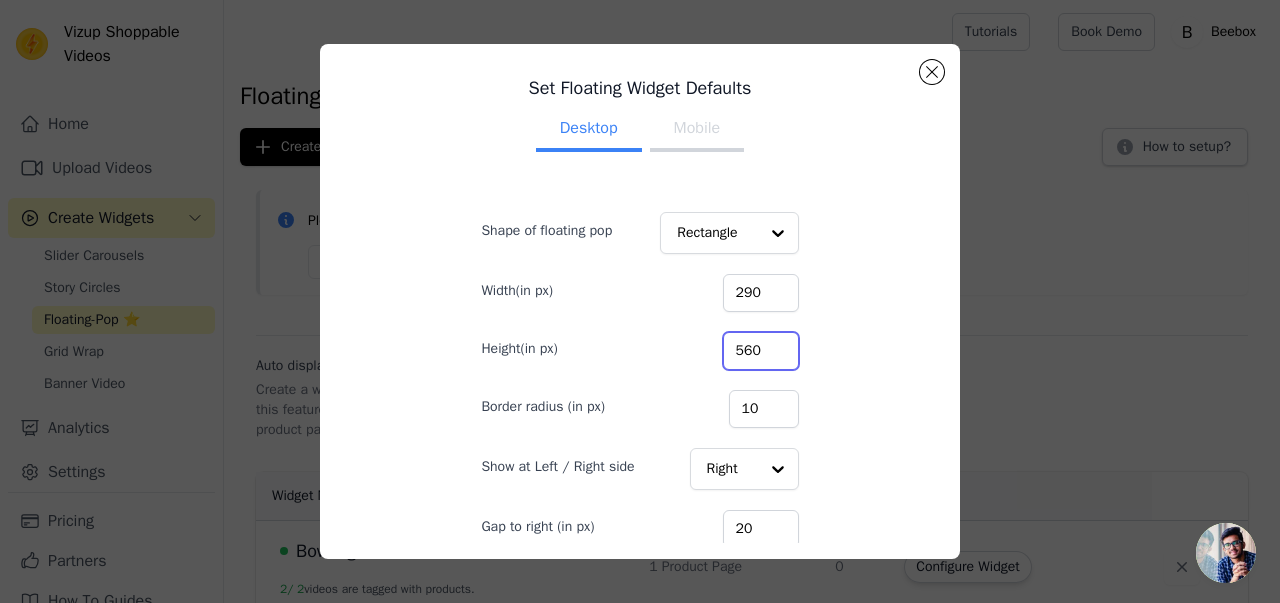 type on "560" 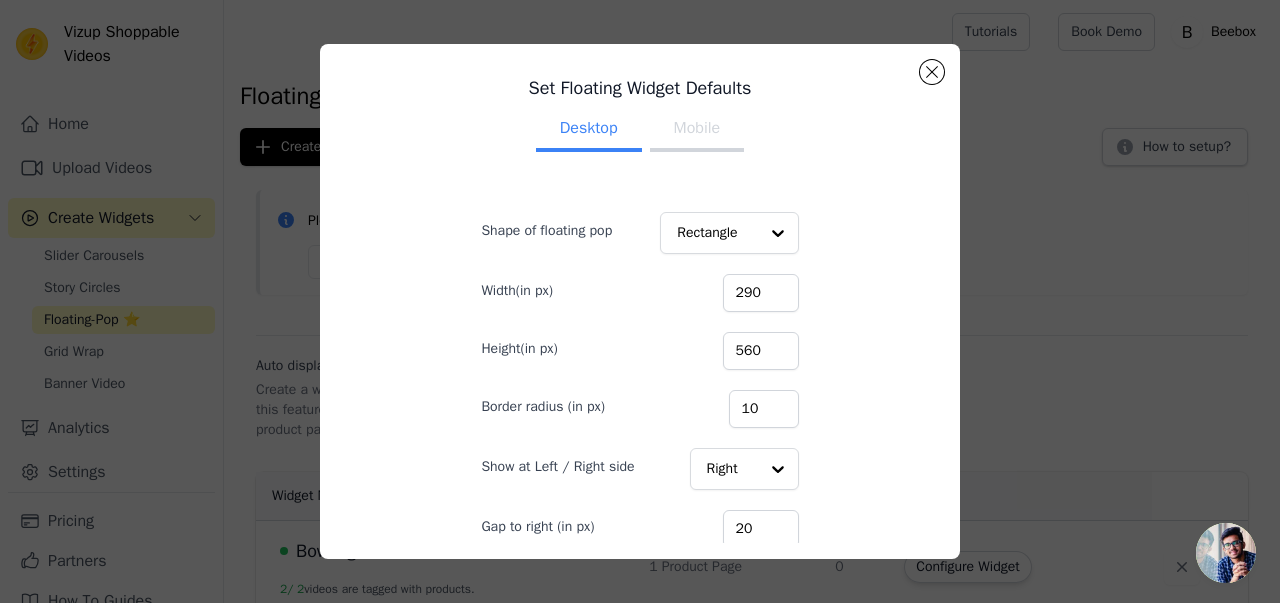click on "Height(in px)   560" at bounding box center [639, 349] 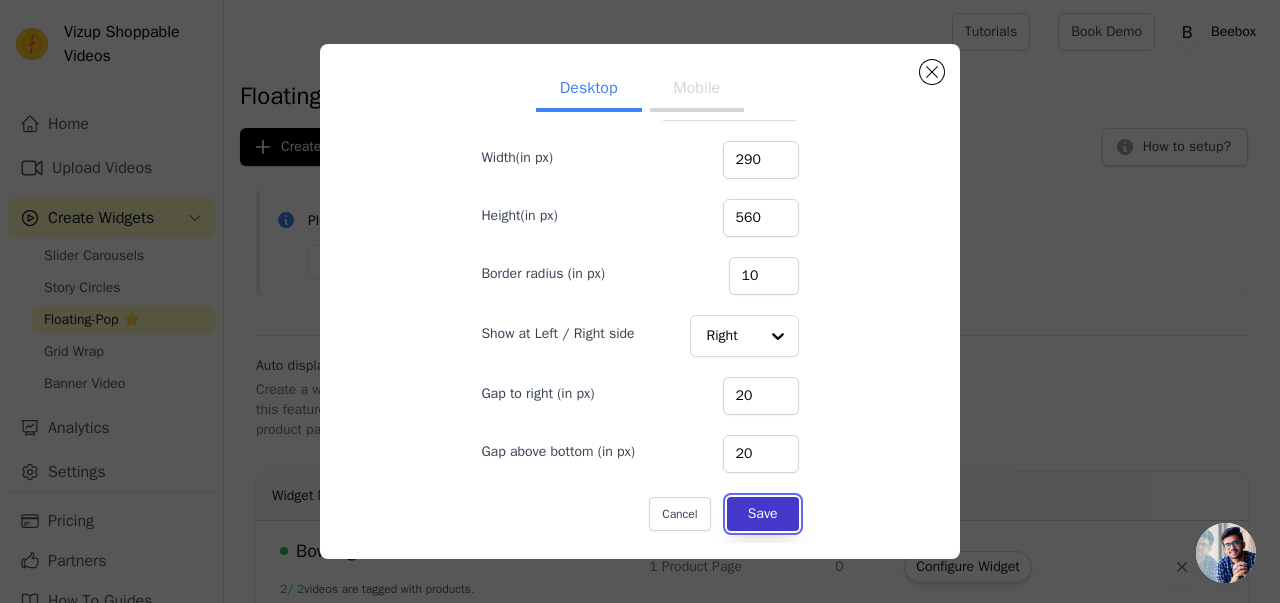 click on "Save" at bounding box center (763, 514) 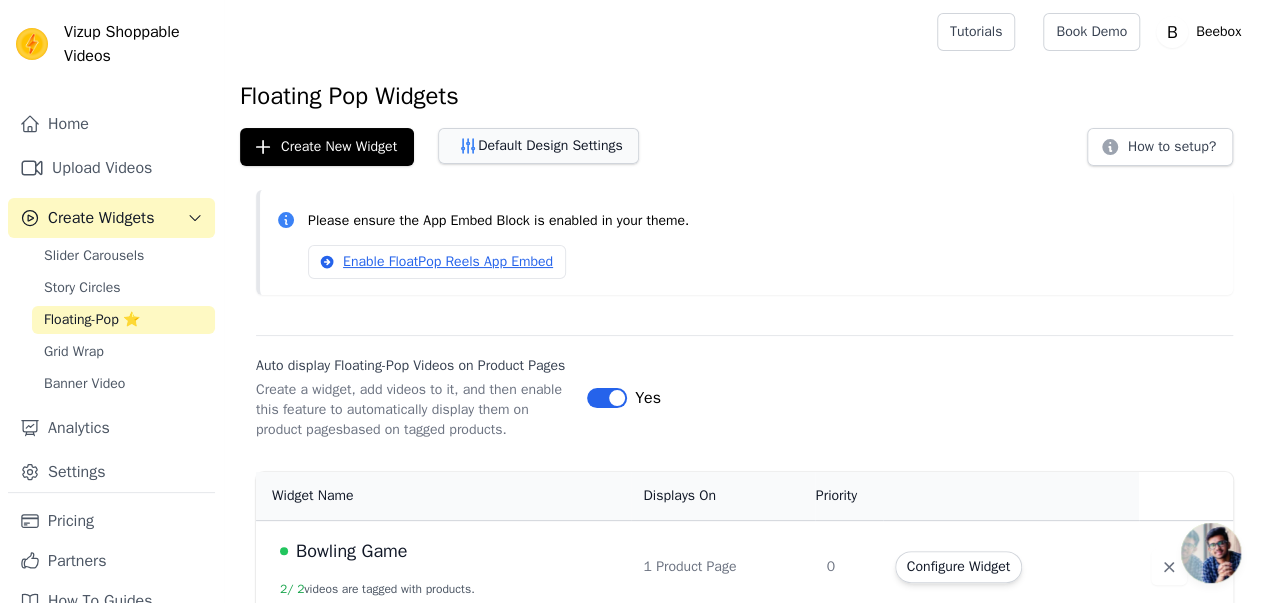 click on "Default Design Settings" at bounding box center [538, 146] 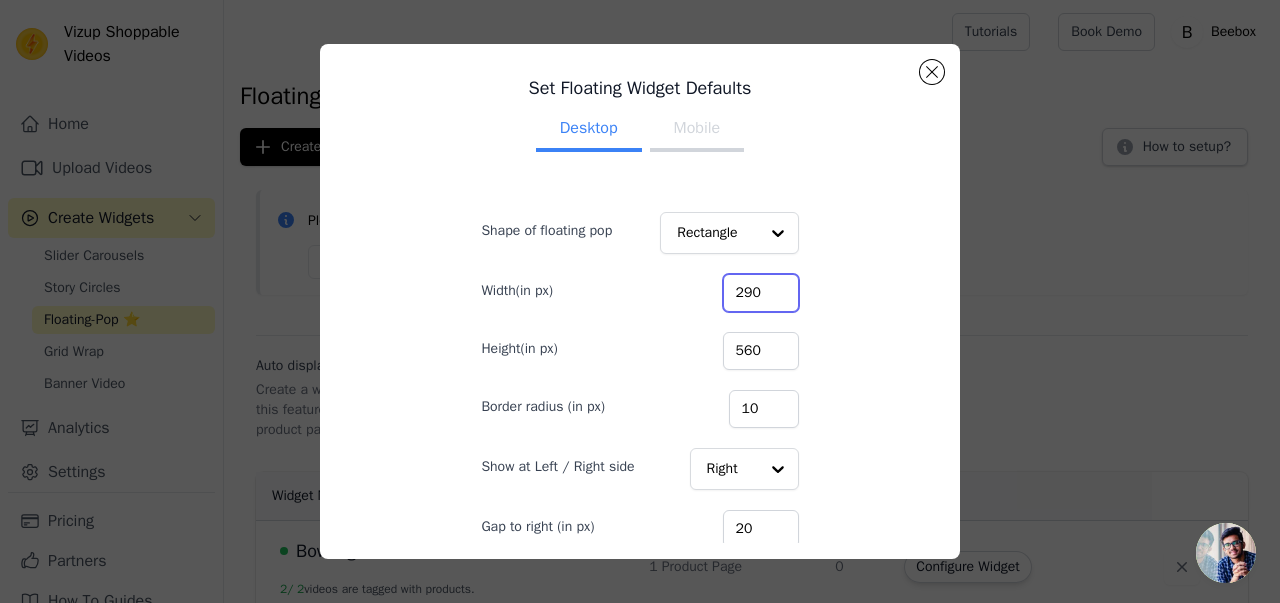 click on "290" at bounding box center [761, 293] 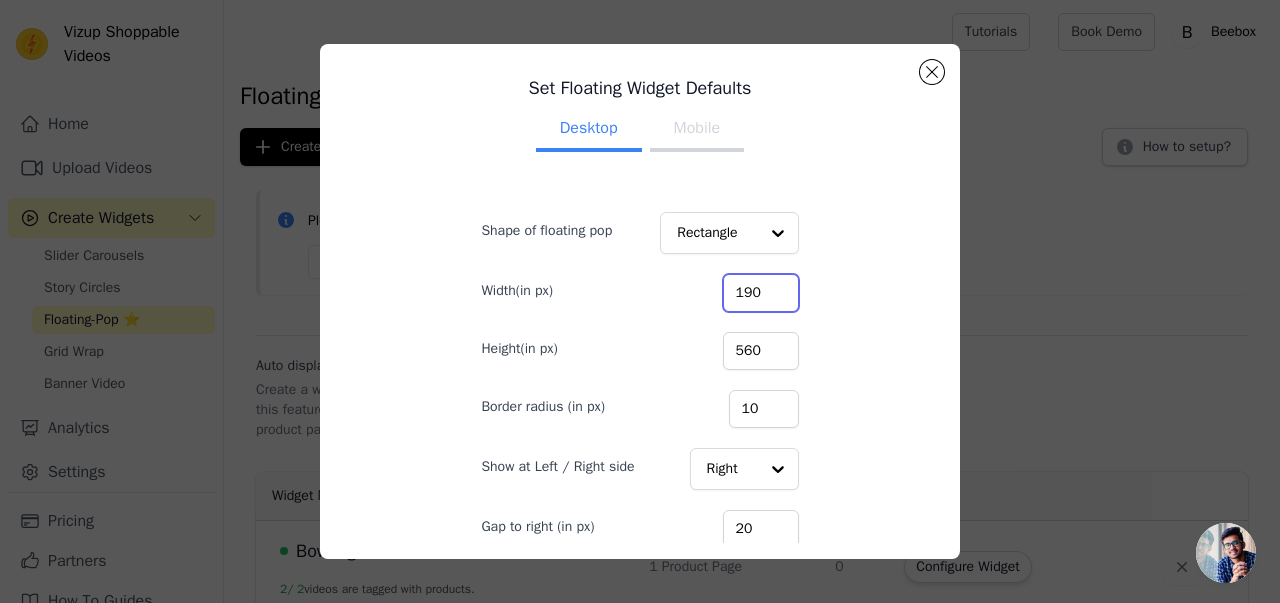 type on "190" 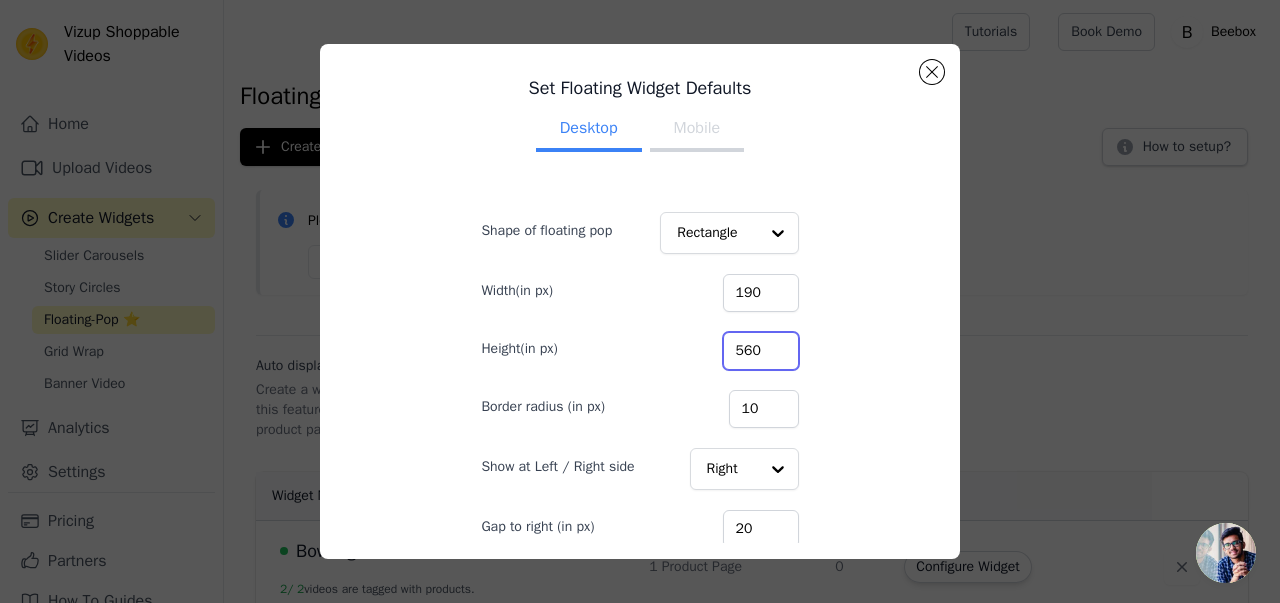 click on "560" at bounding box center [761, 351] 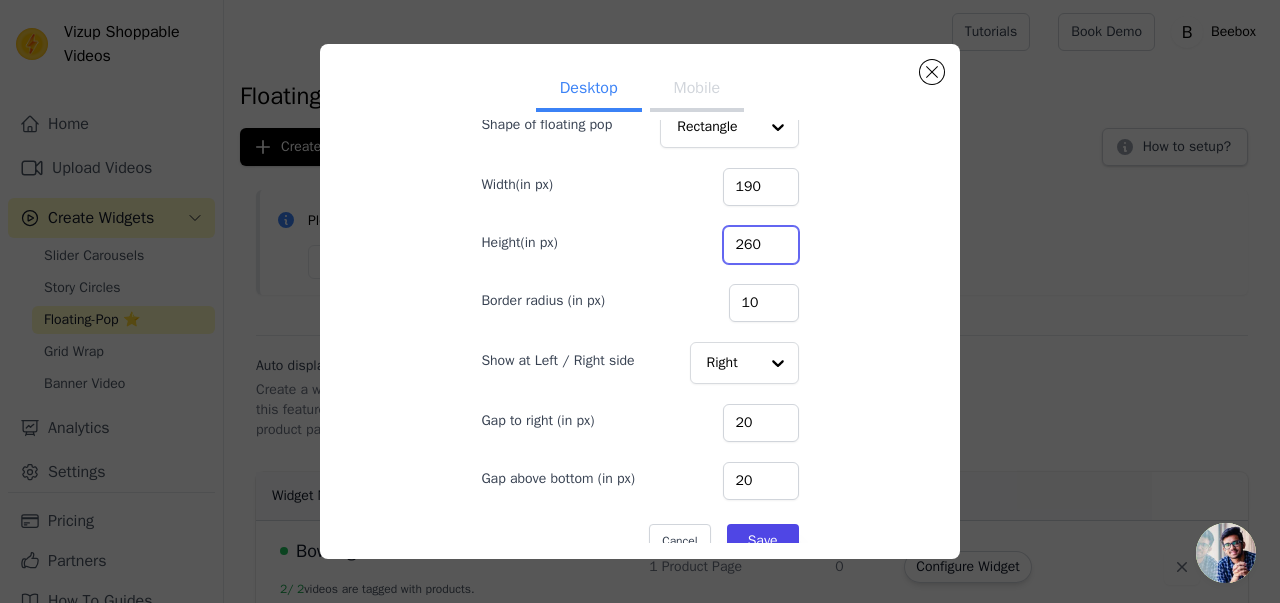 scroll, scrollTop: 133, scrollLeft: 0, axis: vertical 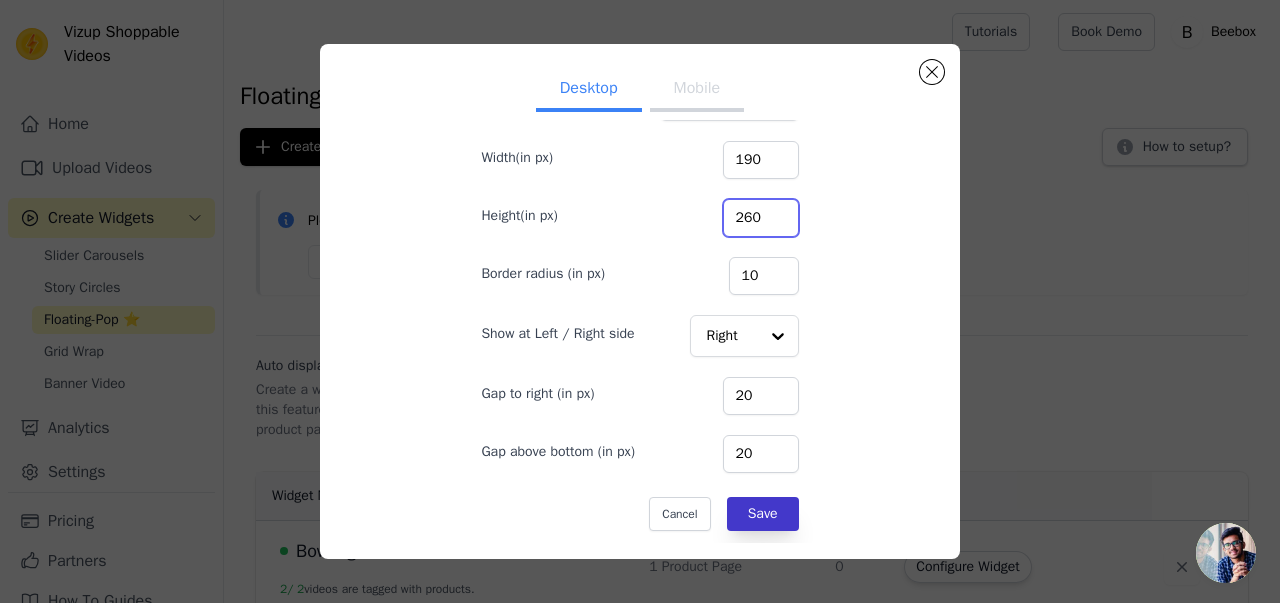 type on "260" 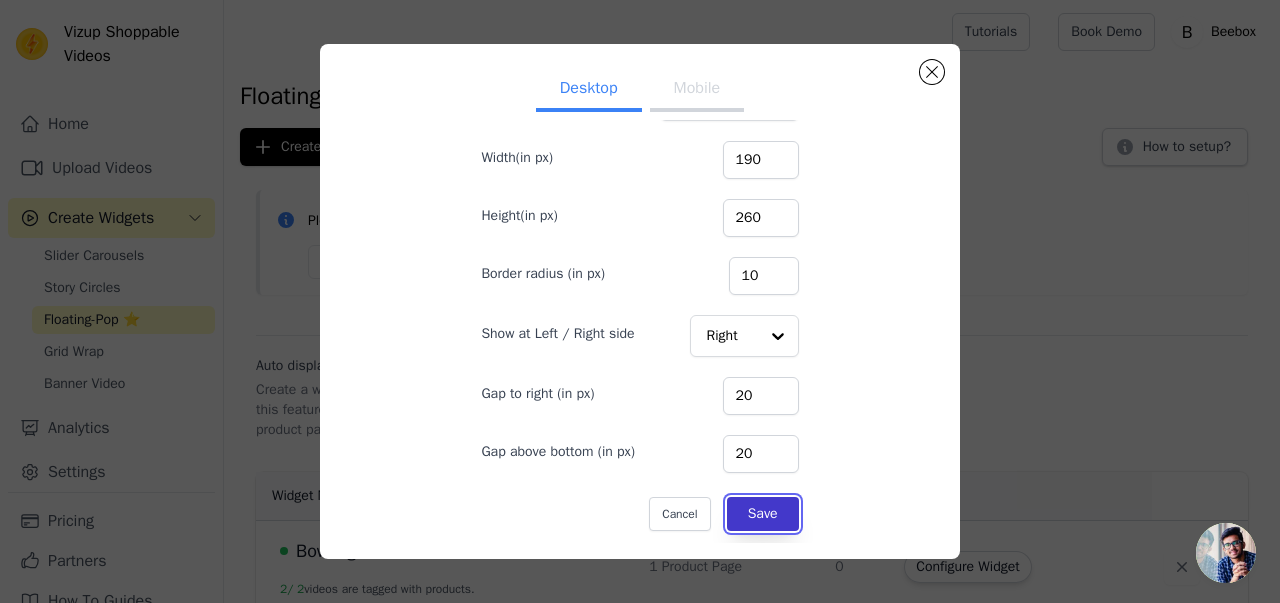 click on "Save" at bounding box center [763, 514] 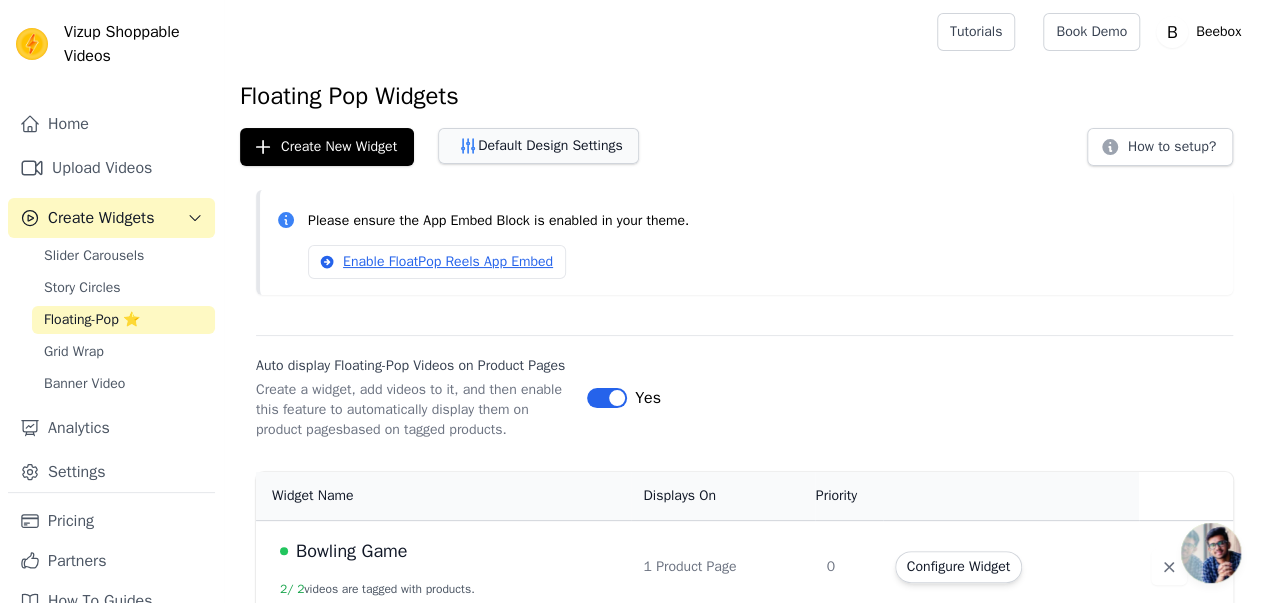 click on "Default Design Settings" at bounding box center (538, 146) 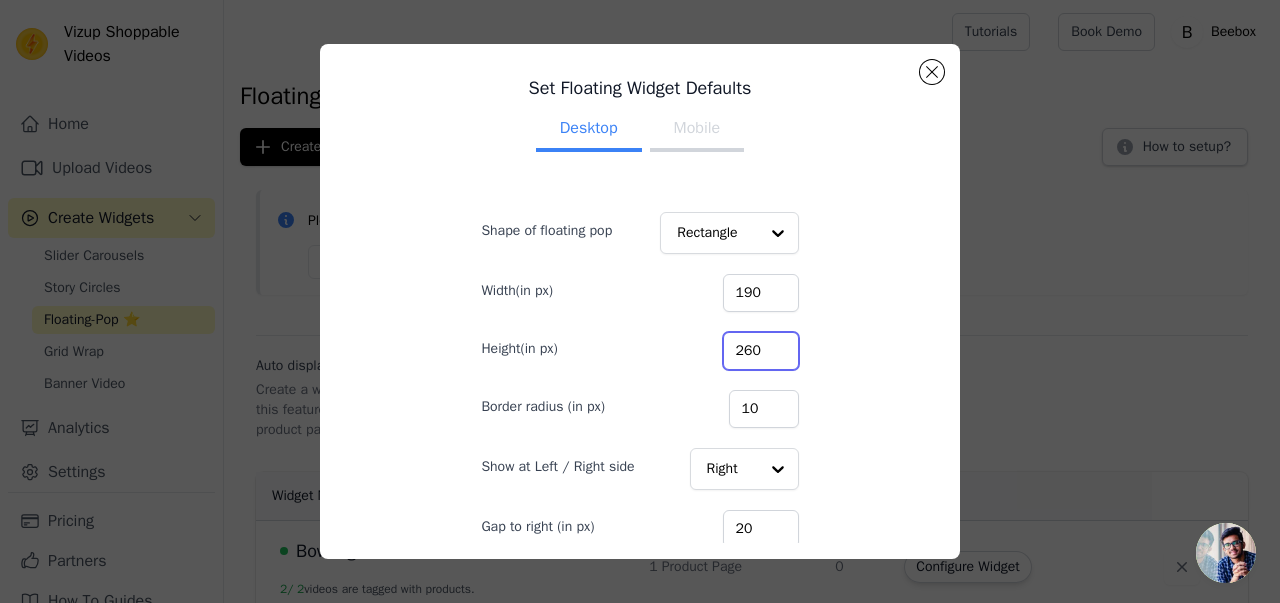 click on "260" at bounding box center (761, 351) 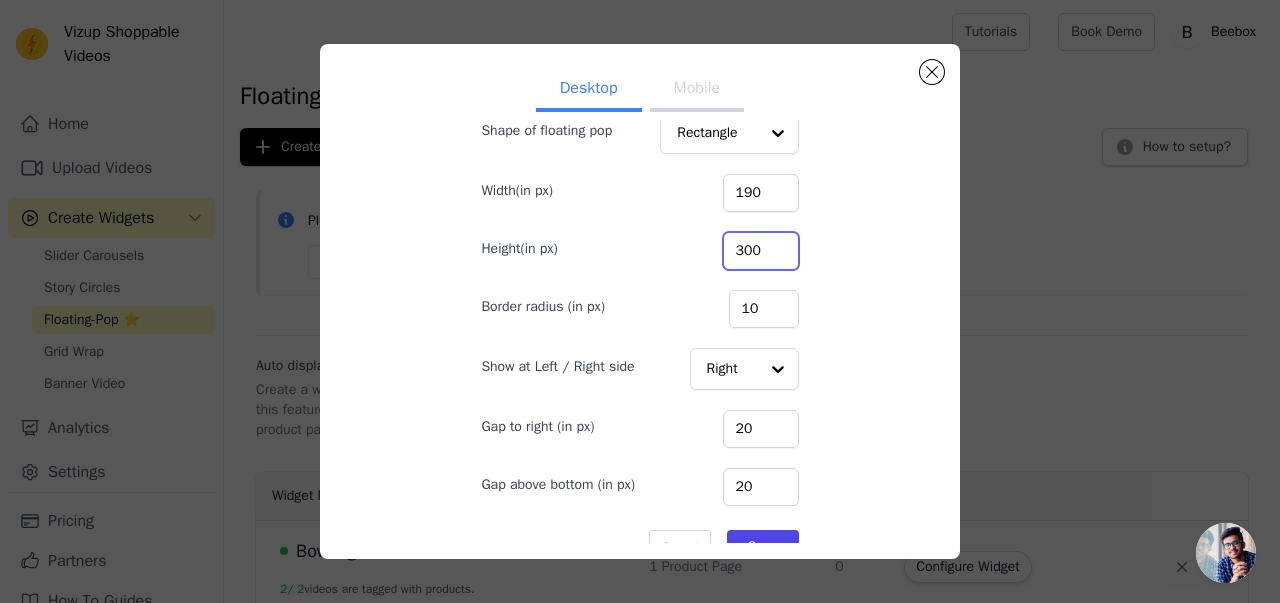 scroll, scrollTop: 133, scrollLeft: 0, axis: vertical 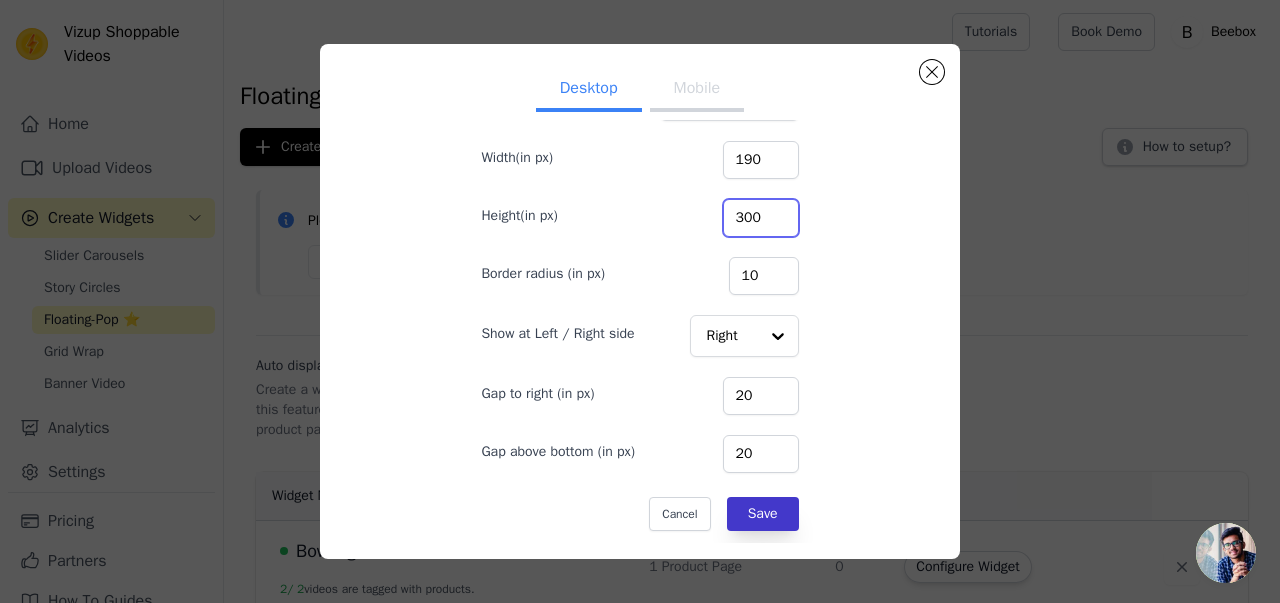 type on "300" 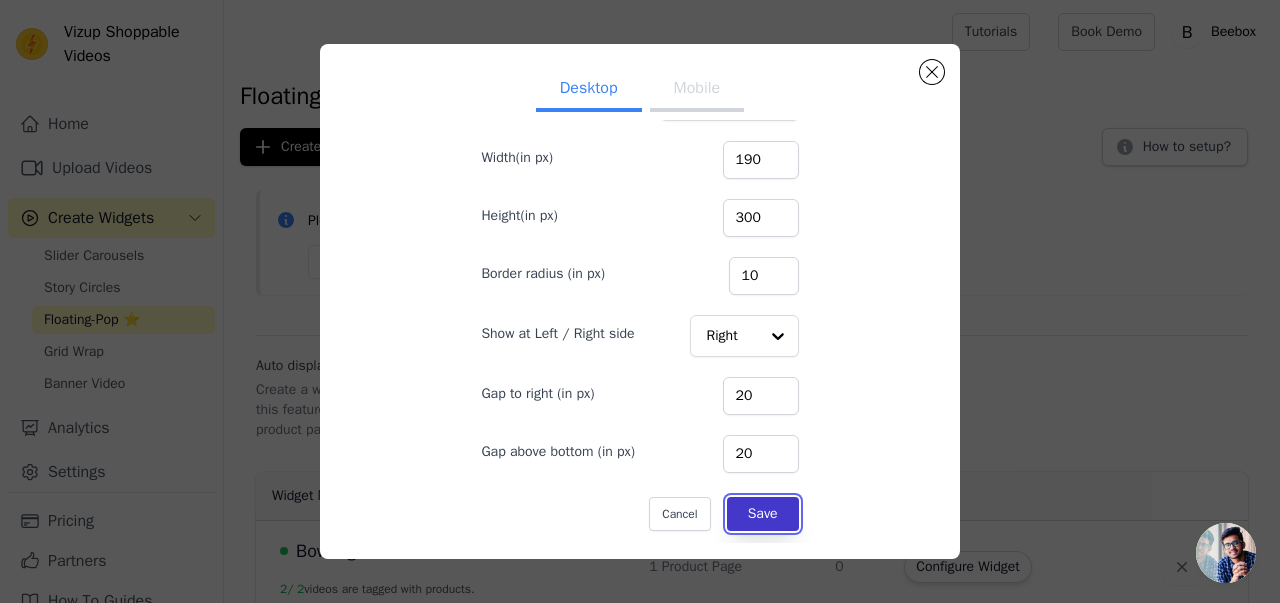 click on "Save" at bounding box center (763, 514) 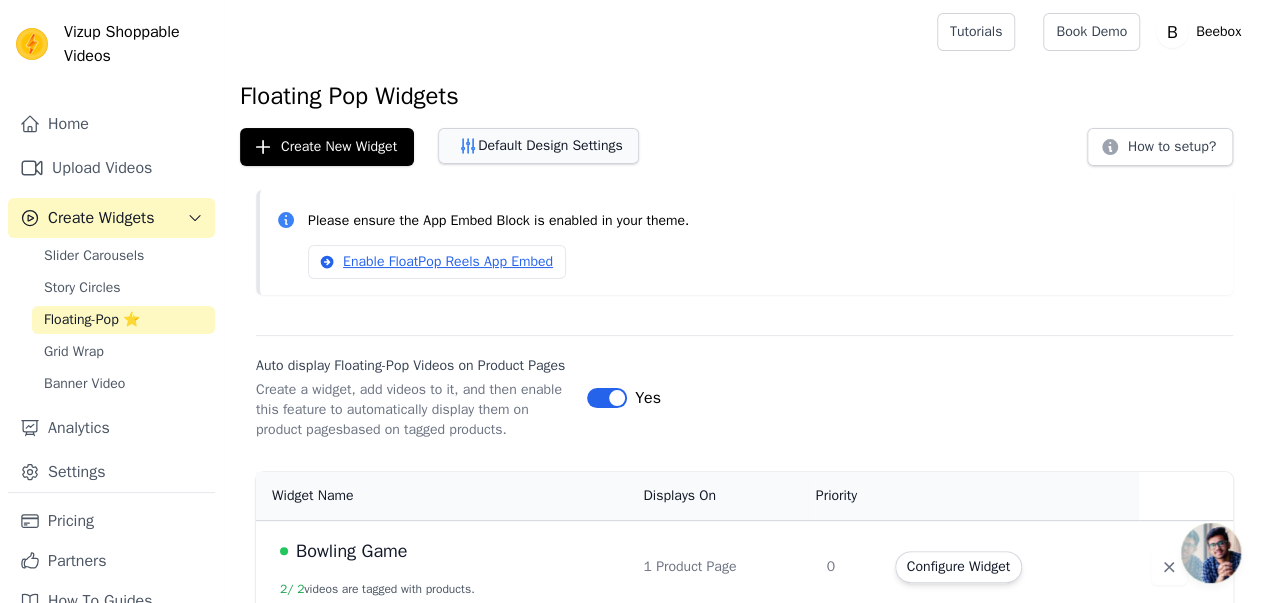 click on "Default Design Settings" at bounding box center (538, 146) 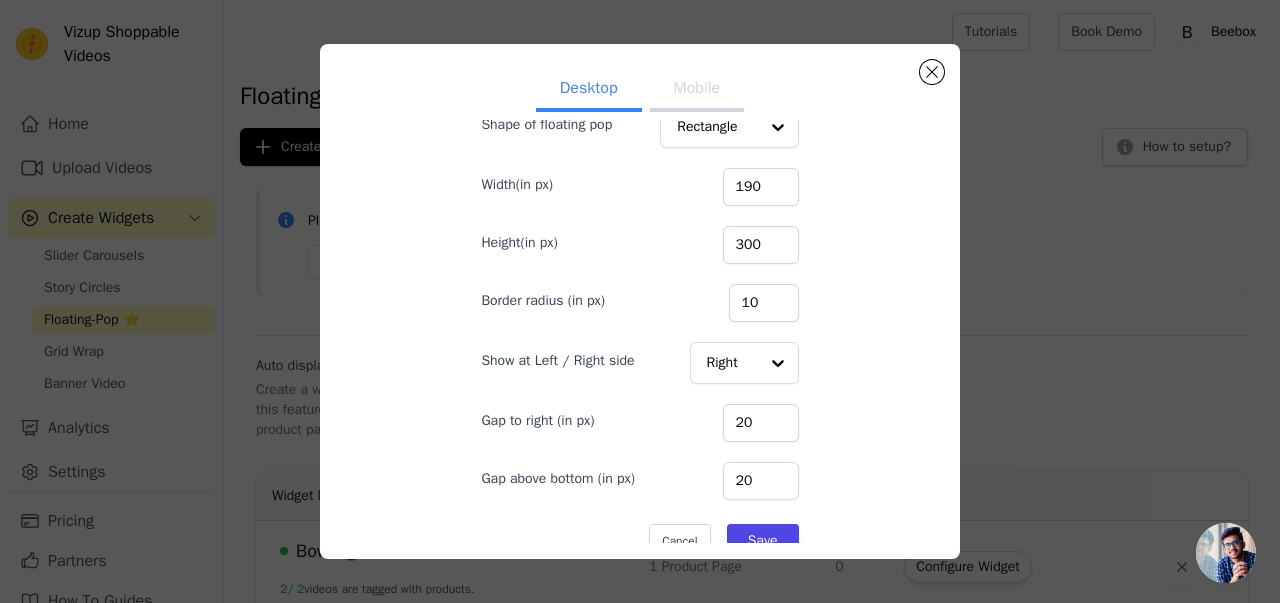 scroll, scrollTop: 133, scrollLeft: 0, axis: vertical 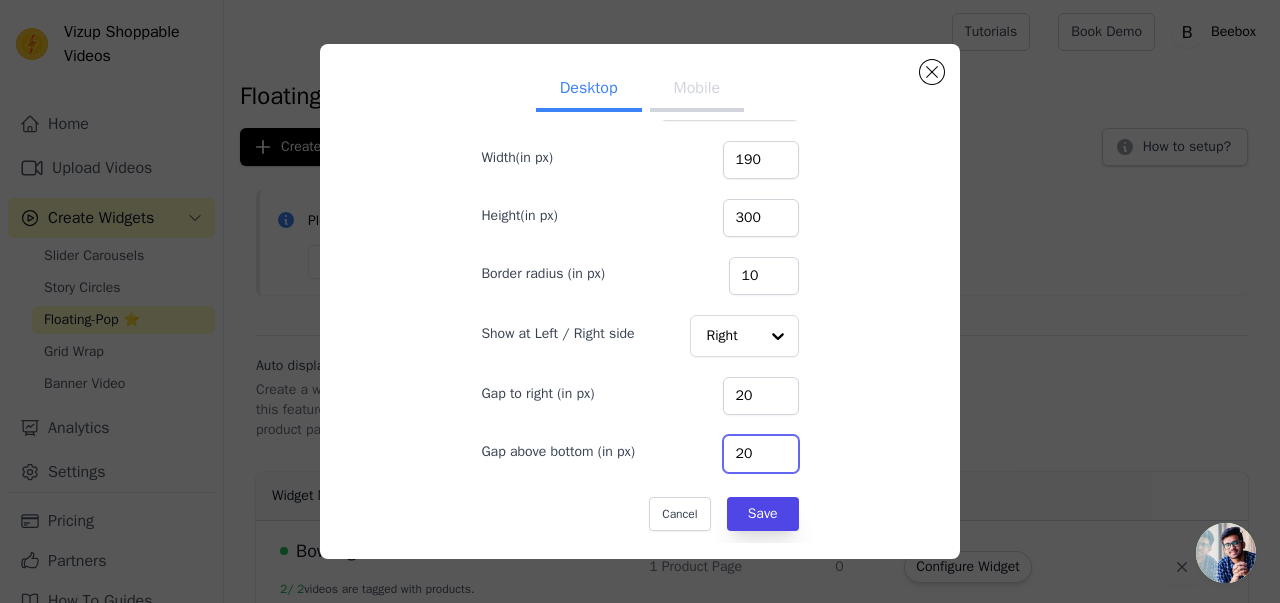 click on "20" at bounding box center [761, 454] 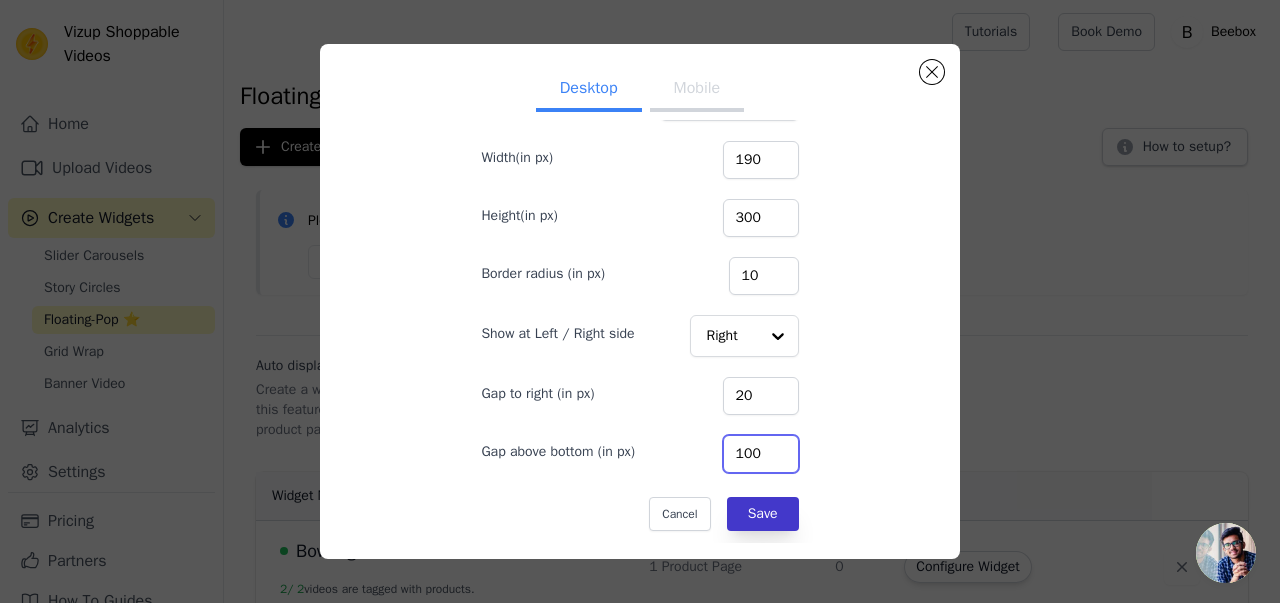 type on "100" 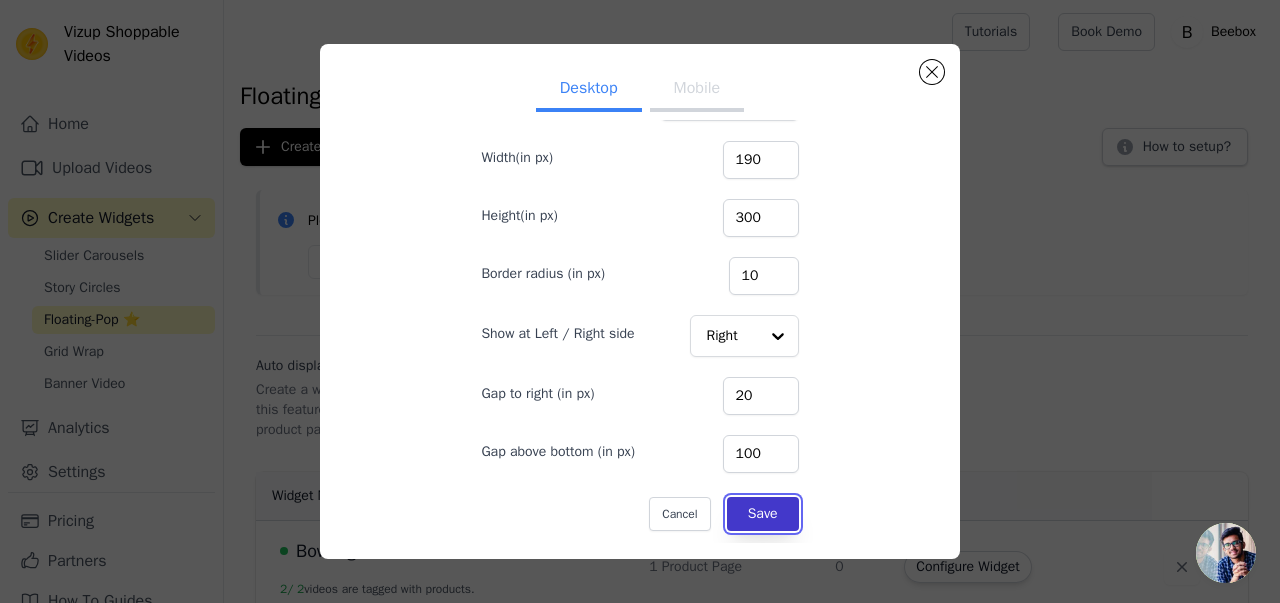 click on "Save" at bounding box center [763, 514] 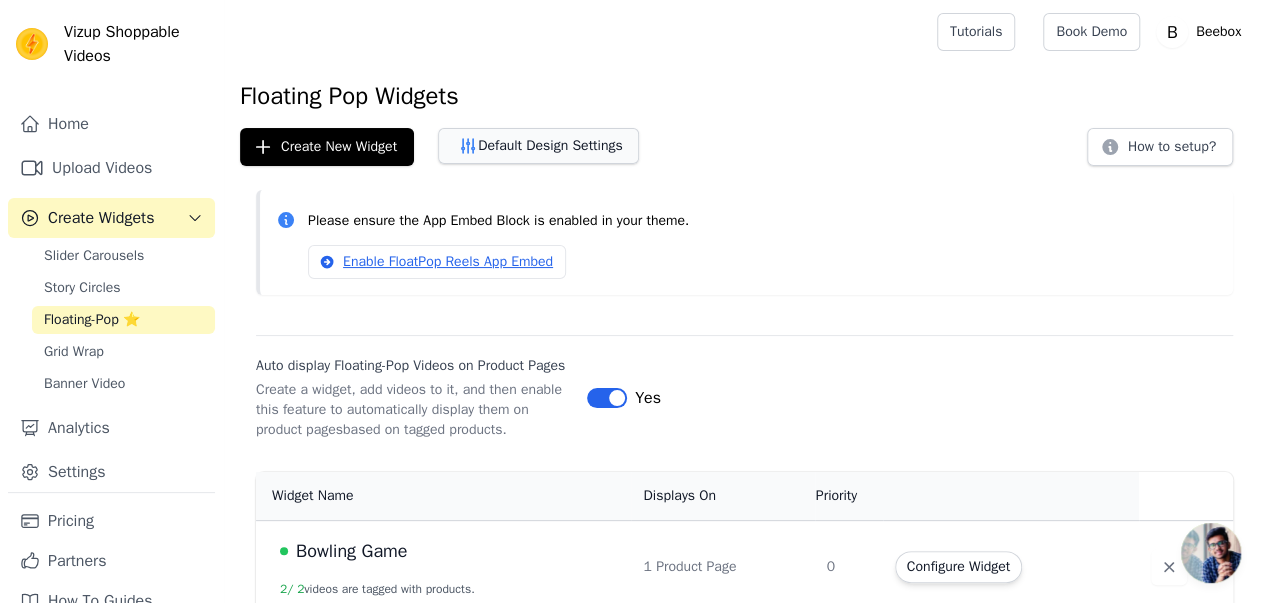 click on "Default Design Settings" at bounding box center [538, 146] 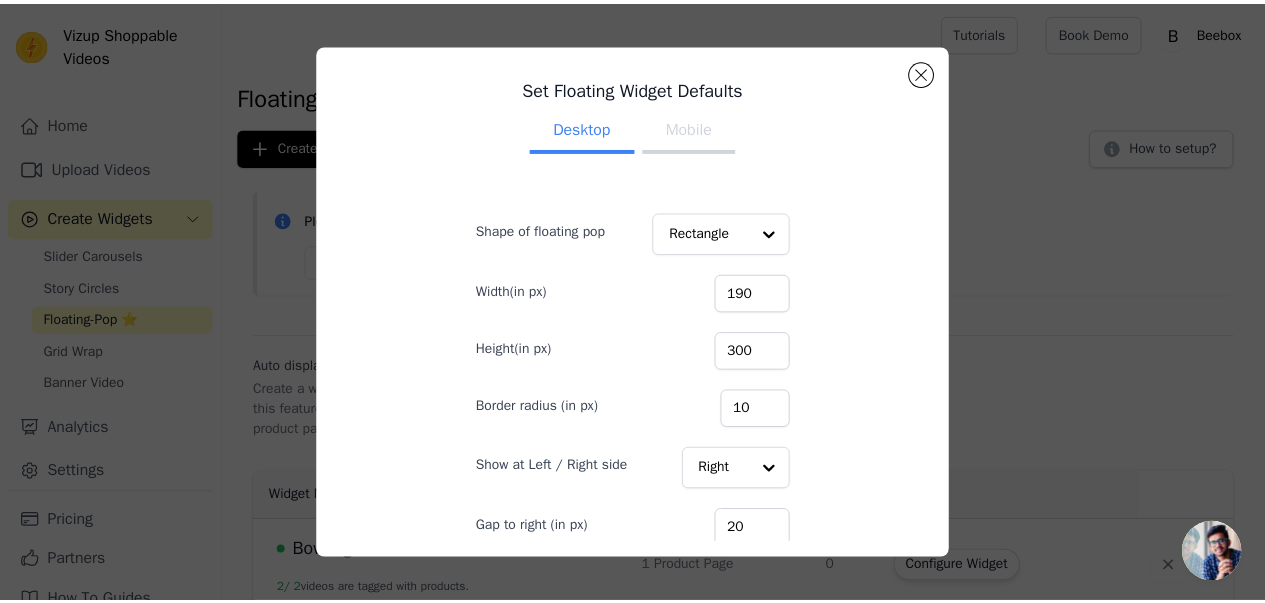scroll, scrollTop: 133, scrollLeft: 0, axis: vertical 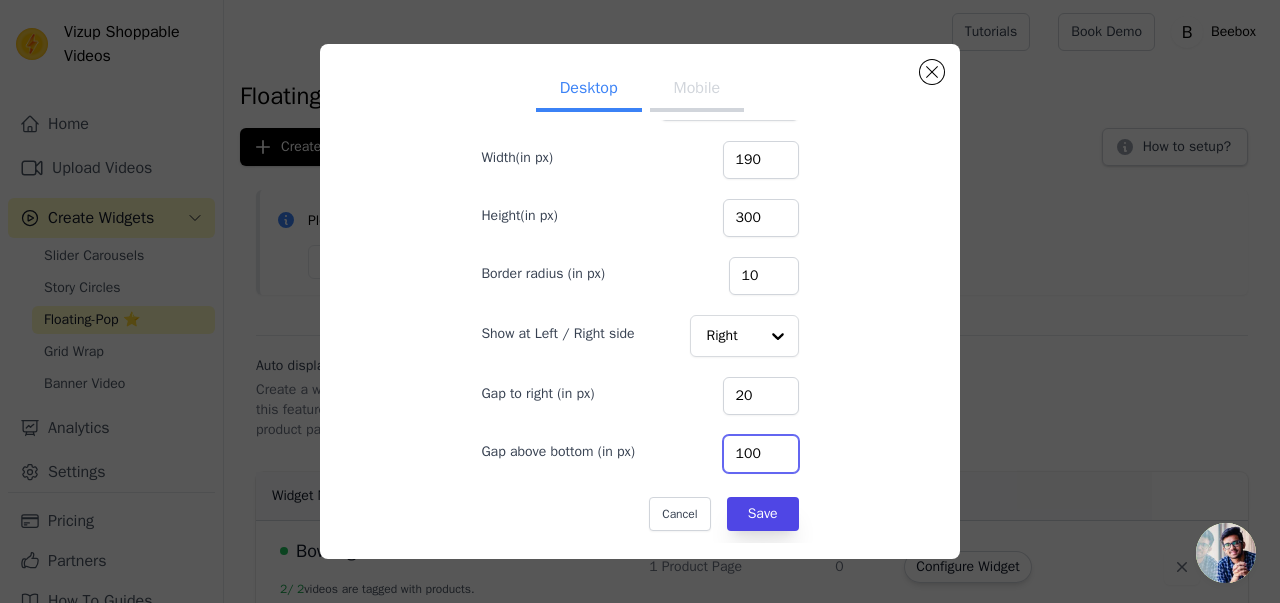 click on "100" at bounding box center [761, 454] 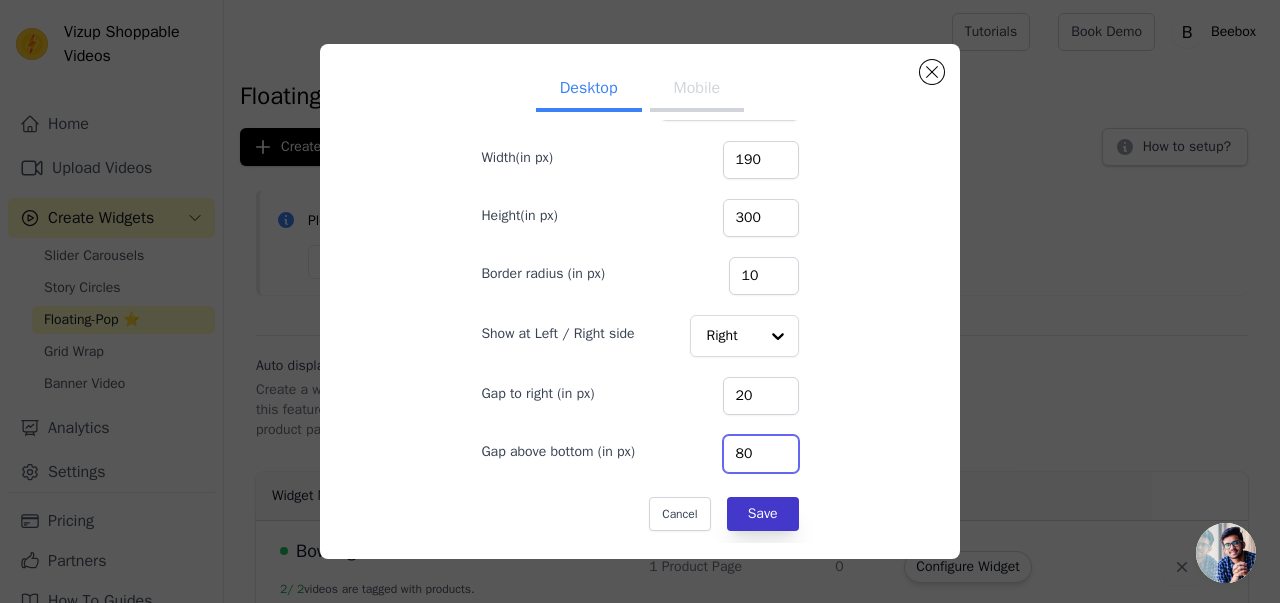 type on "80" 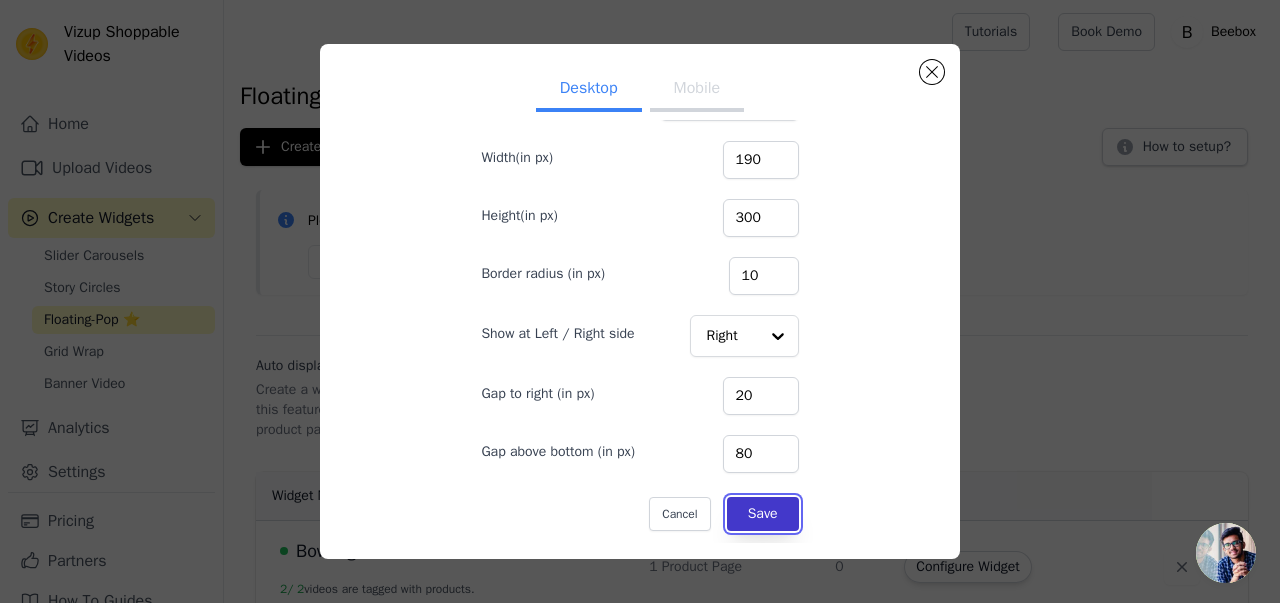 click on "Save" at bounding box center [763, 514] 